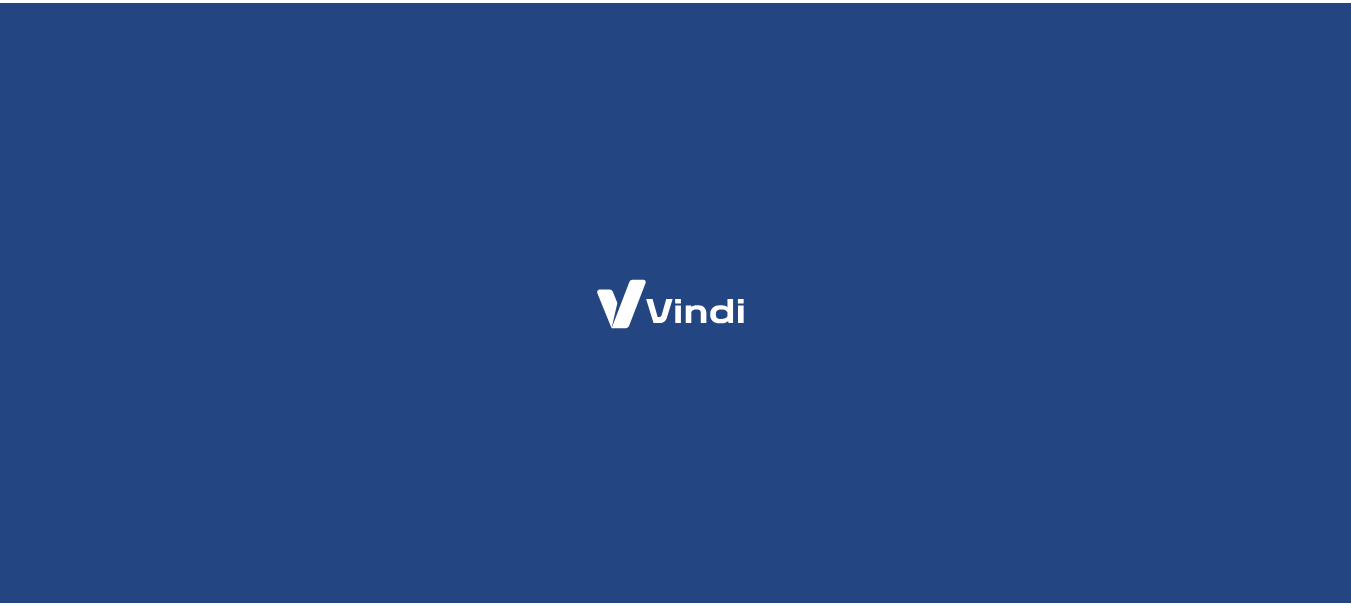 scroll, scrollTop: 0, scrollLeft: 0, axis: both 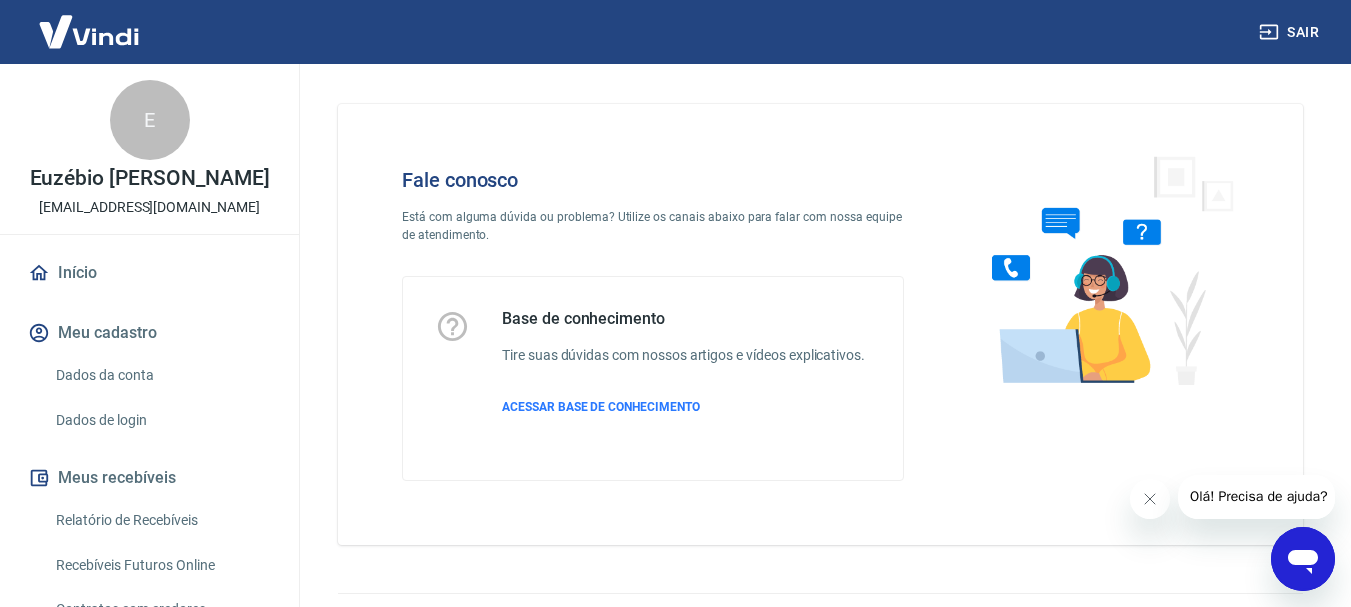 click 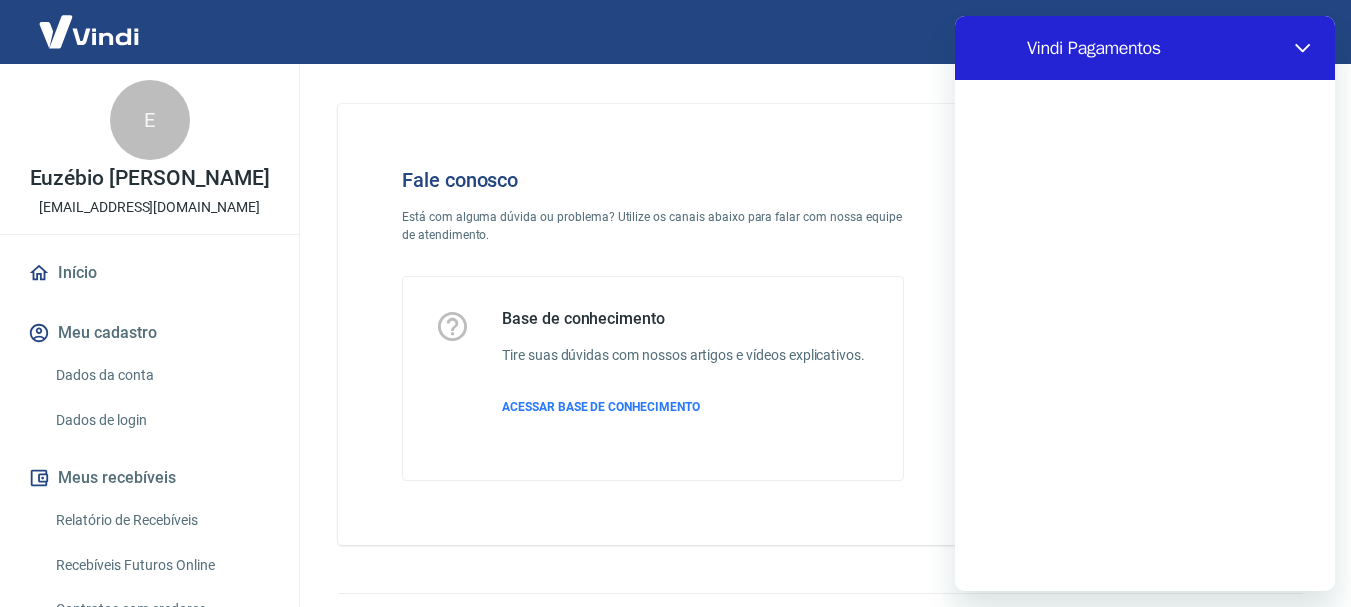 scroll, scrollTop: 0, scrollLeft: 0, axis: both 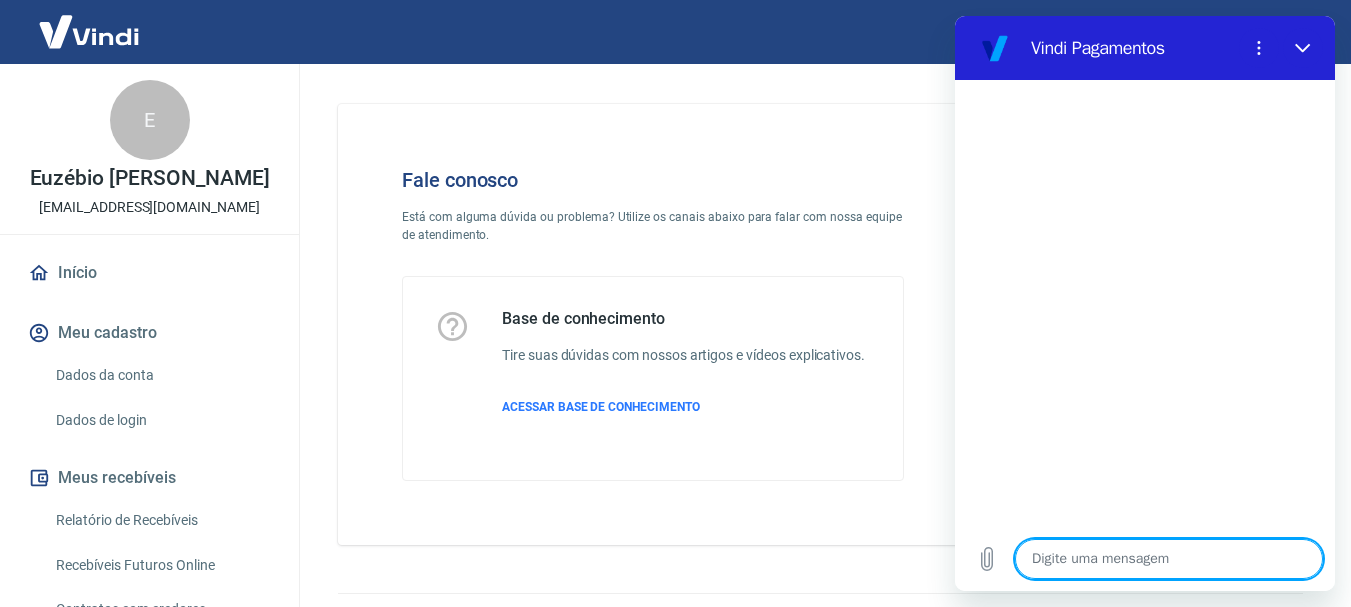 type on "x" 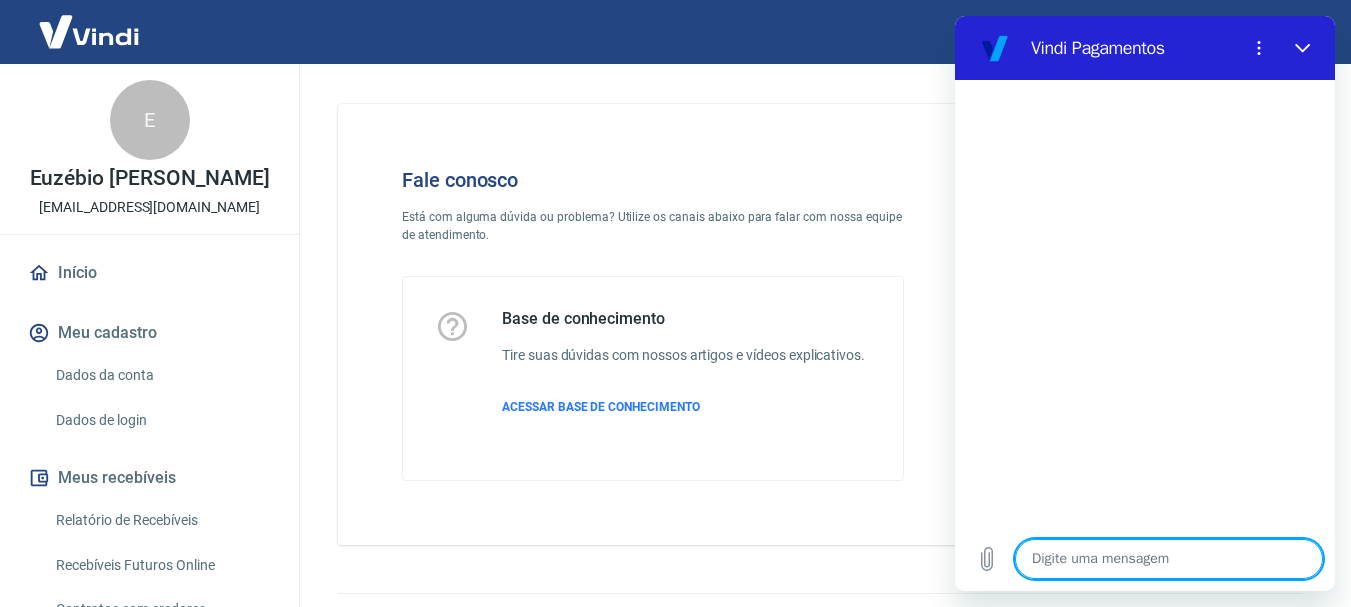 type on "O" 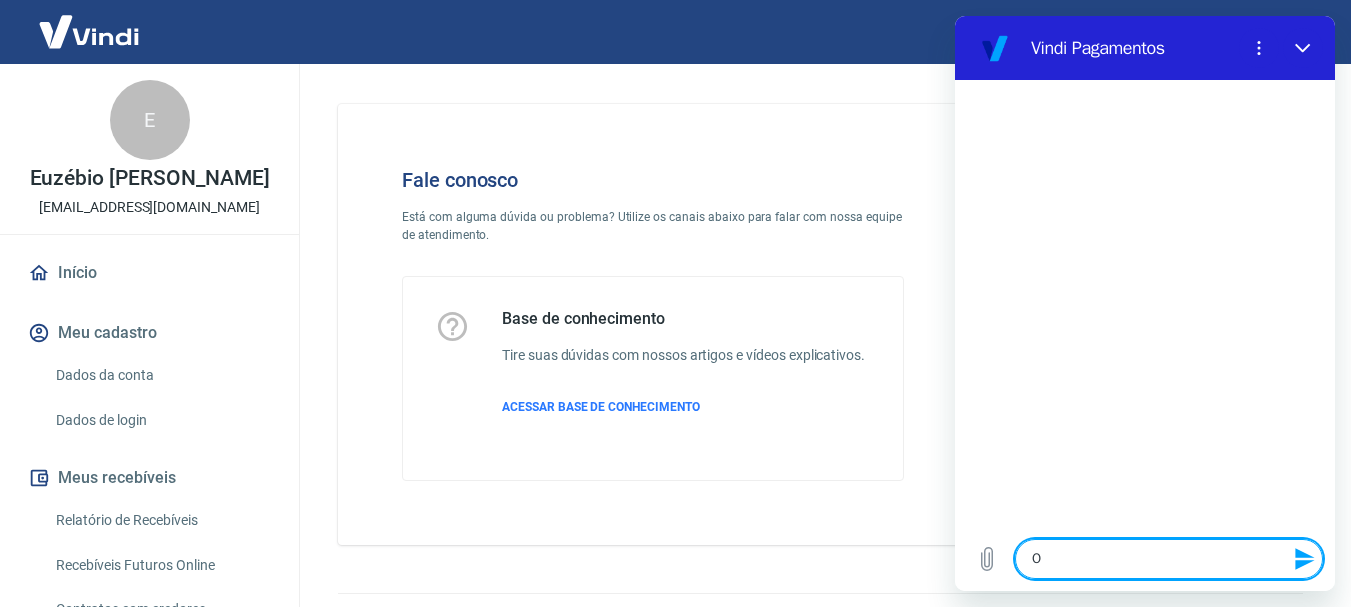 type on "Ol" 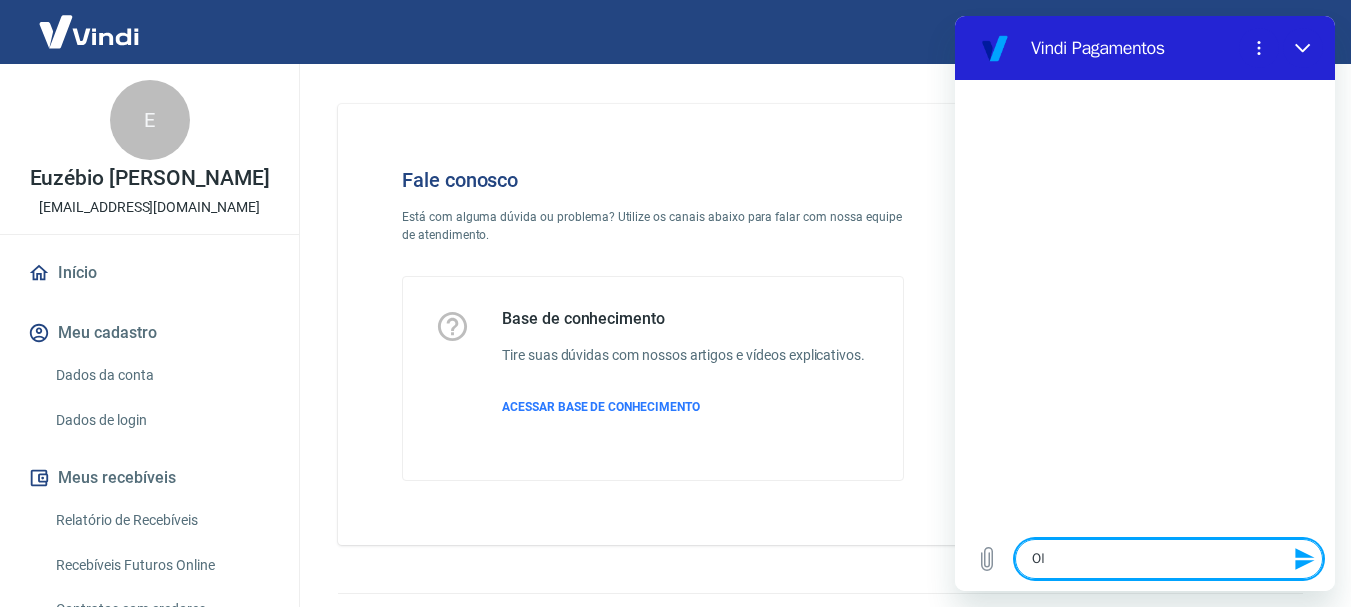 type on "Olá" 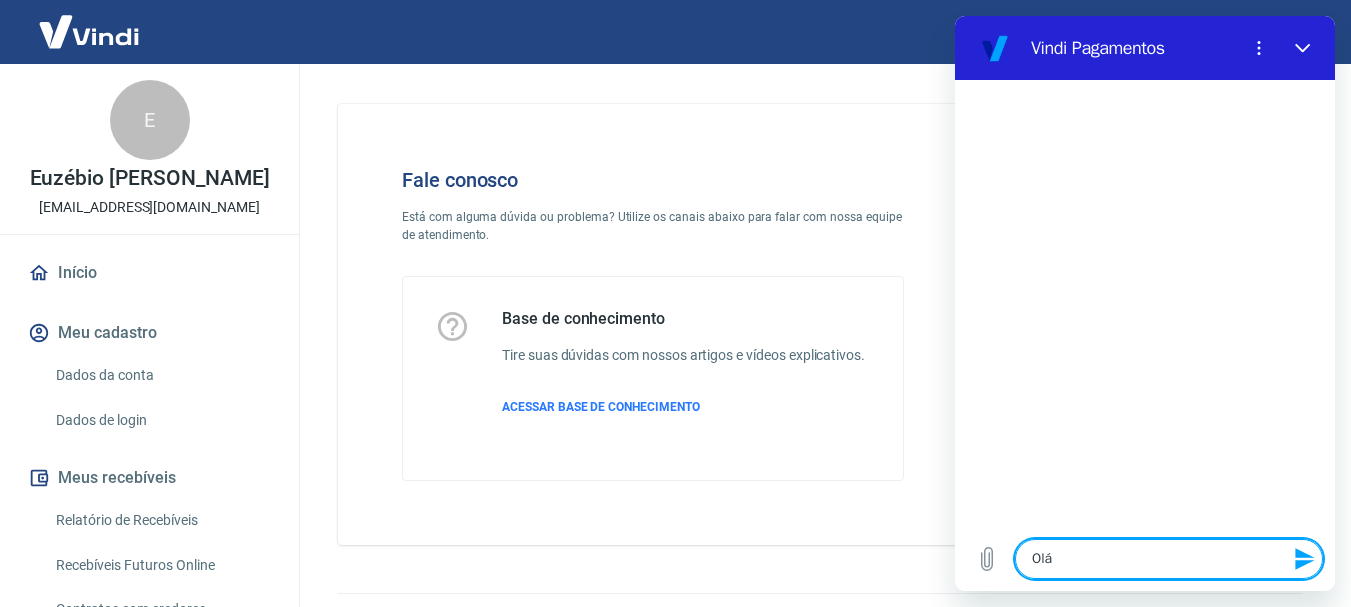type on "x" 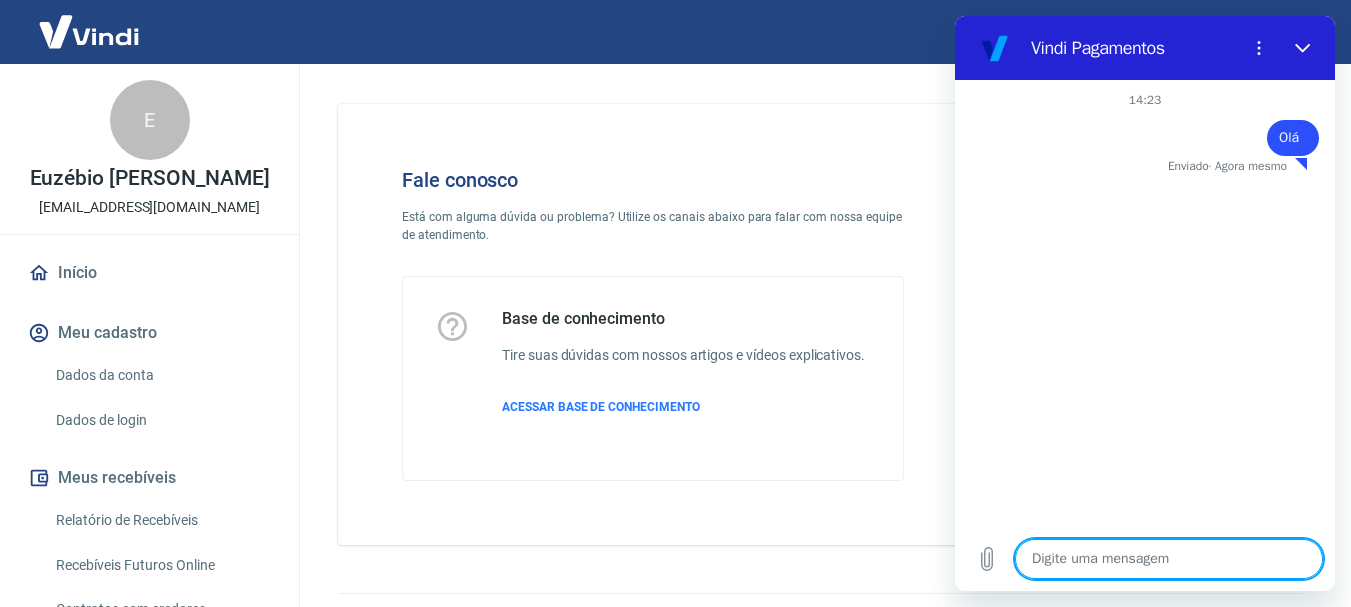 type on "x" 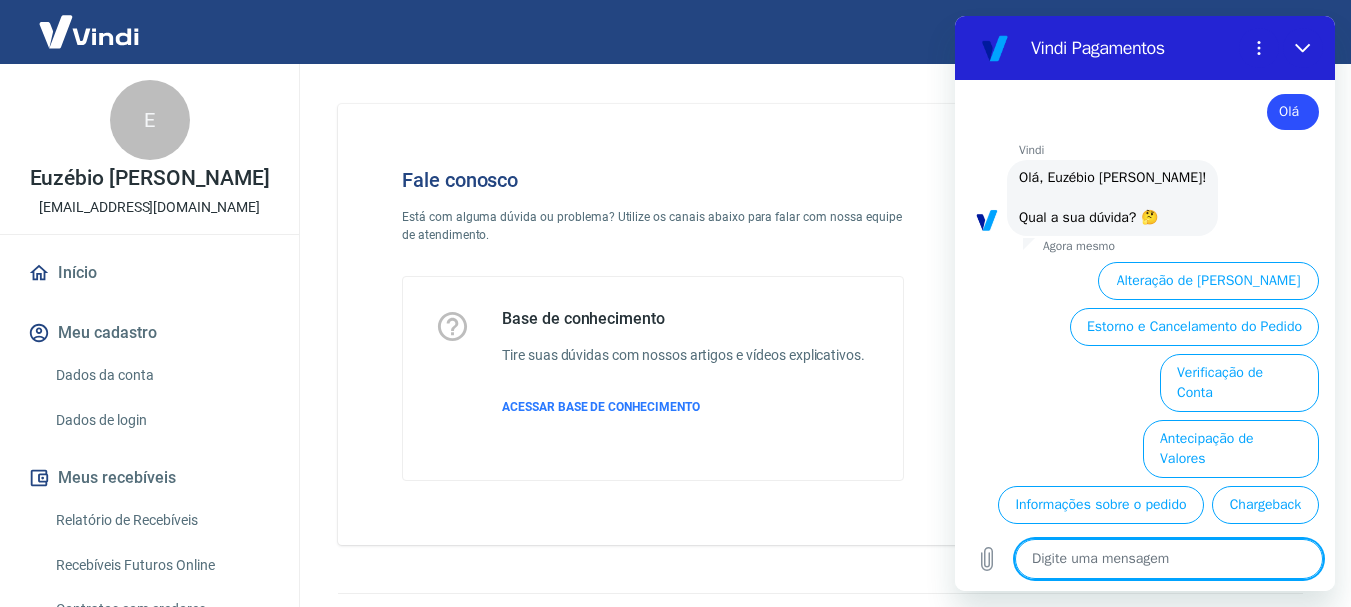 scroll, scrollTop: 126, scrollLeft: 0, axis: vertical 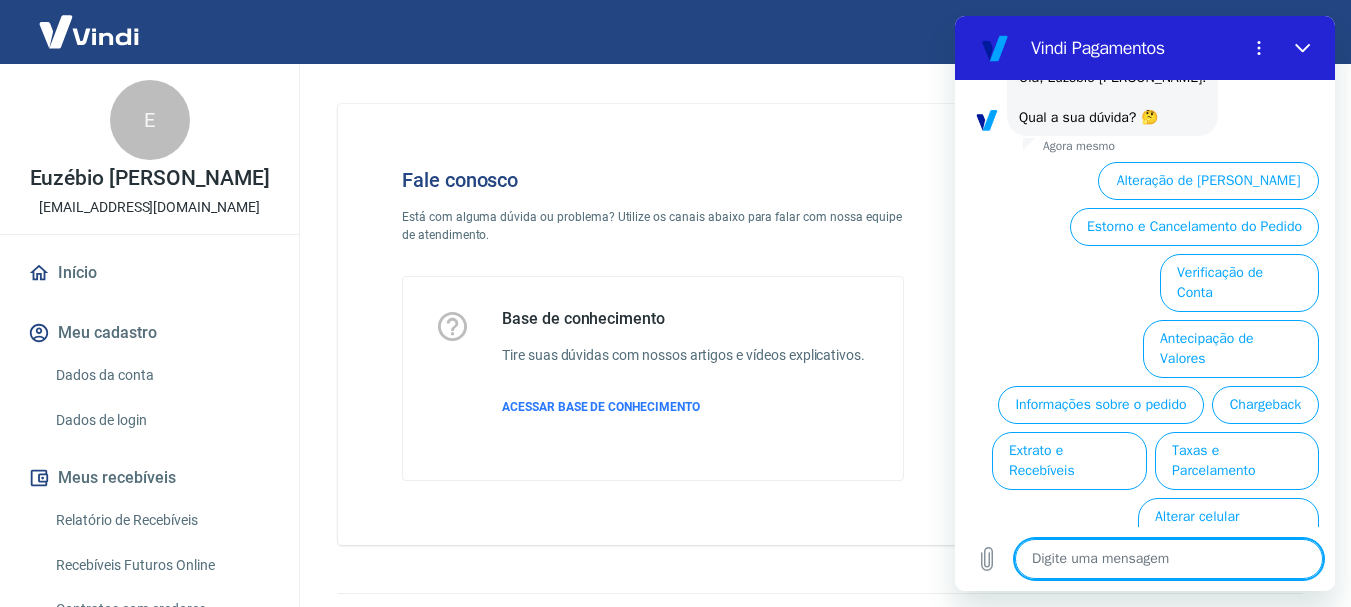 type on "G" 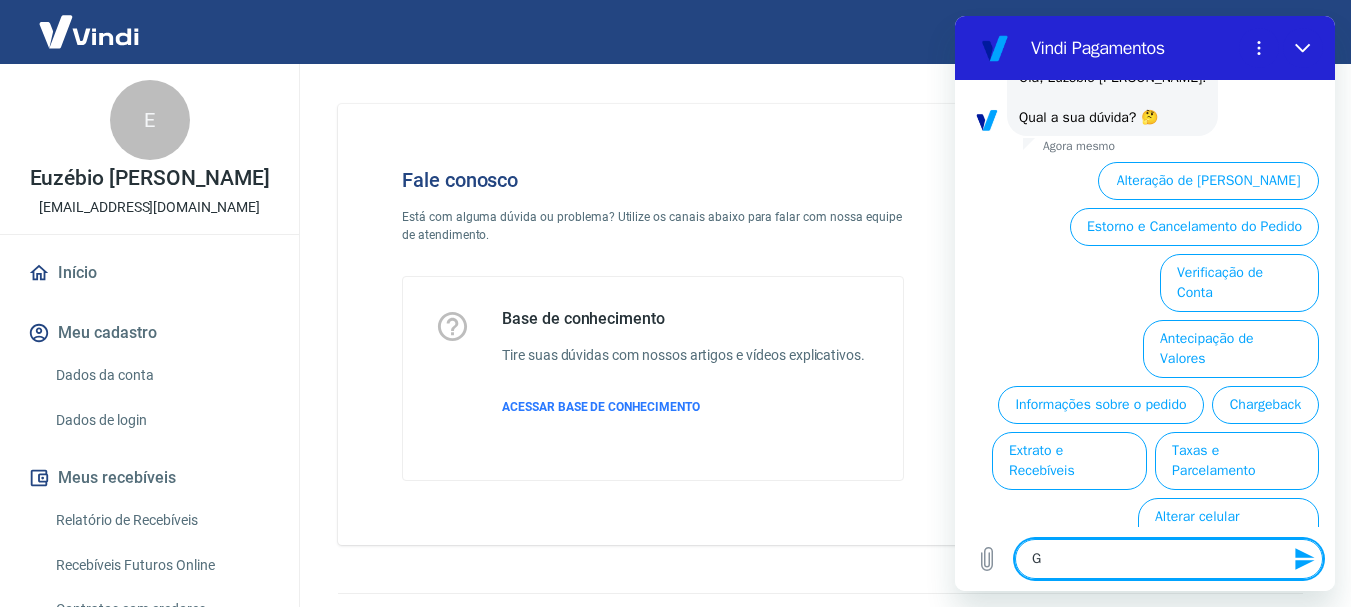 type on "Go" 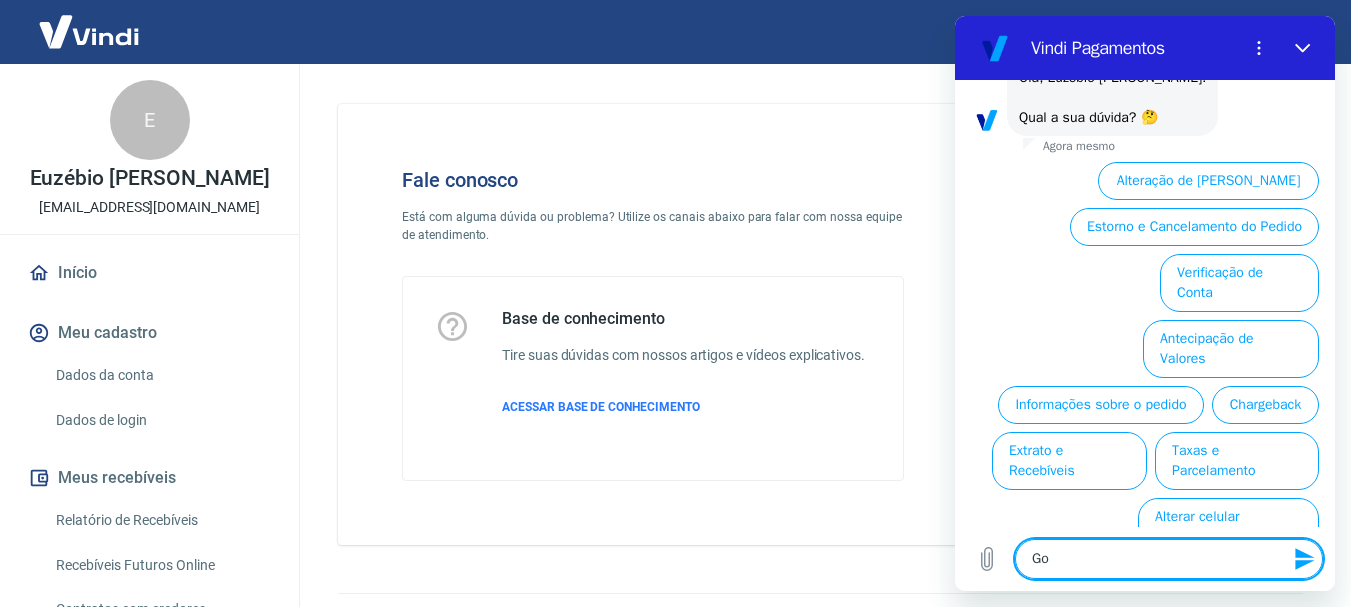 type on "Gos" 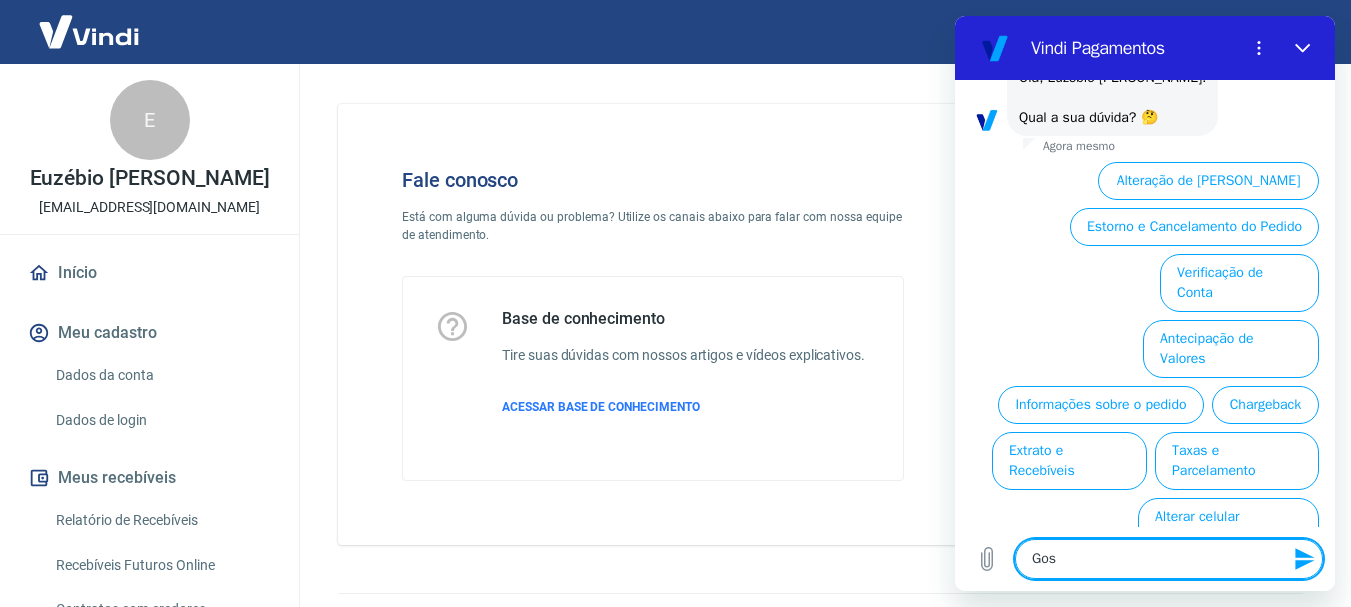 type on "Gost" 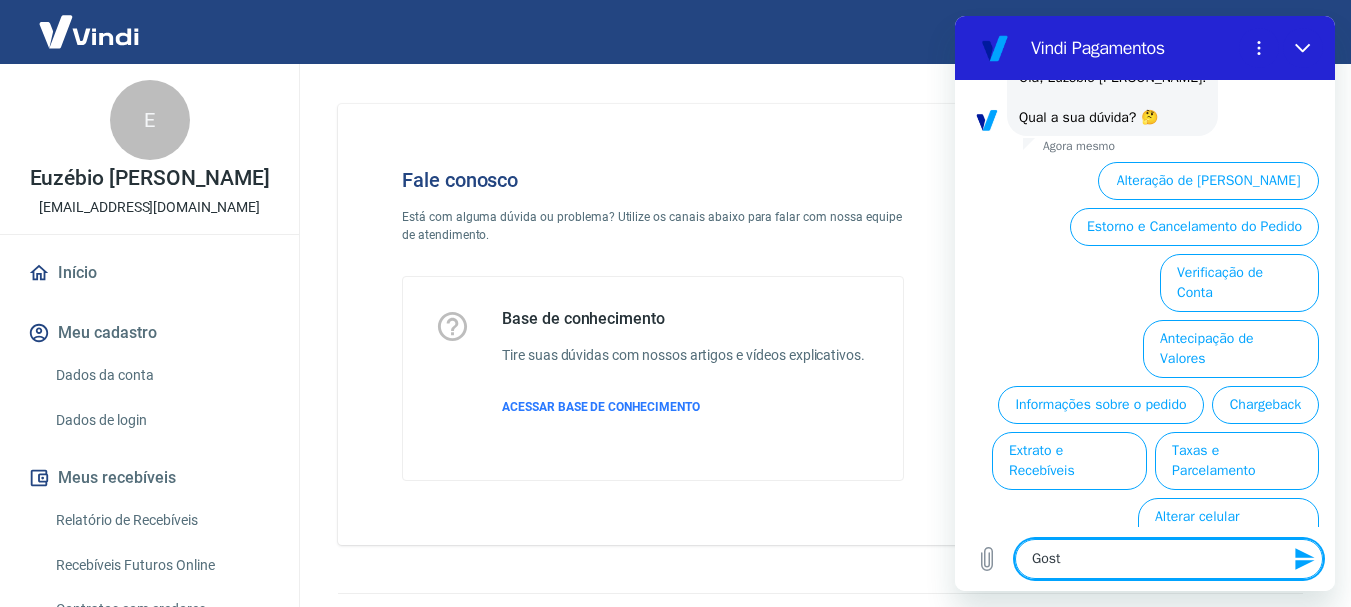 type on "Gosta" 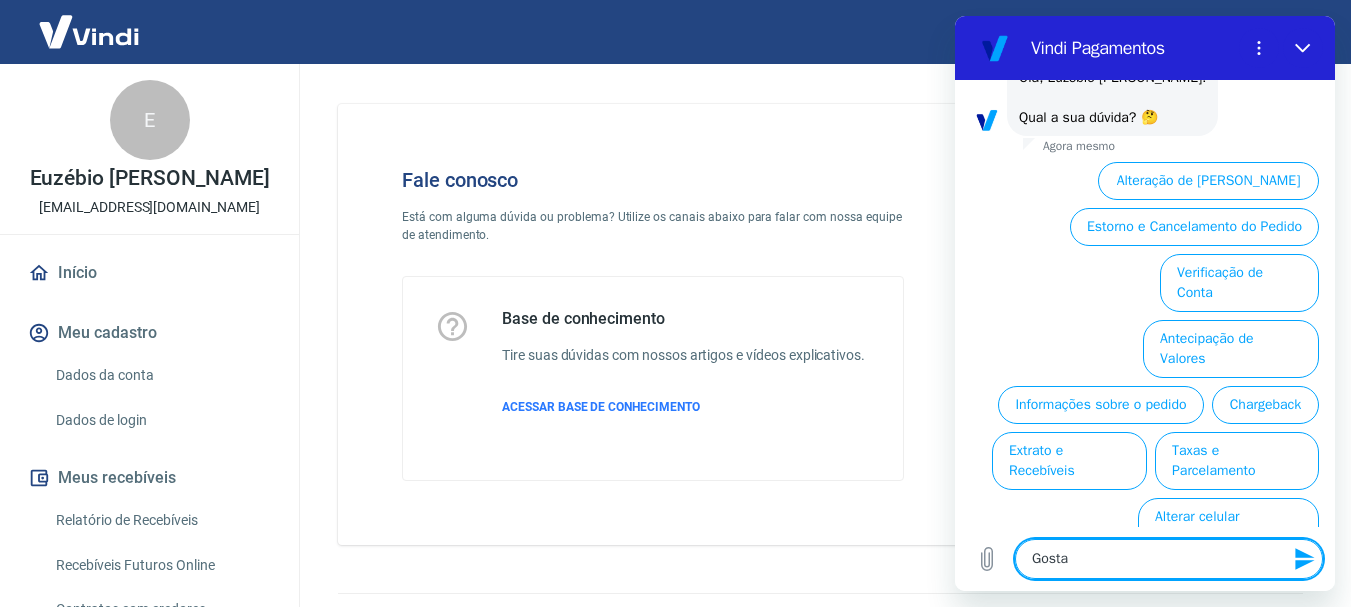 type on "Gostar" 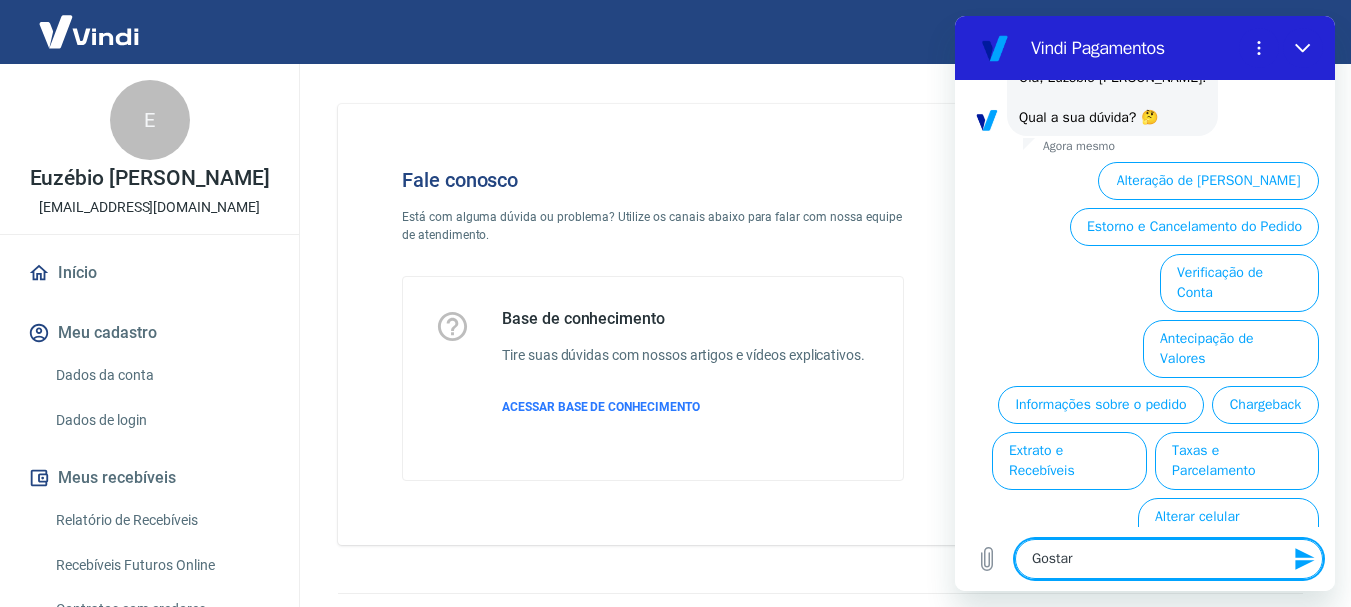 type on "Gostari" 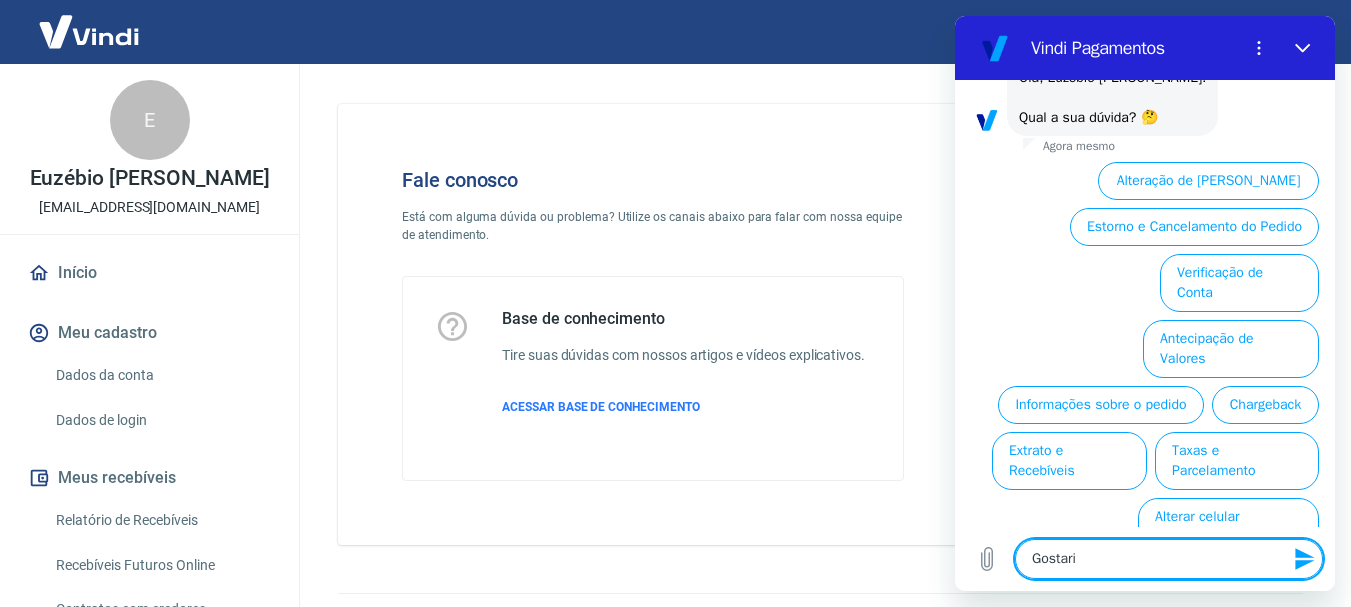 type on "Gostaria" 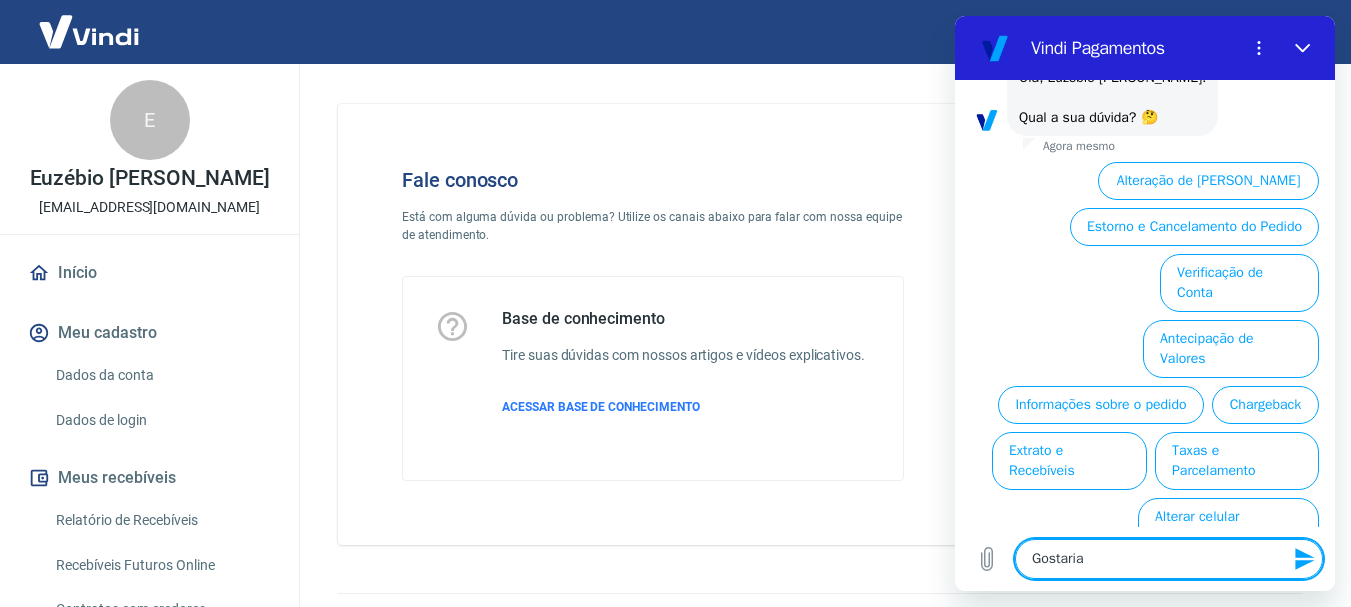 type on "Gostaria" 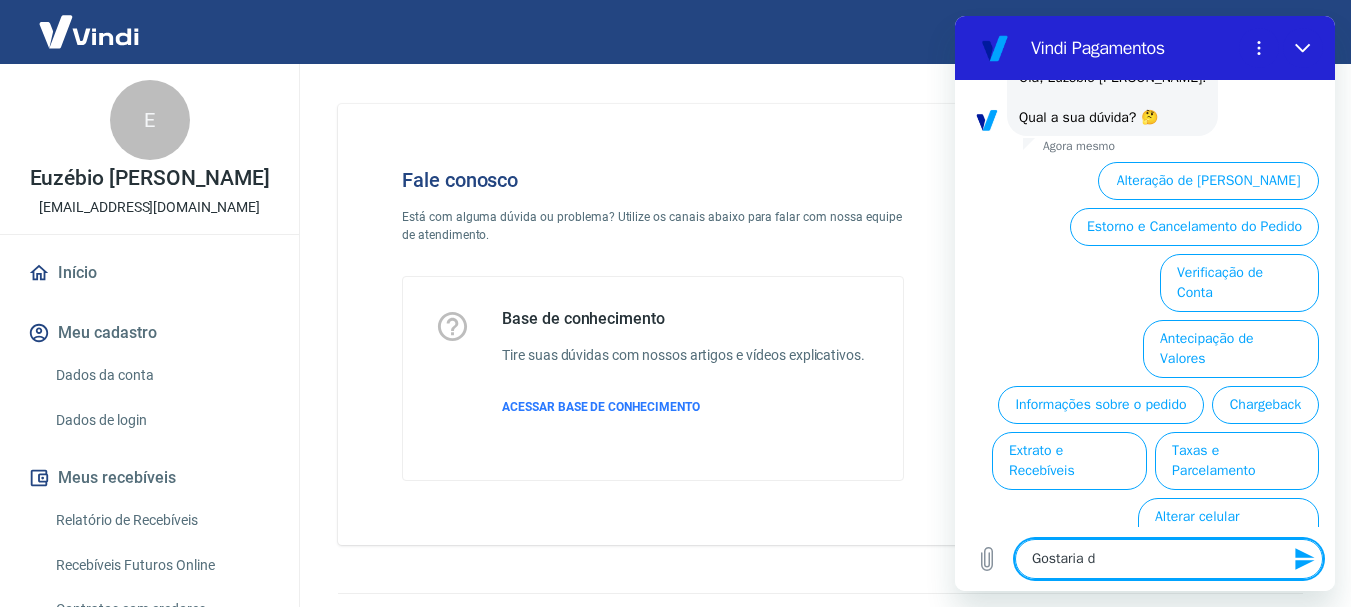 type on "Gostaria de" 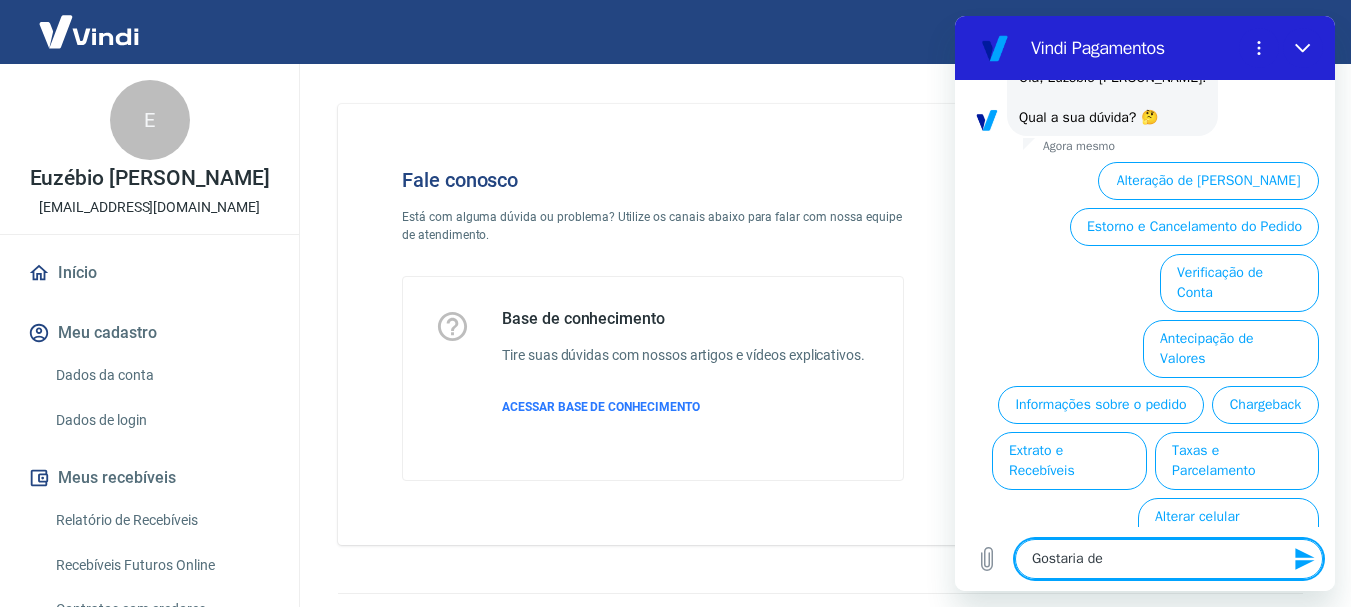 type on "Gostaria de" 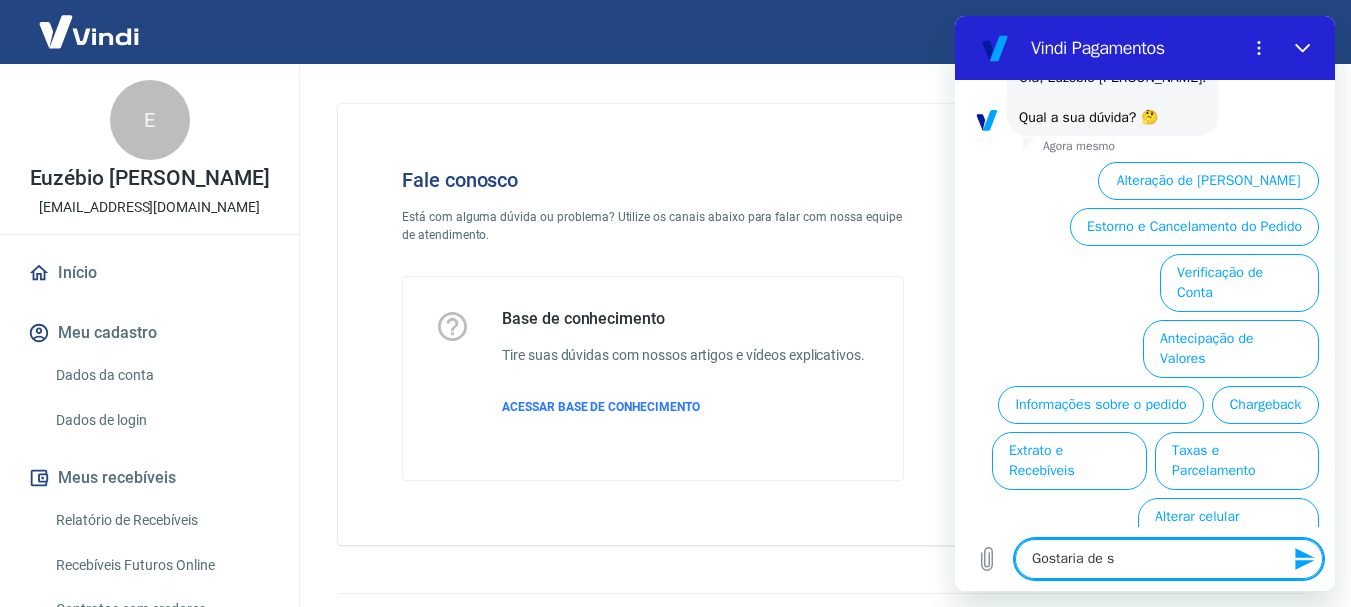 type on "Gostaria de sa" 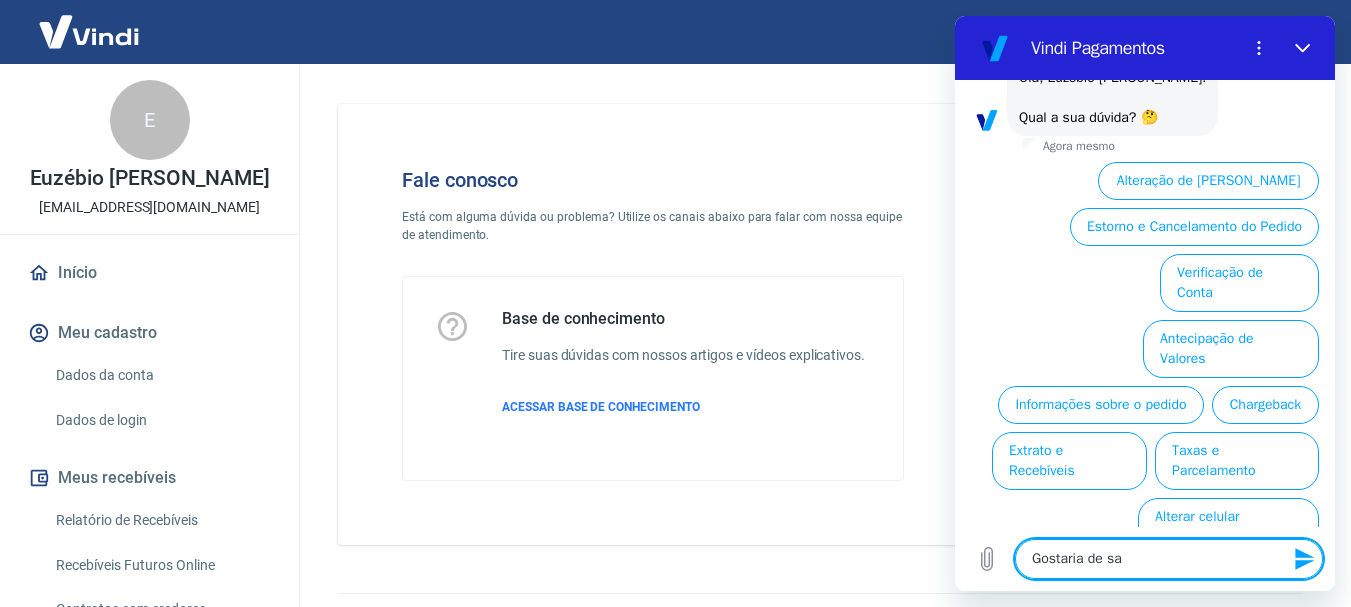 type on "Gostaria de sab" 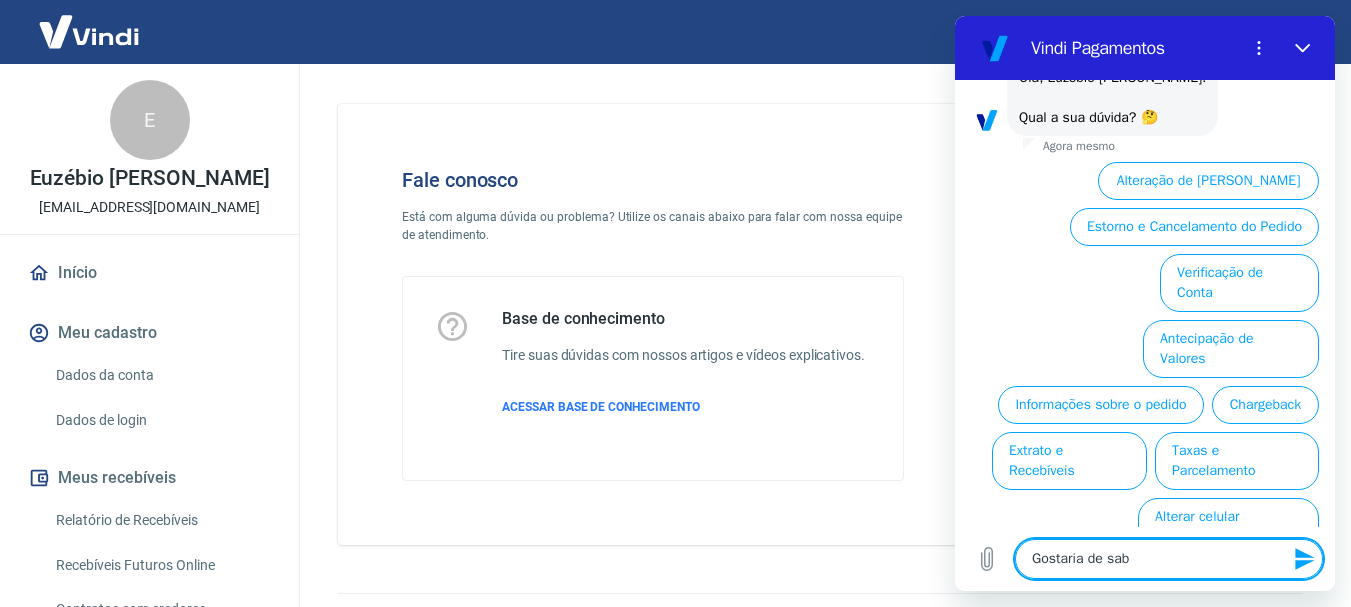 type on "Gostaria de sabe" 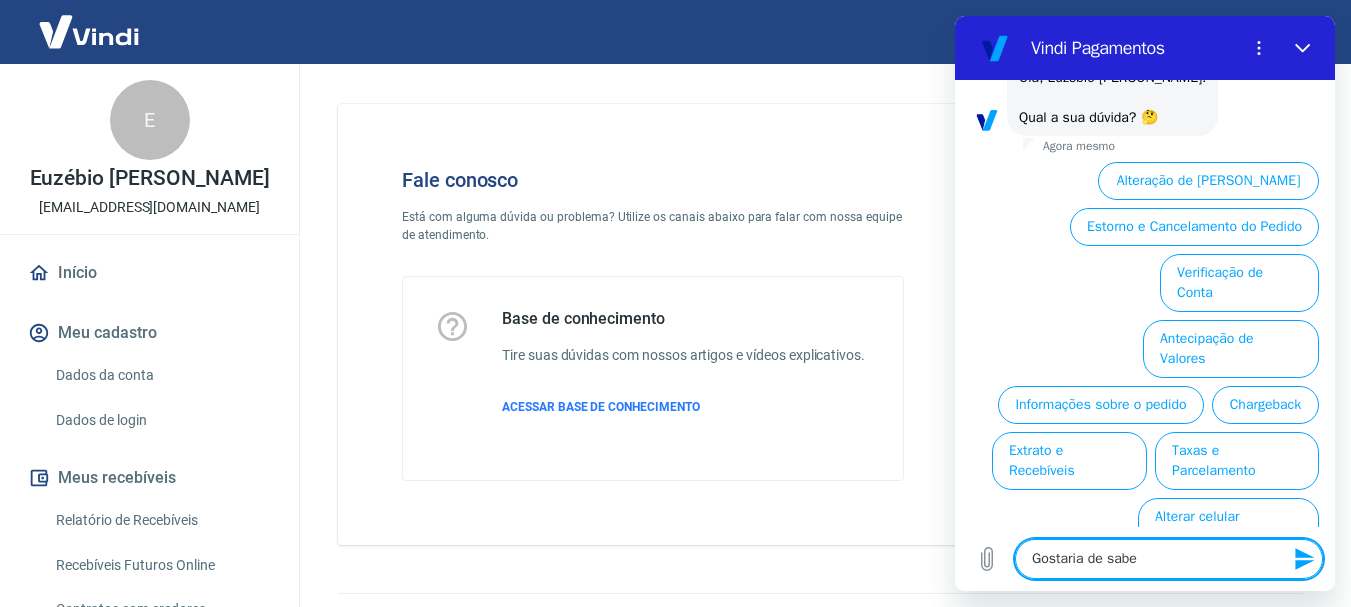 type on "Gostaria de saber" 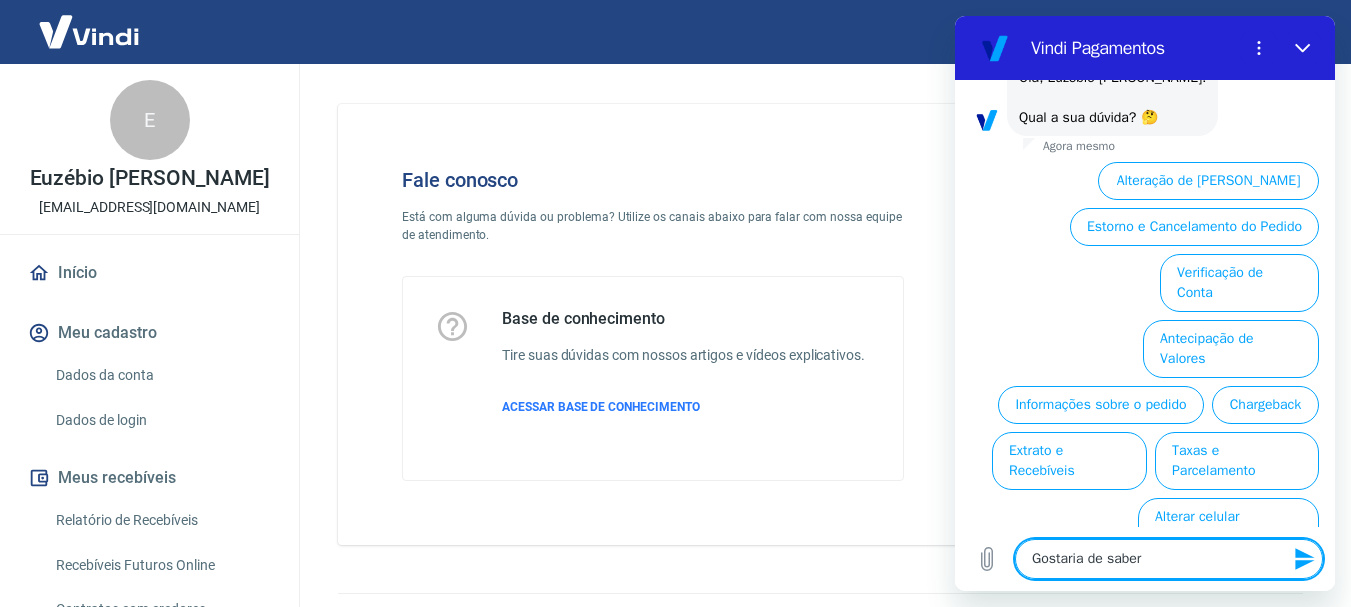 type on "Gostaria de saber" 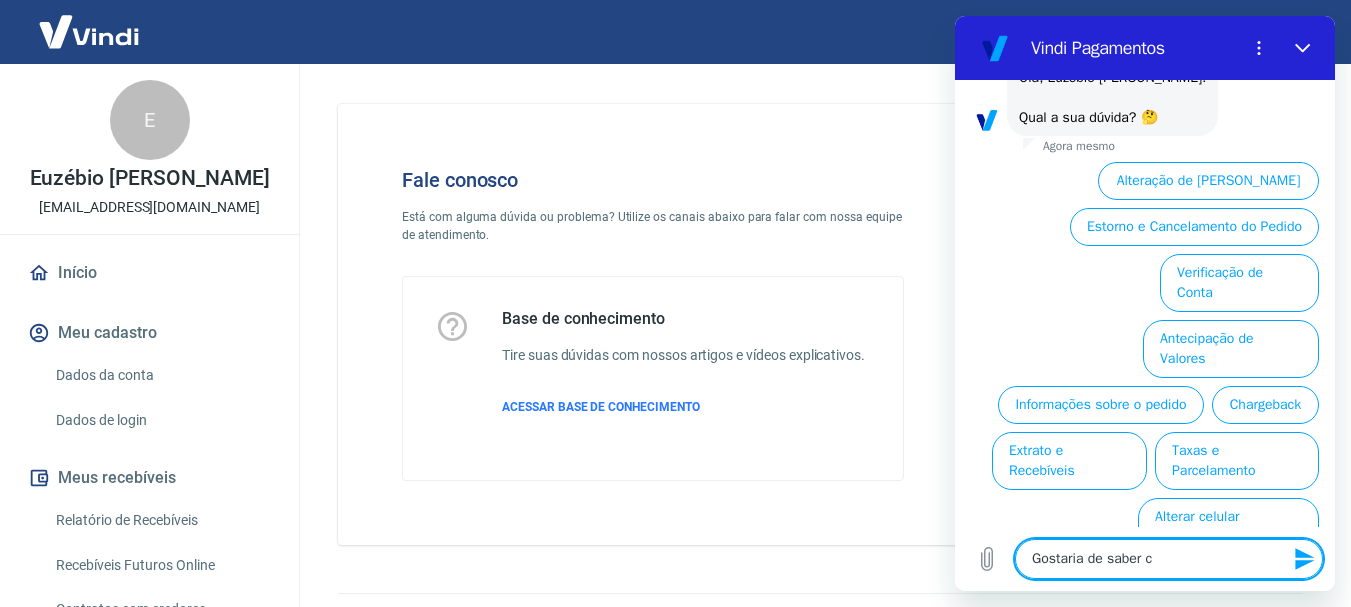 type on "Gostaria de saber co" 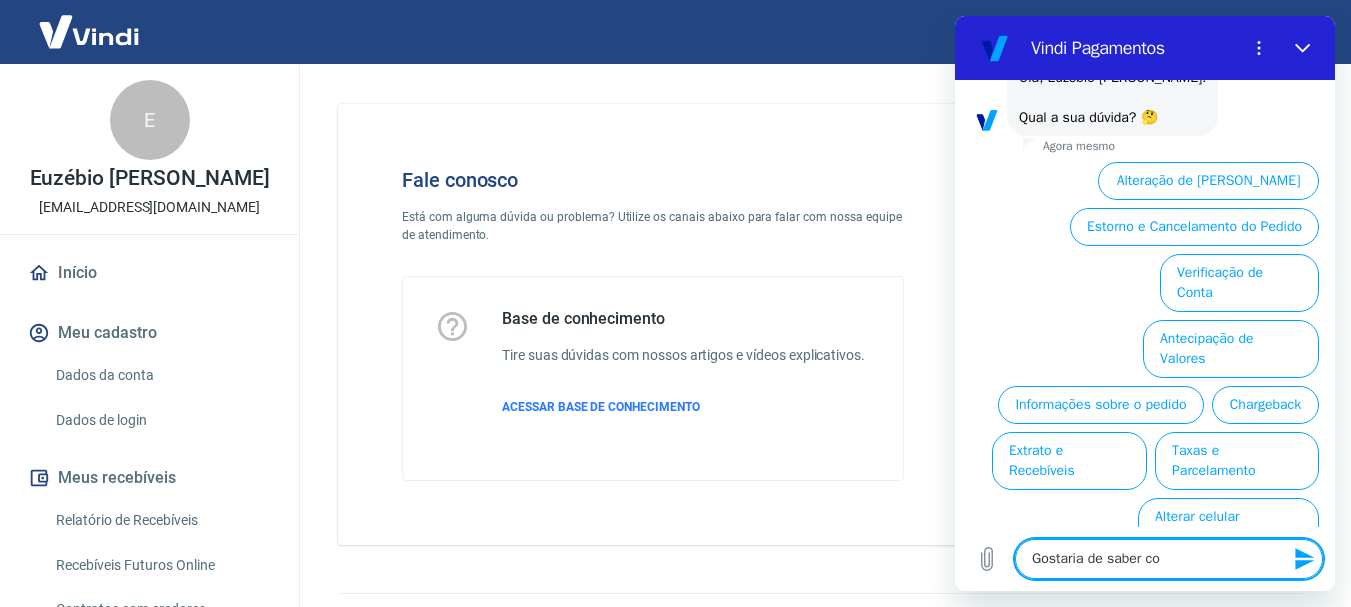 type on "Gostaria de saber com" 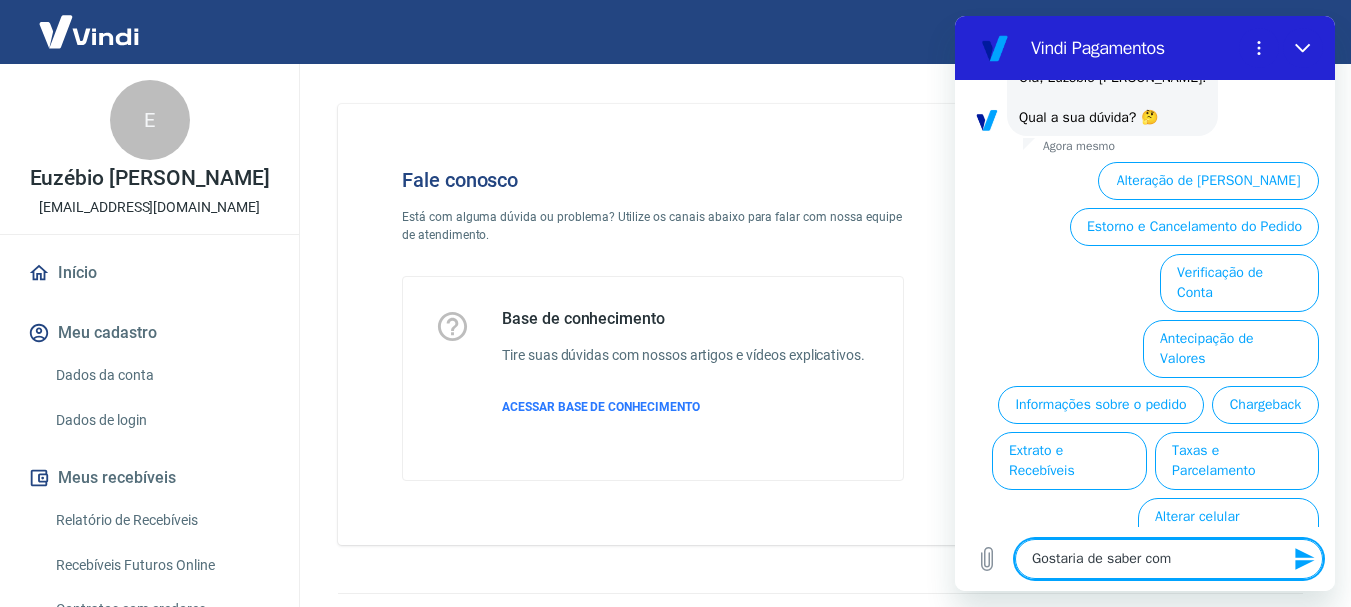 type on "Gostaria de saber como" 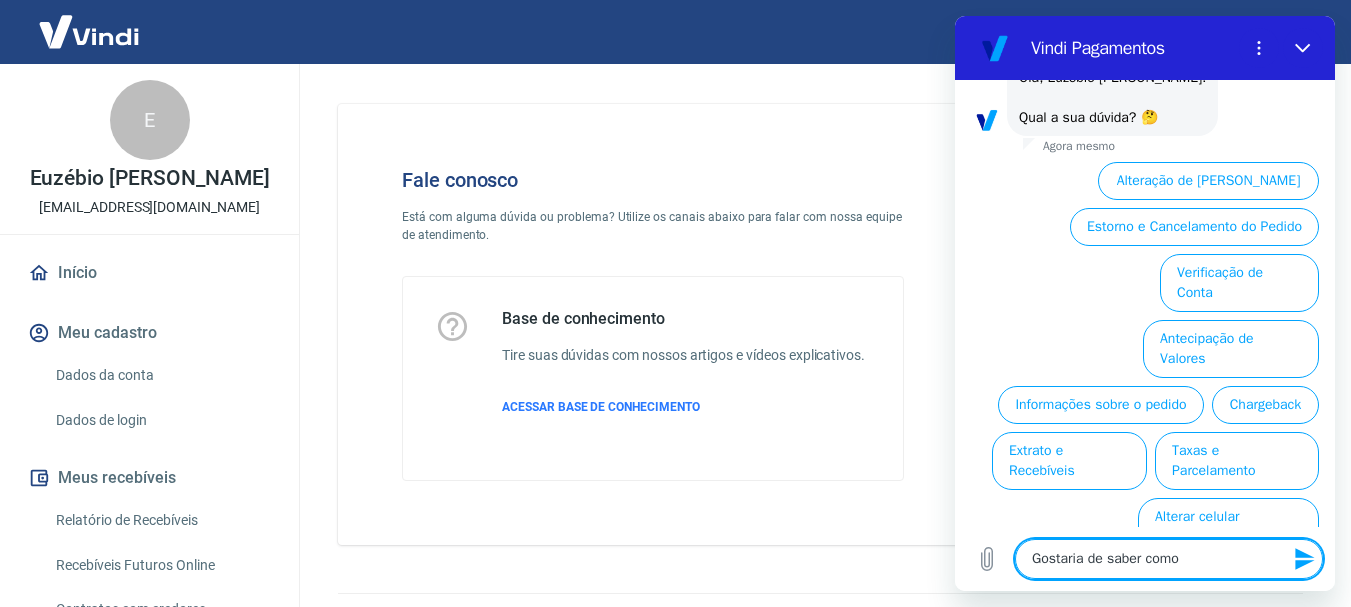type on "Gostaria de saber como" 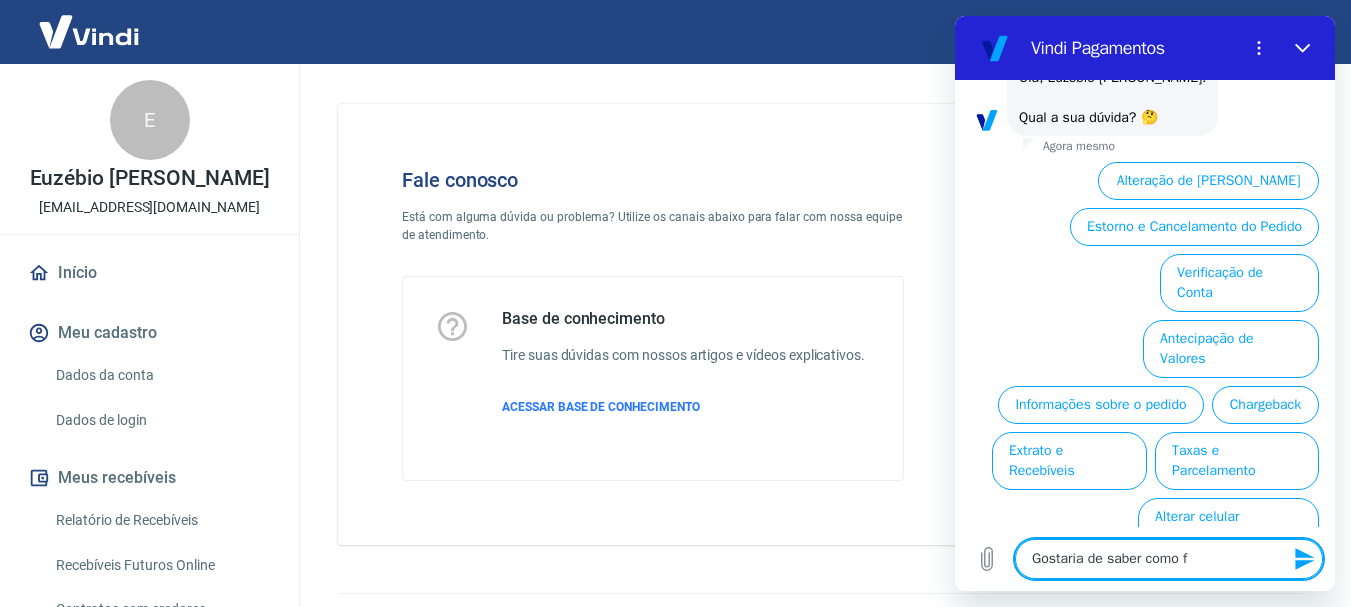 type on "Gostaria de saber como fa" 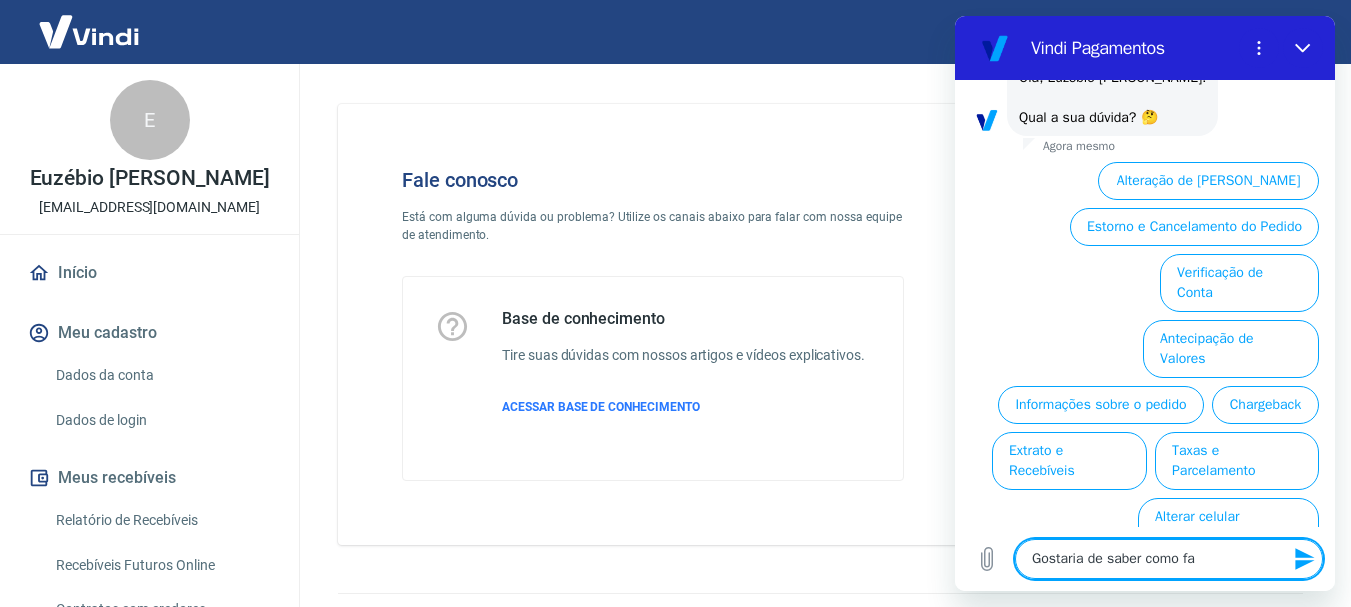 type on "Gostaria de saber como faç" 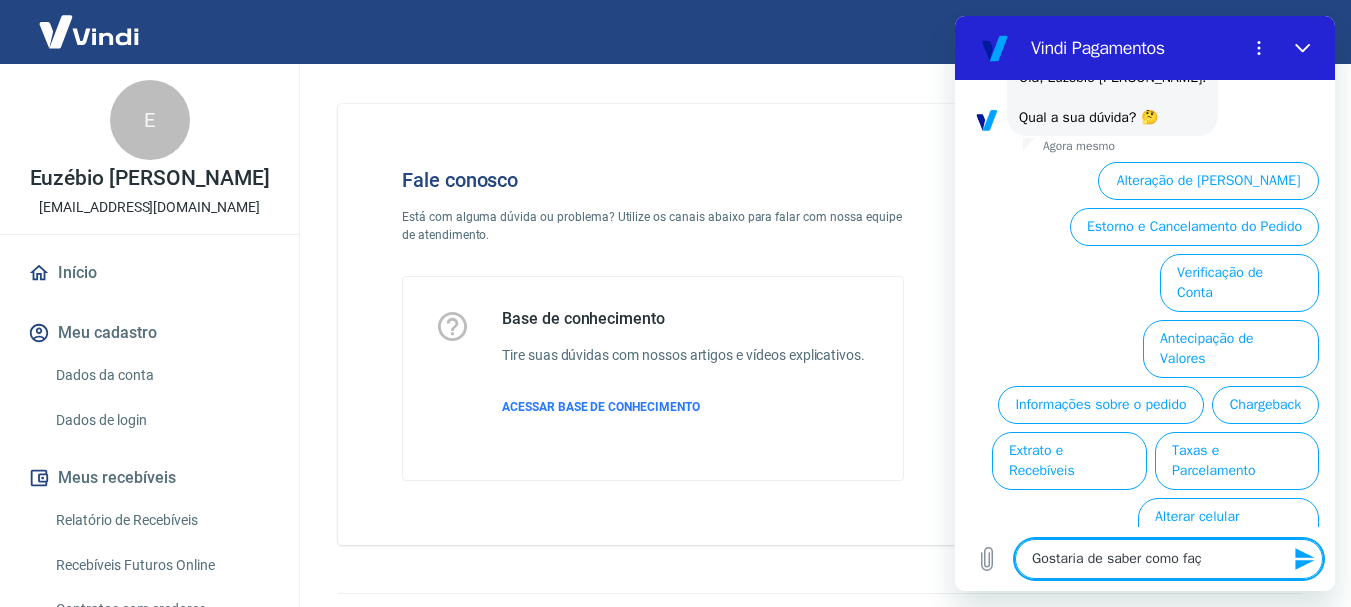 type on "Gostaria de saber como faço" 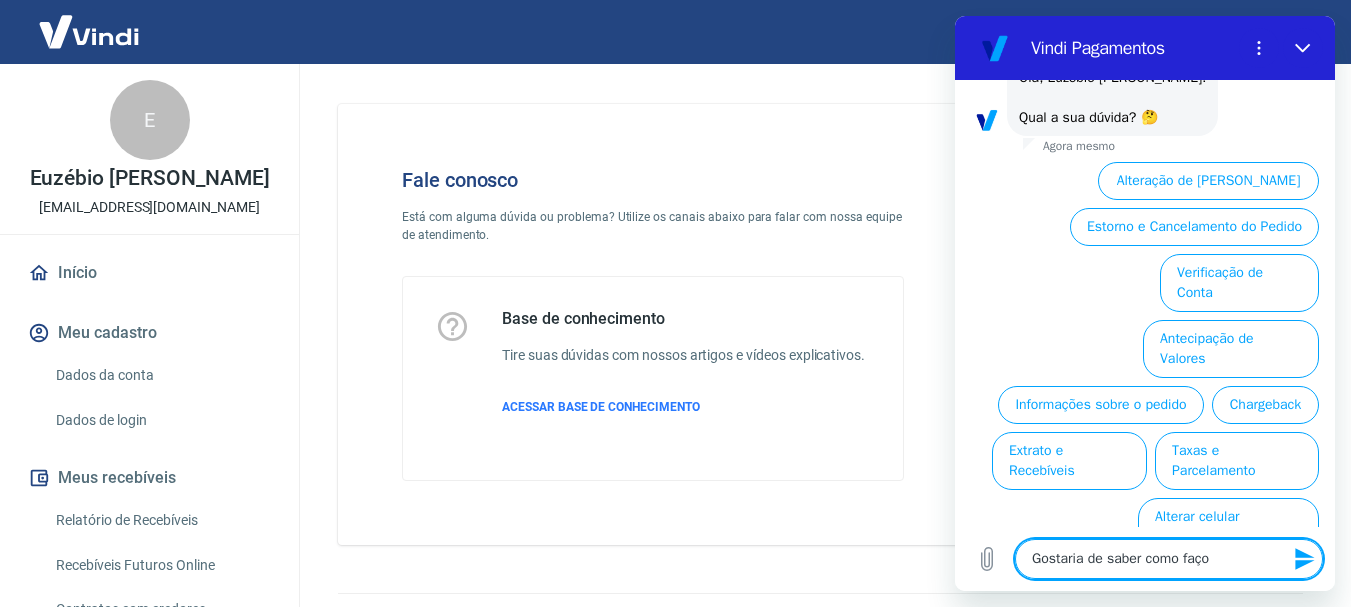 type on "Gostaria de saber como faço" 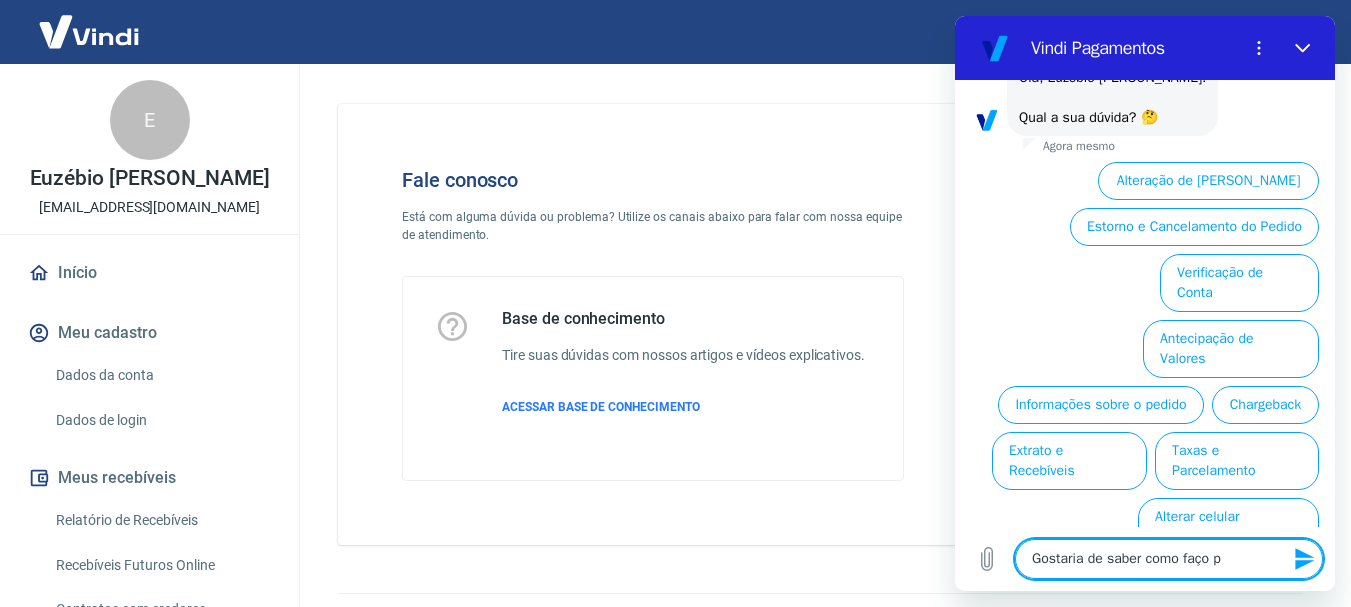 type on "Gostaria de saber como faço pa" 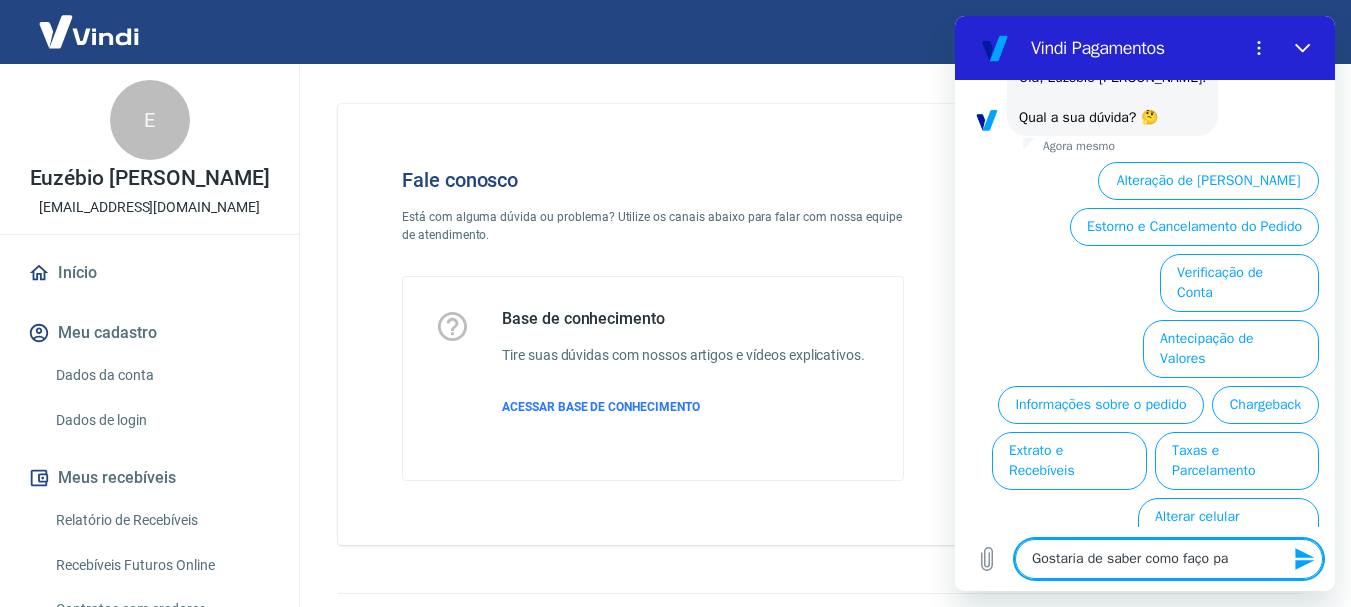 type on "Gostaria de saber como faço par" 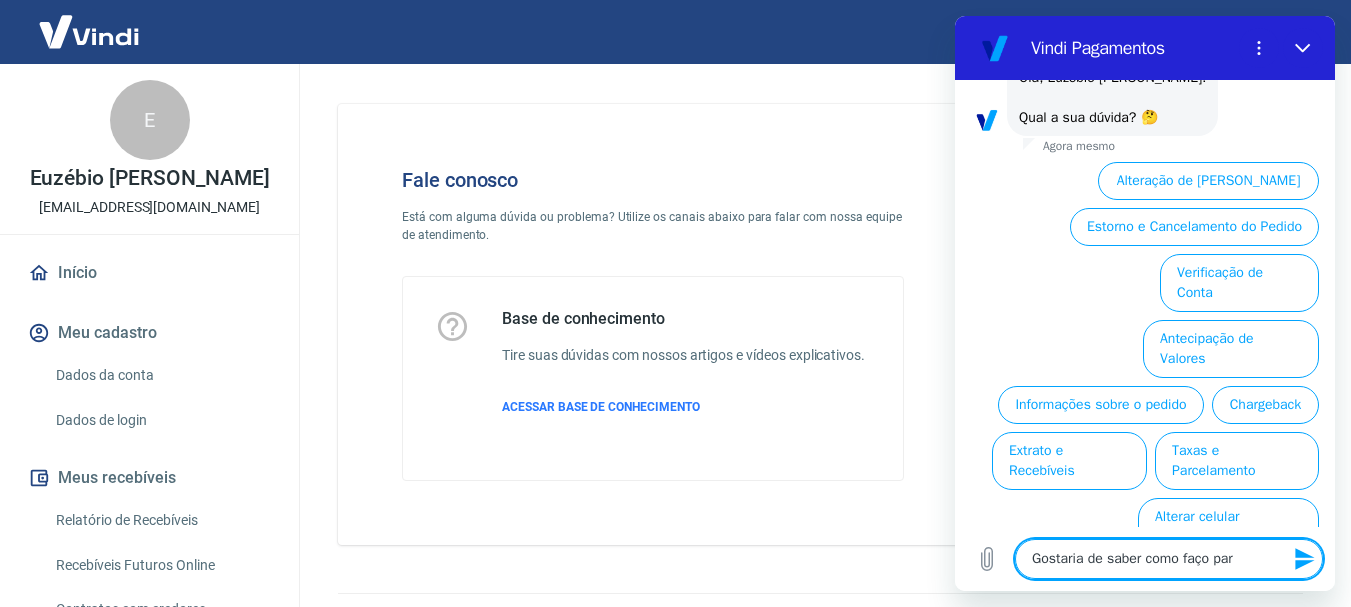 type on "Gostaria de saber como faço para" 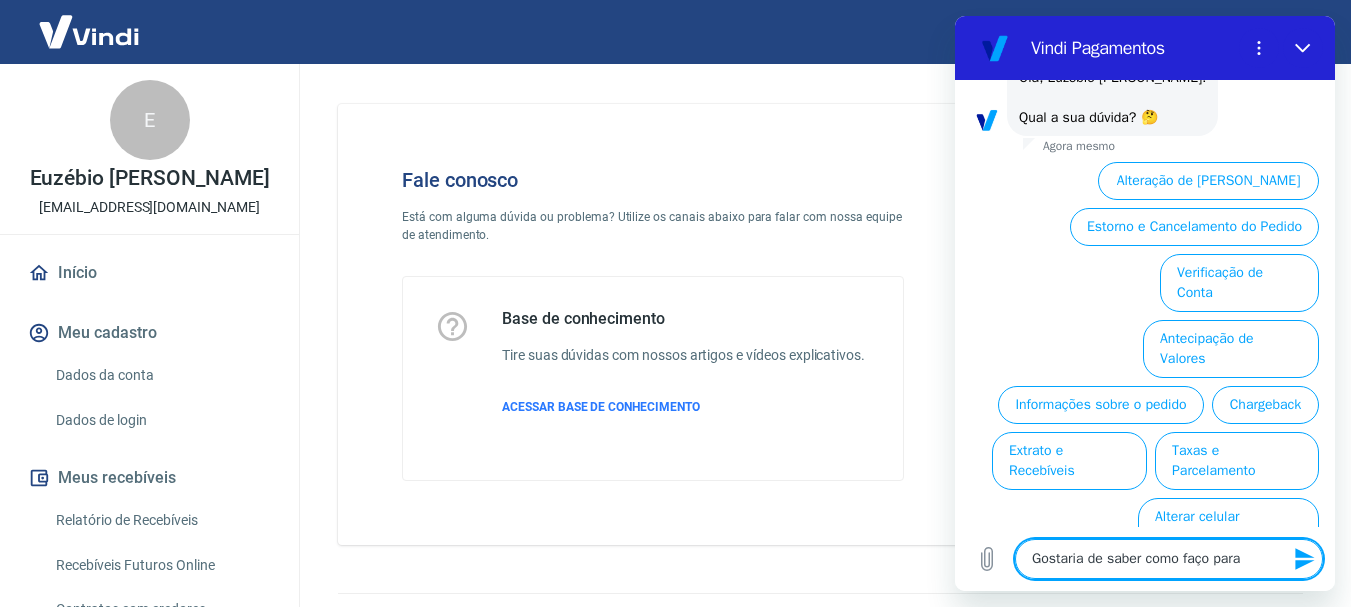 type on "Gostaria de saber como faço para" 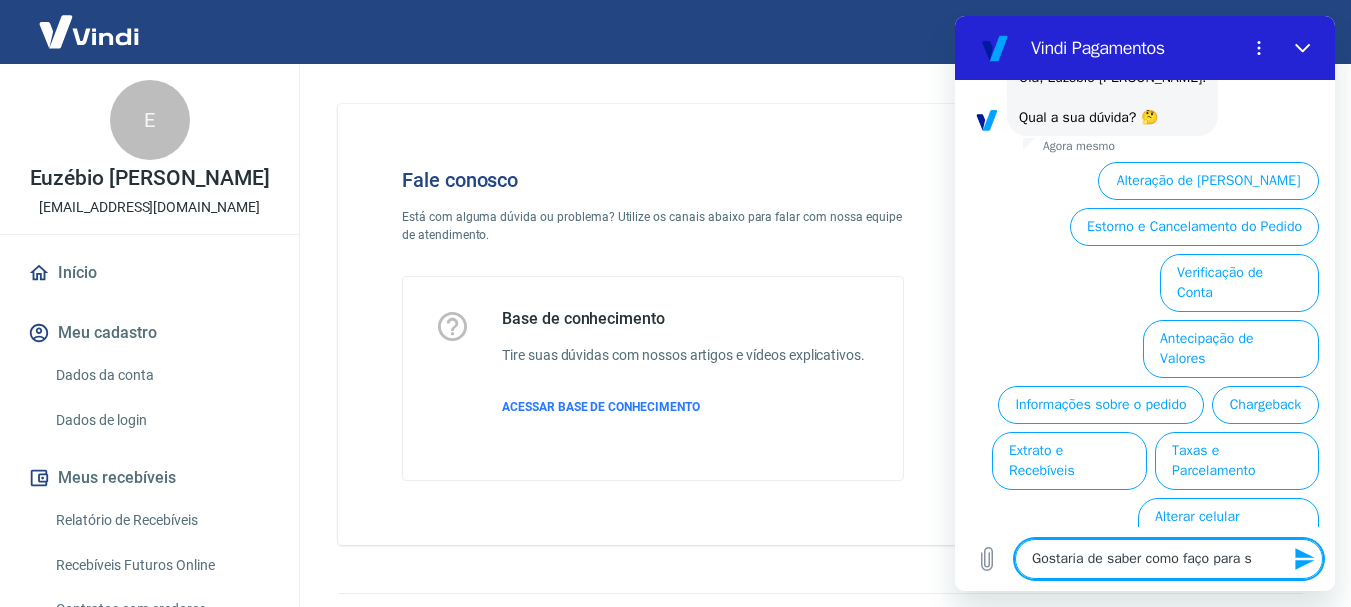 type on "Gostaria de saber como faço para sa" 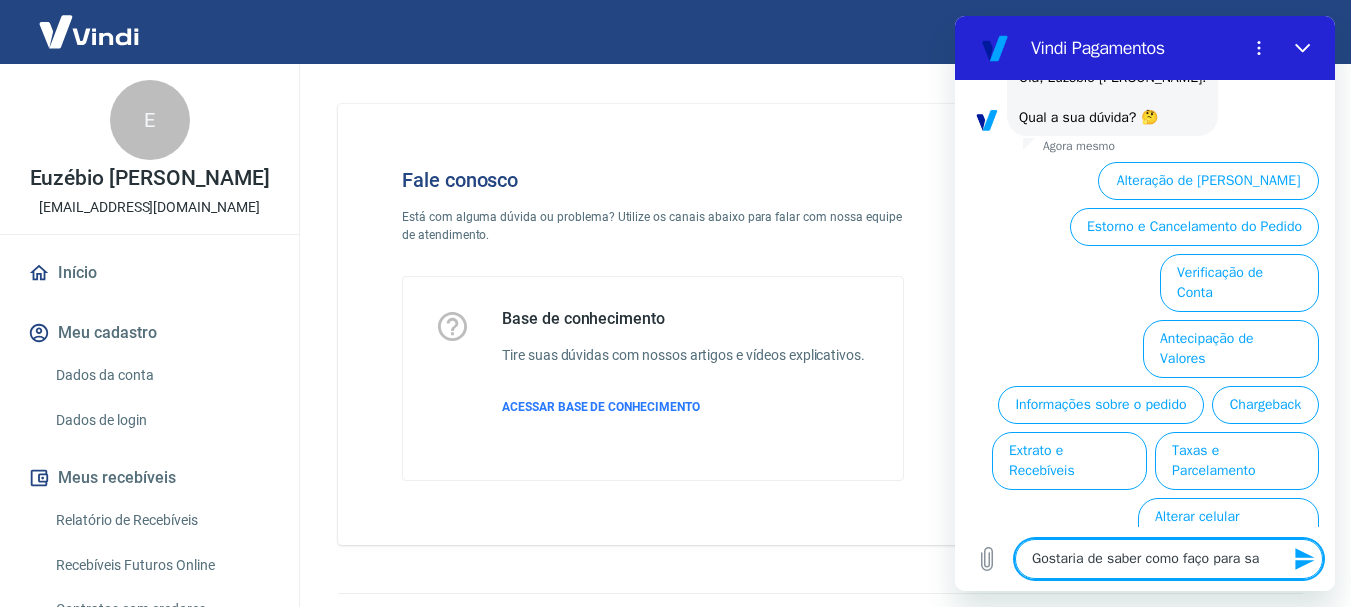 type on "Gostaria de saber como faço para sac" 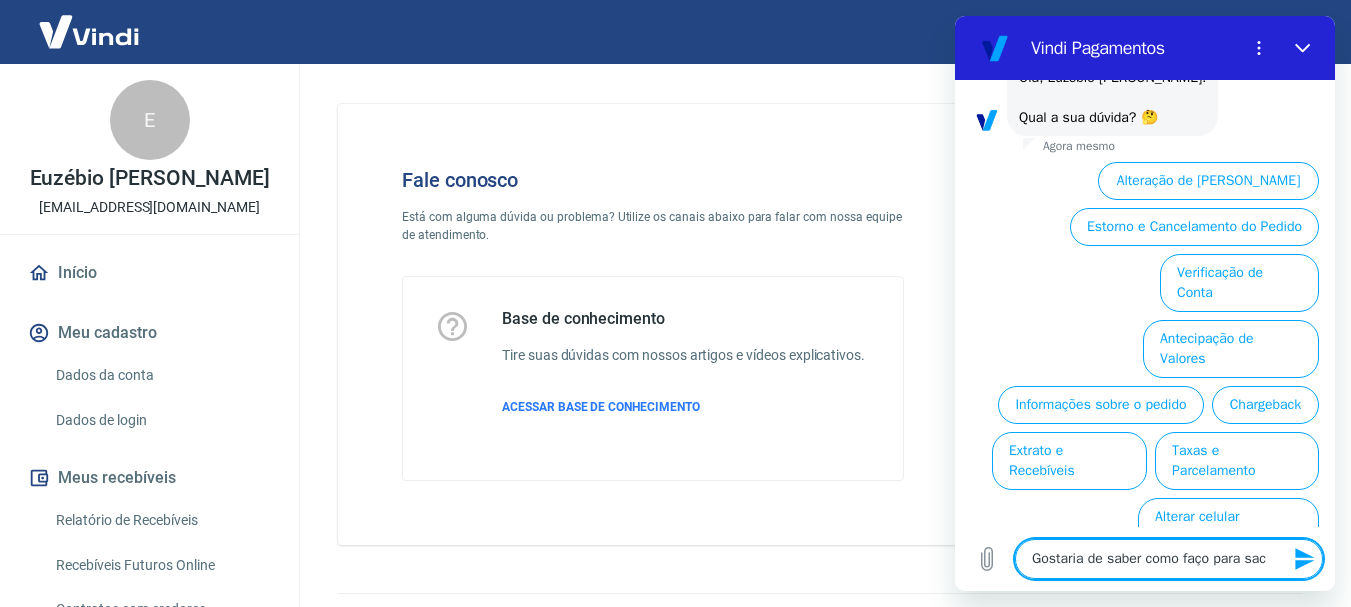 type on "Gostaria de saber como faço para saca" 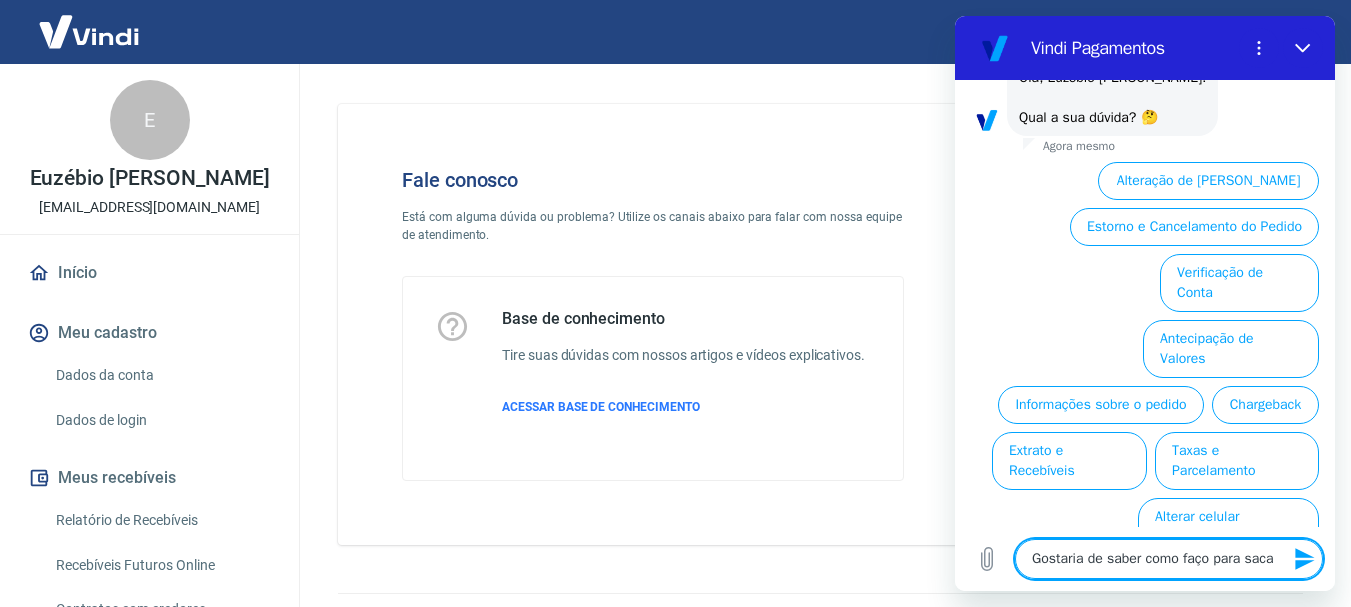 type on "Gostaria de saber como faço para sacar" 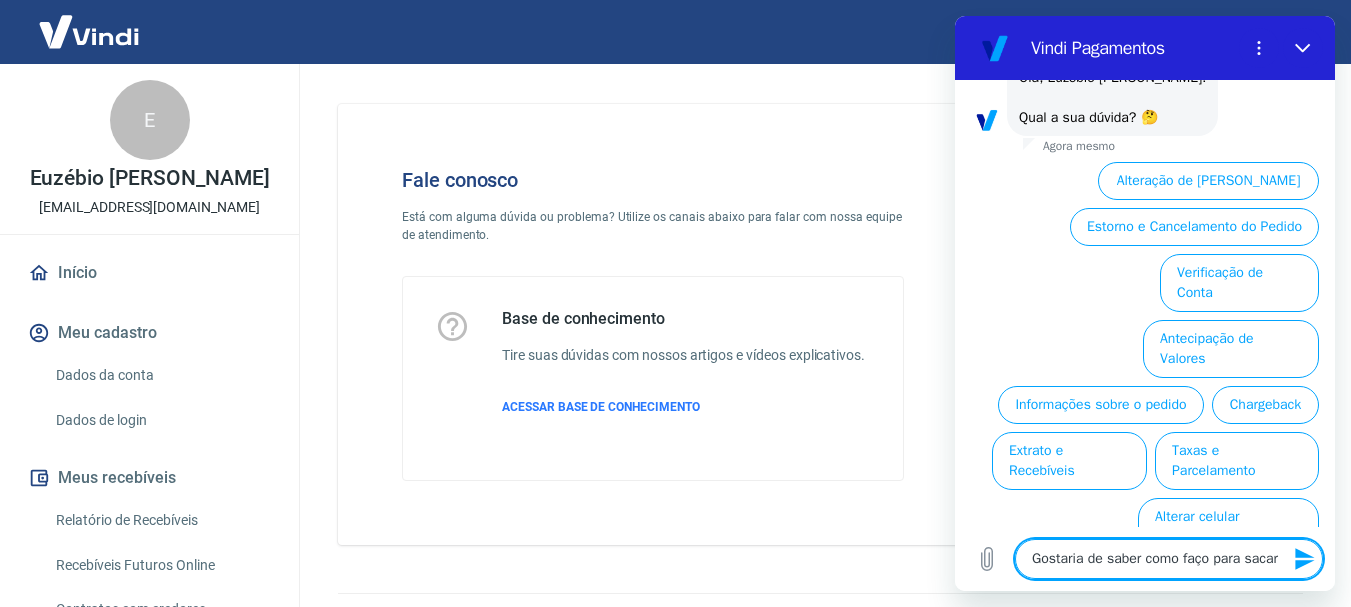 type on "Gostaria de saber como faço para sacar" 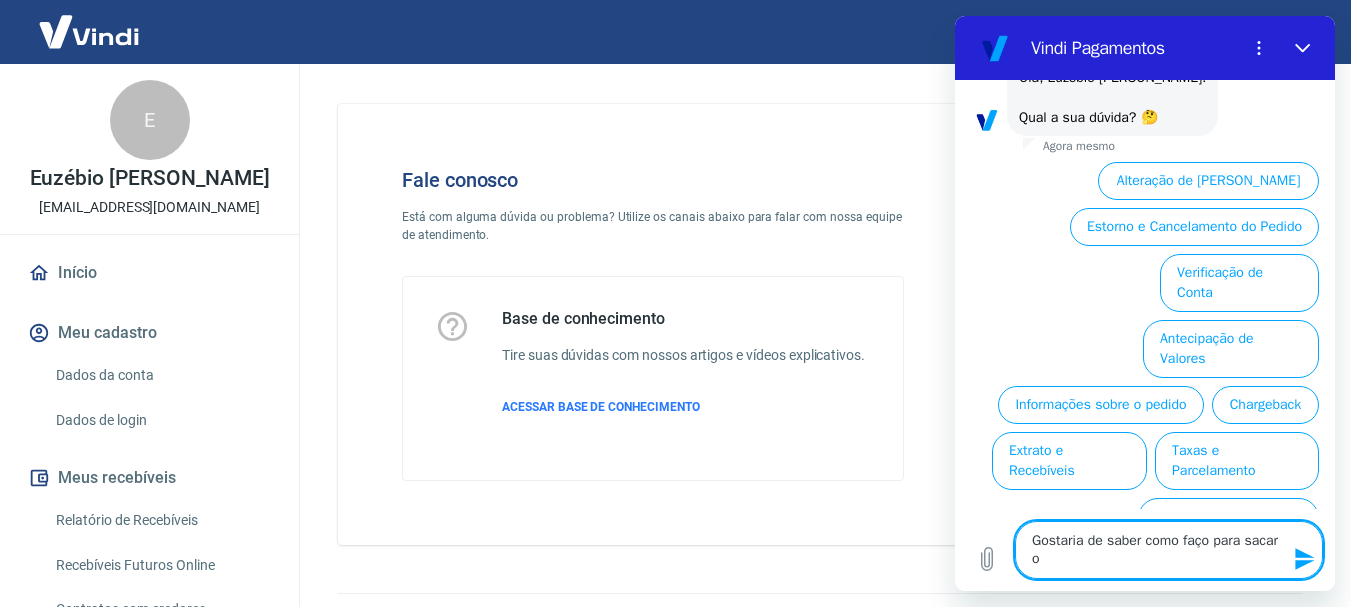 type on "Gostaria de saber como faço para sacar o" 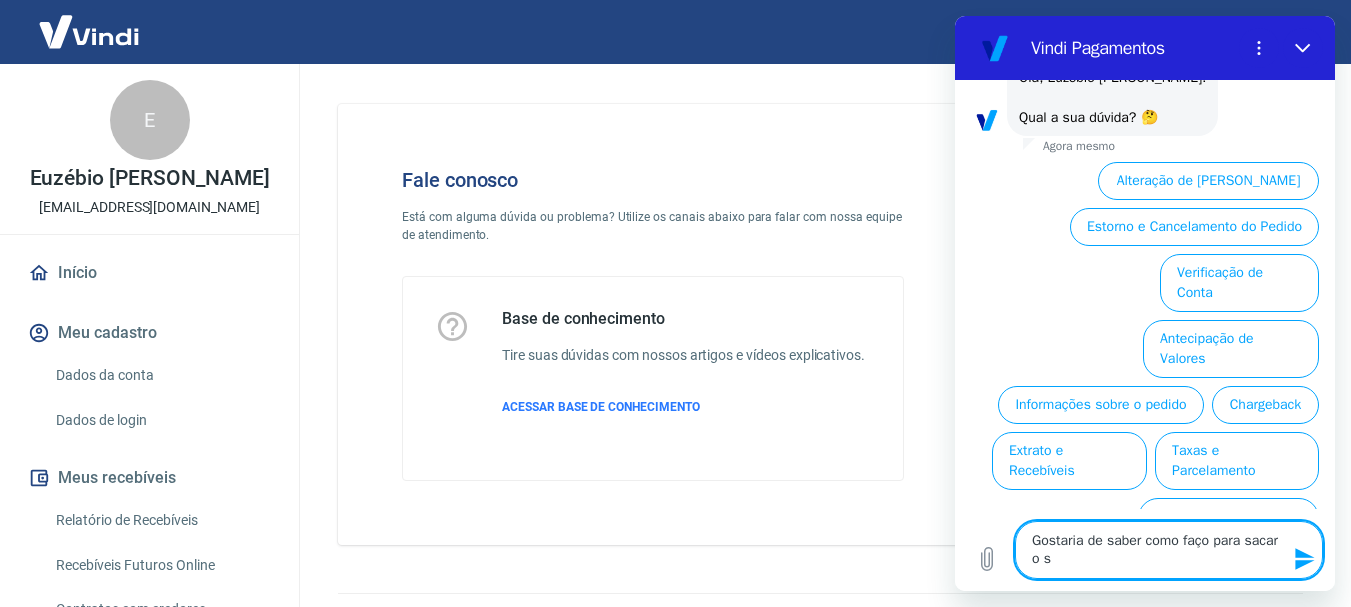 type on "Gostaria de saber como faço para sacar o sa" 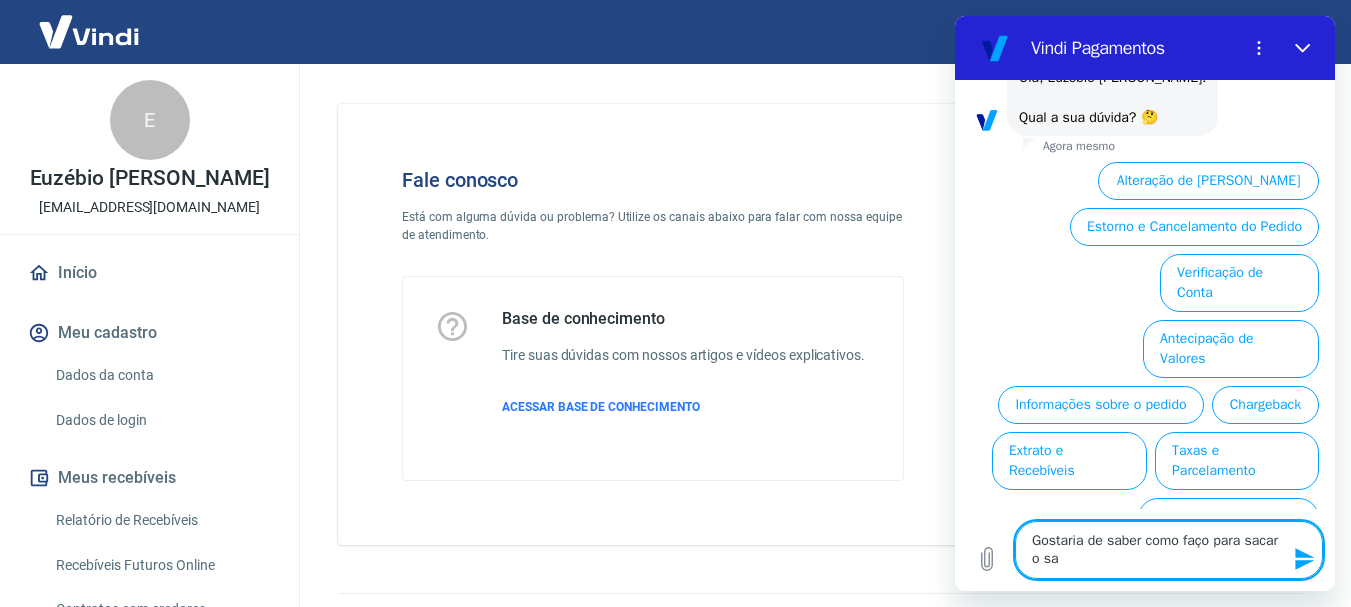 type on "Gostaria de saber como faço para sacar o sal" 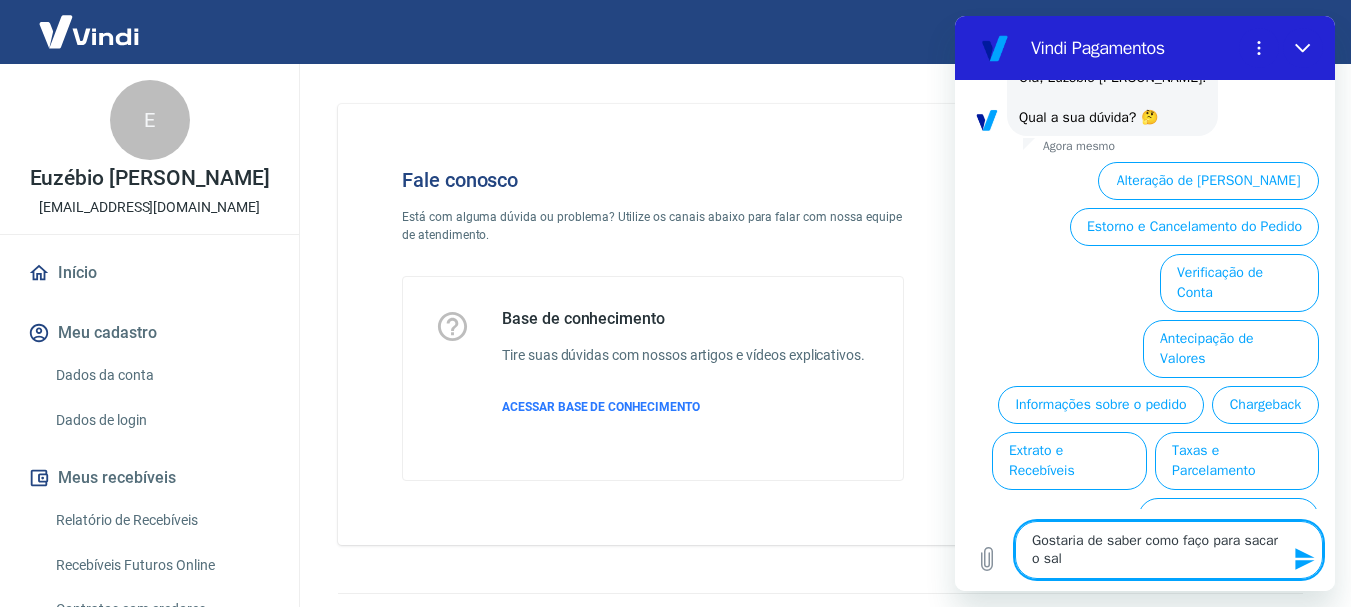 type on "Gostaria de saber como faço para sacar o sald" 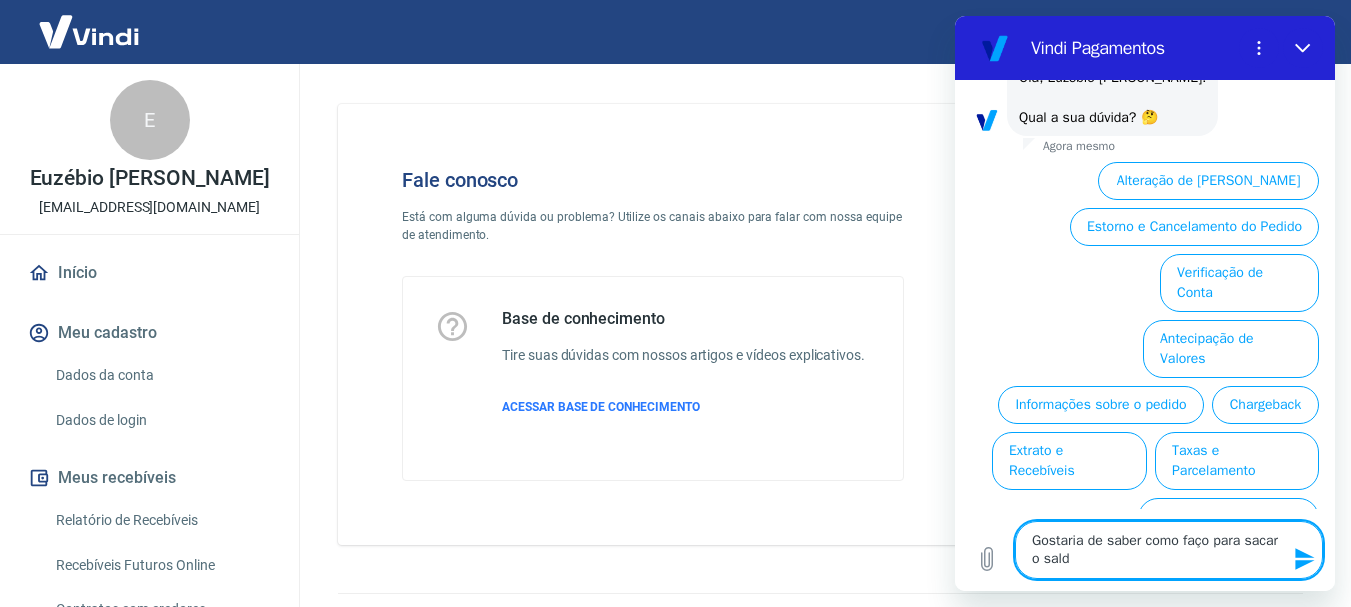 type on "Gostaria de saber como faço para sacar o saldo" 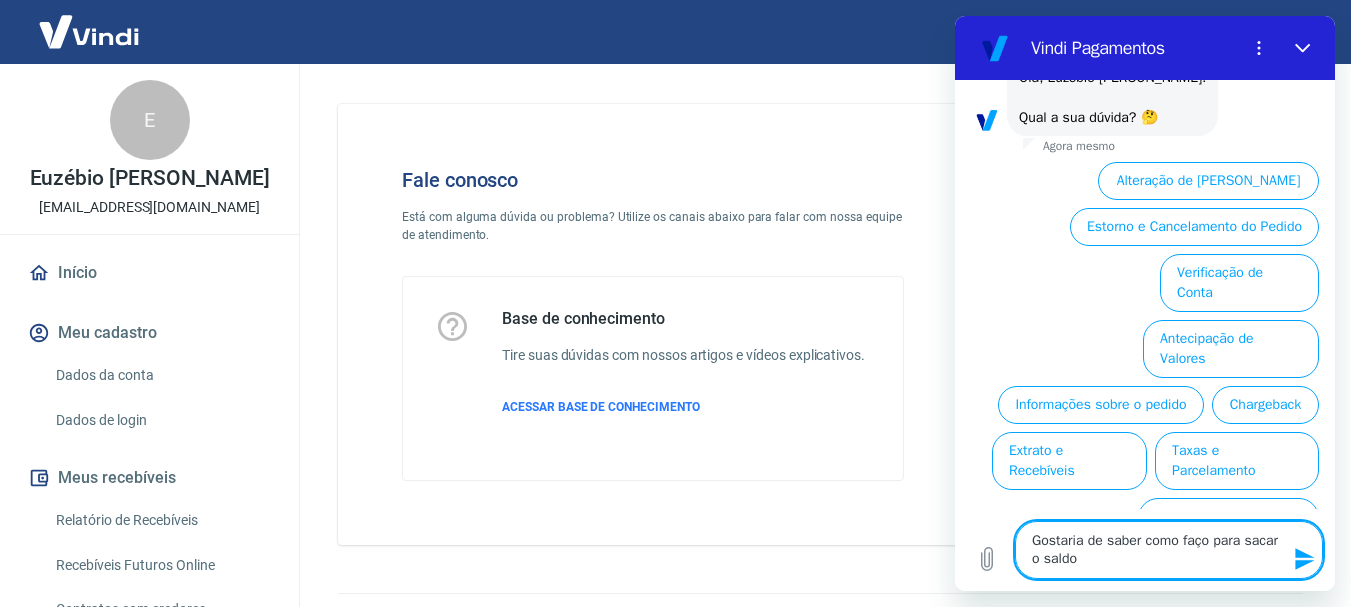 type on "Gostaria de saber como faço para sacar o saldo" 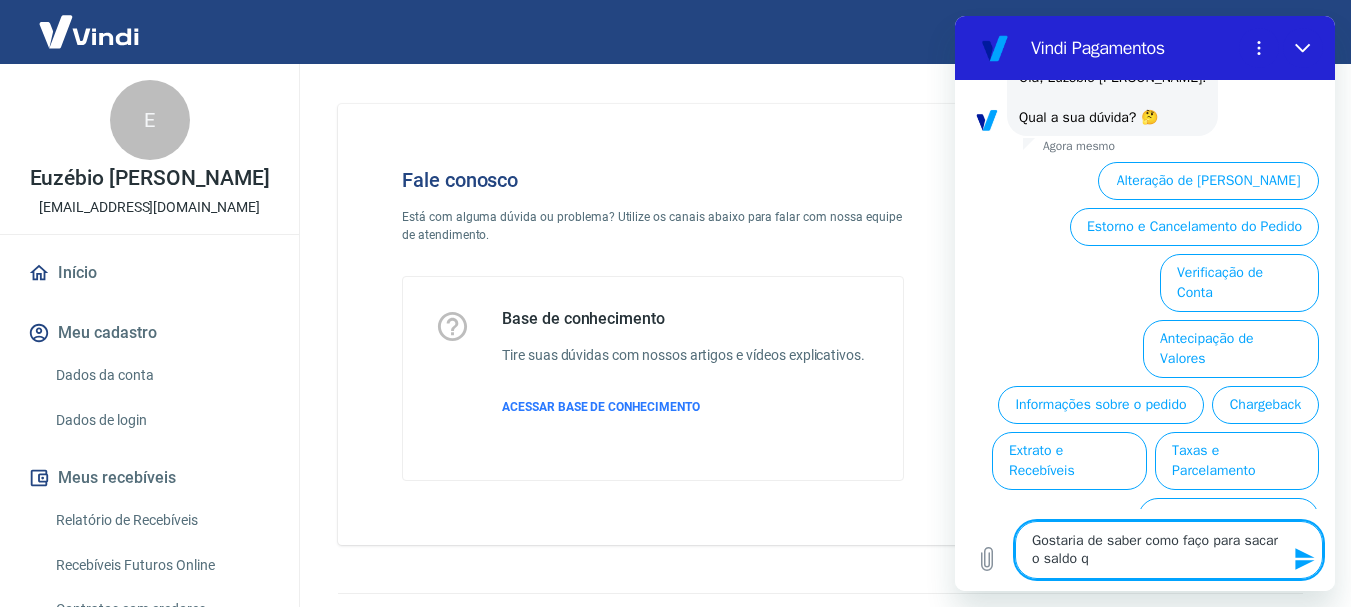 type on "Gostaria de saber como faço para sacar o saldo qu" 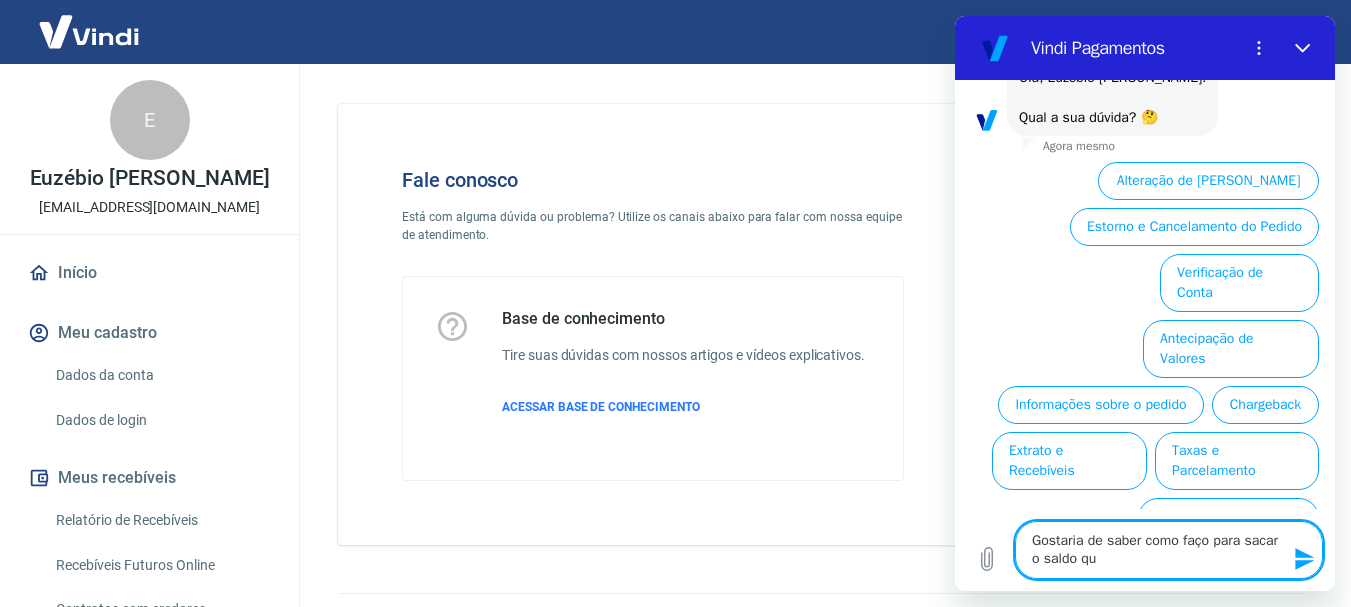 type on "x" 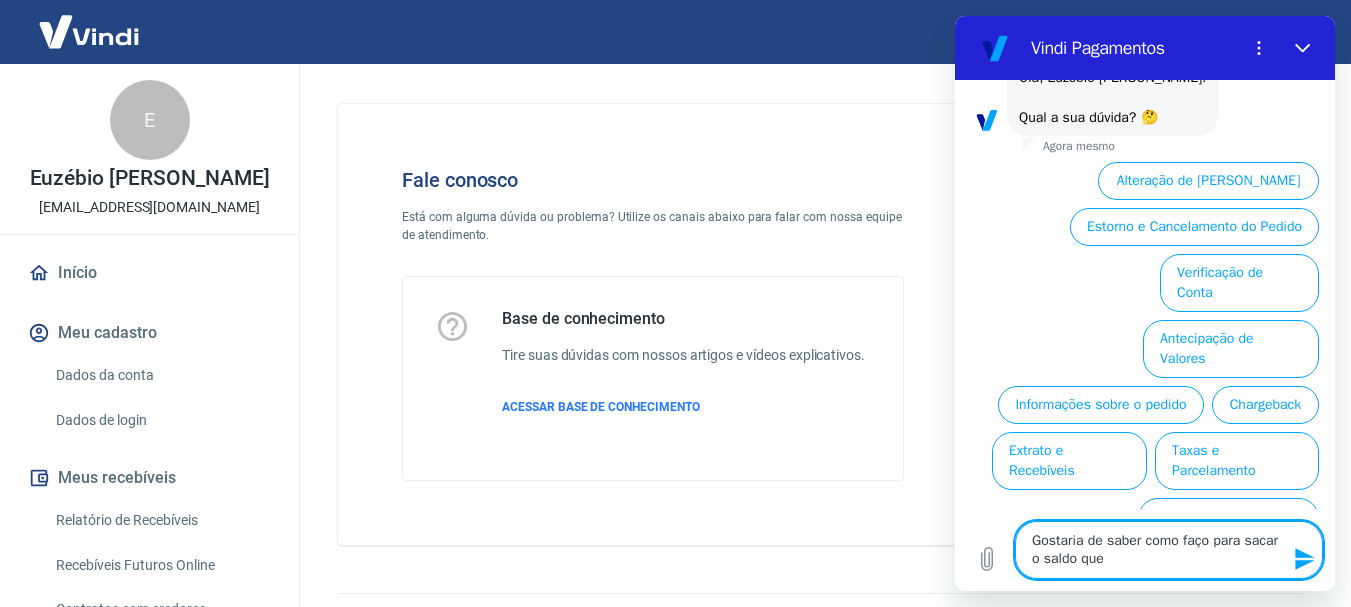 type on "Gostaria de saber como faço para sacar o saldo que" 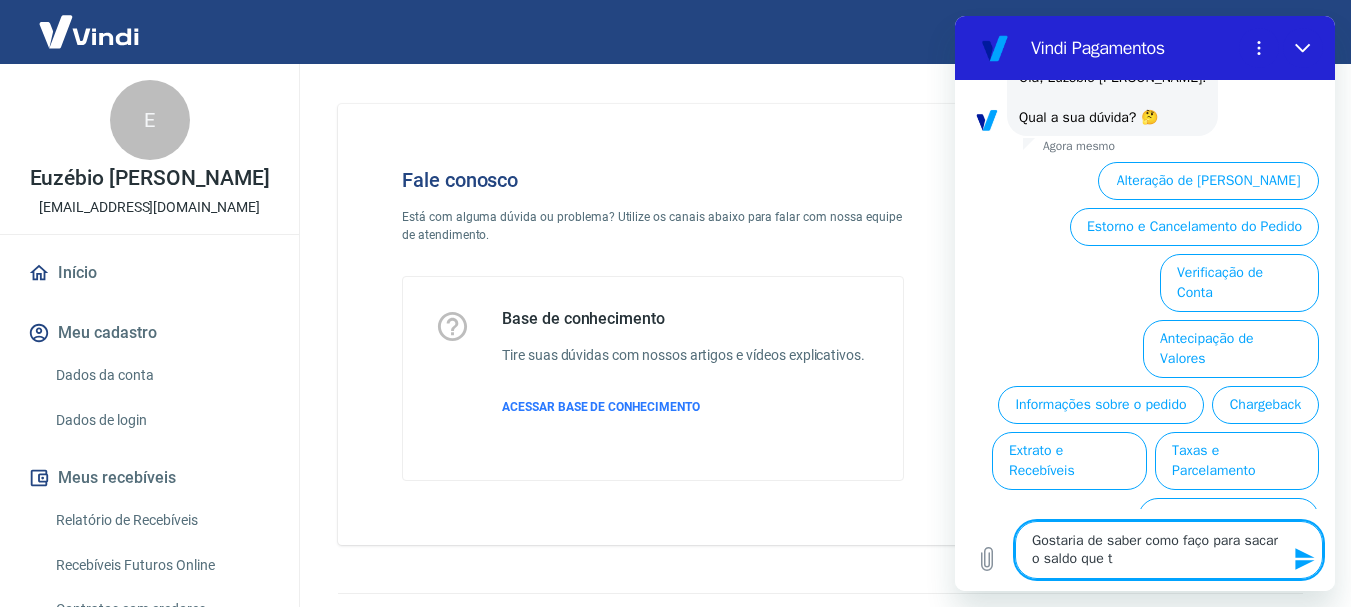 type on "Gostaria de saber como faço para sacar o saldo que te" 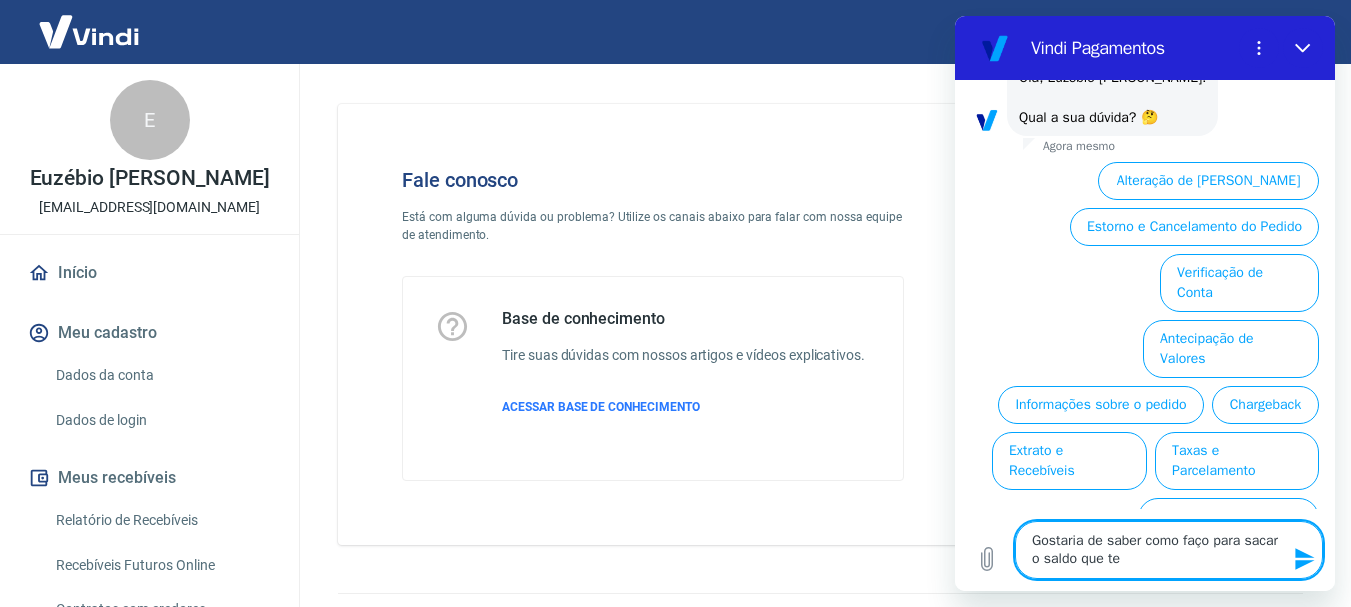 type on "Gostaria de saber como faço para sacar o saldo que ten" 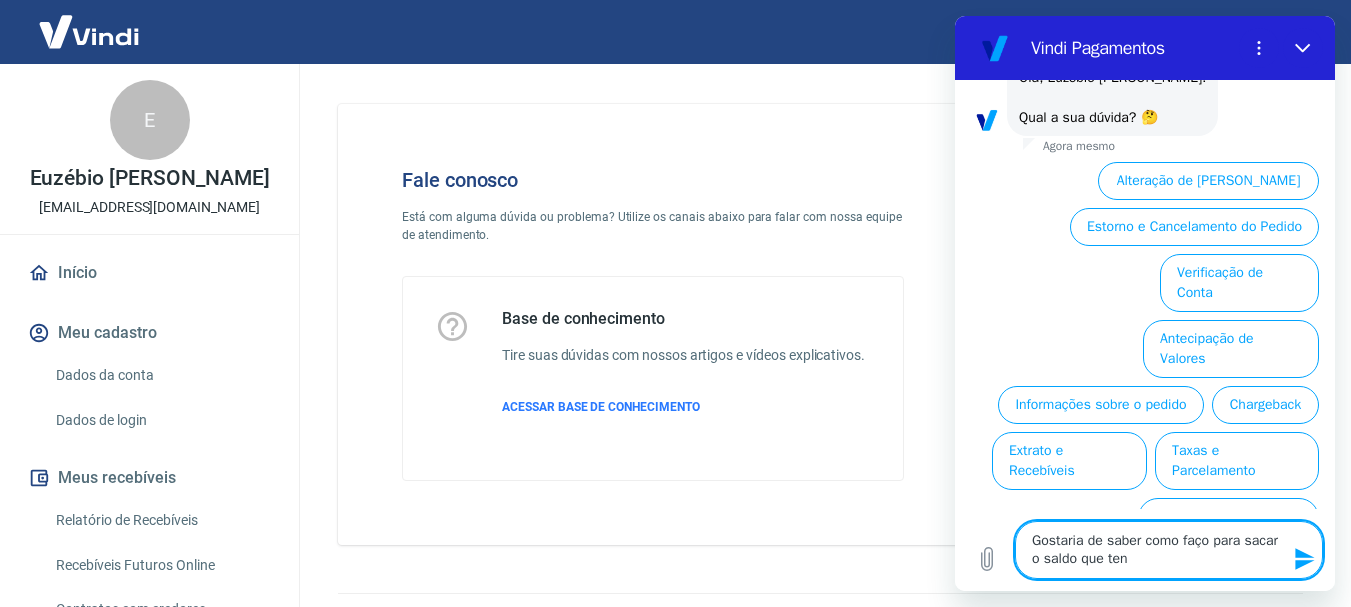 type on "Gostaria de saber como faço para sacar o saldo que tenh" 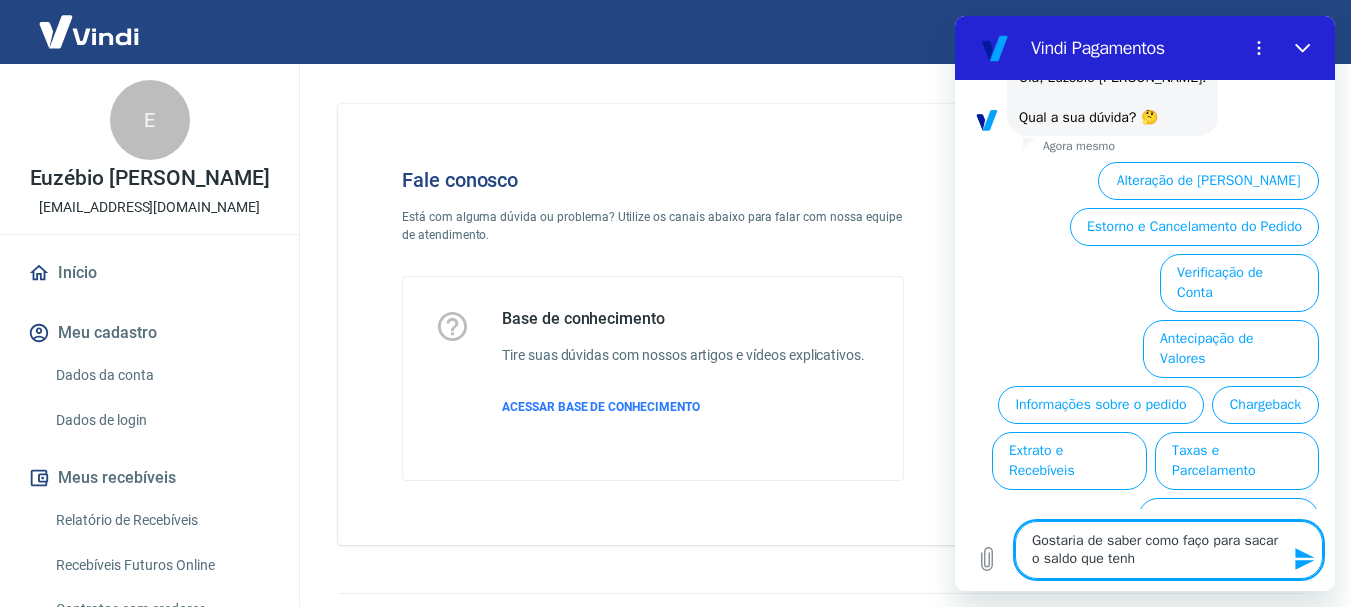 type on "Gostaria de saber como faço para sacar o saldo que tenho" 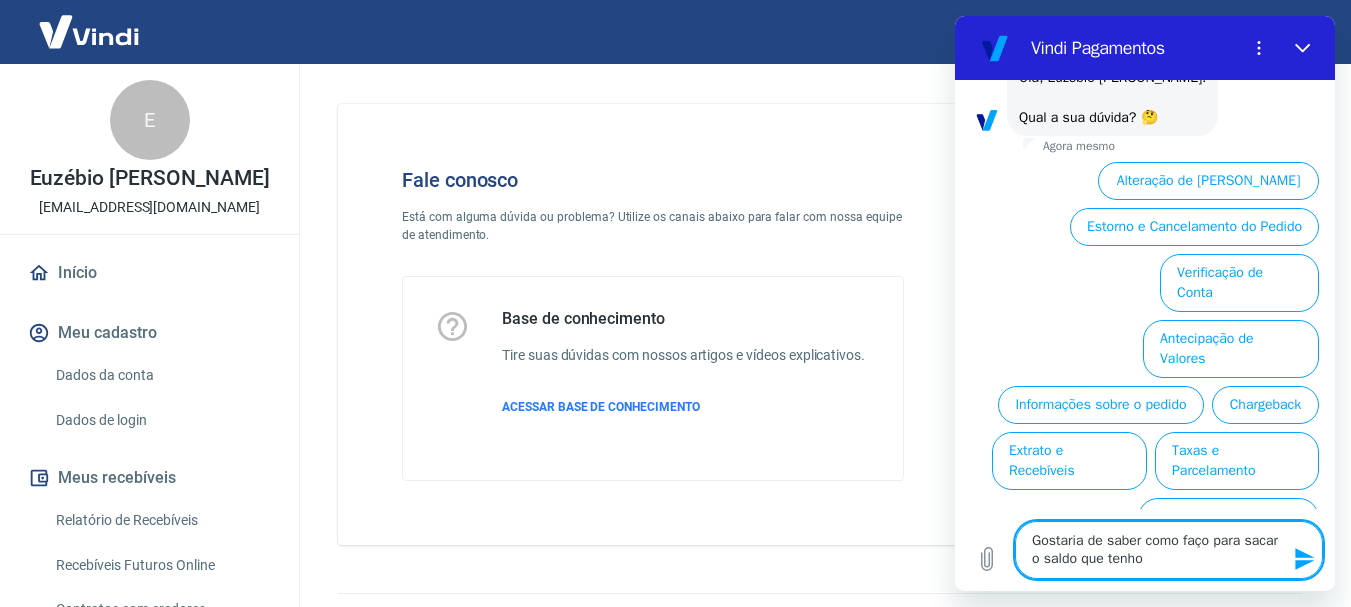 type on "Gostaria de saber como faço para sacar o saldo que tenho" 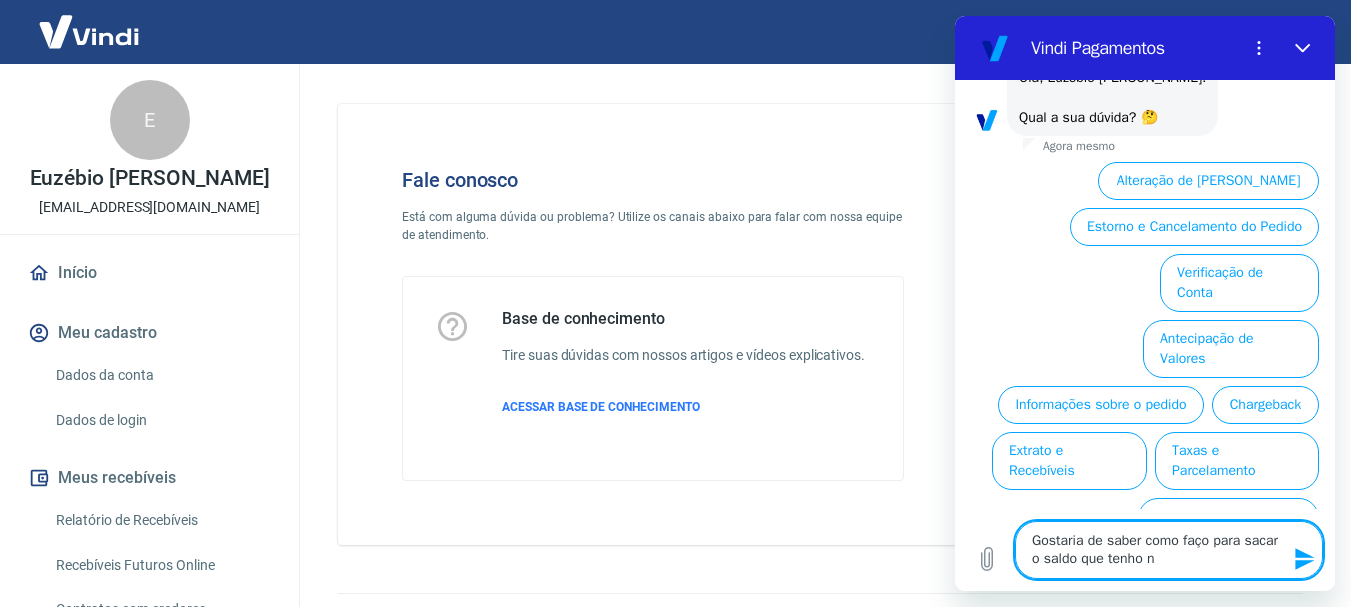 type on "Gostaria de saber como faço para sacar o saldo que tenho na" 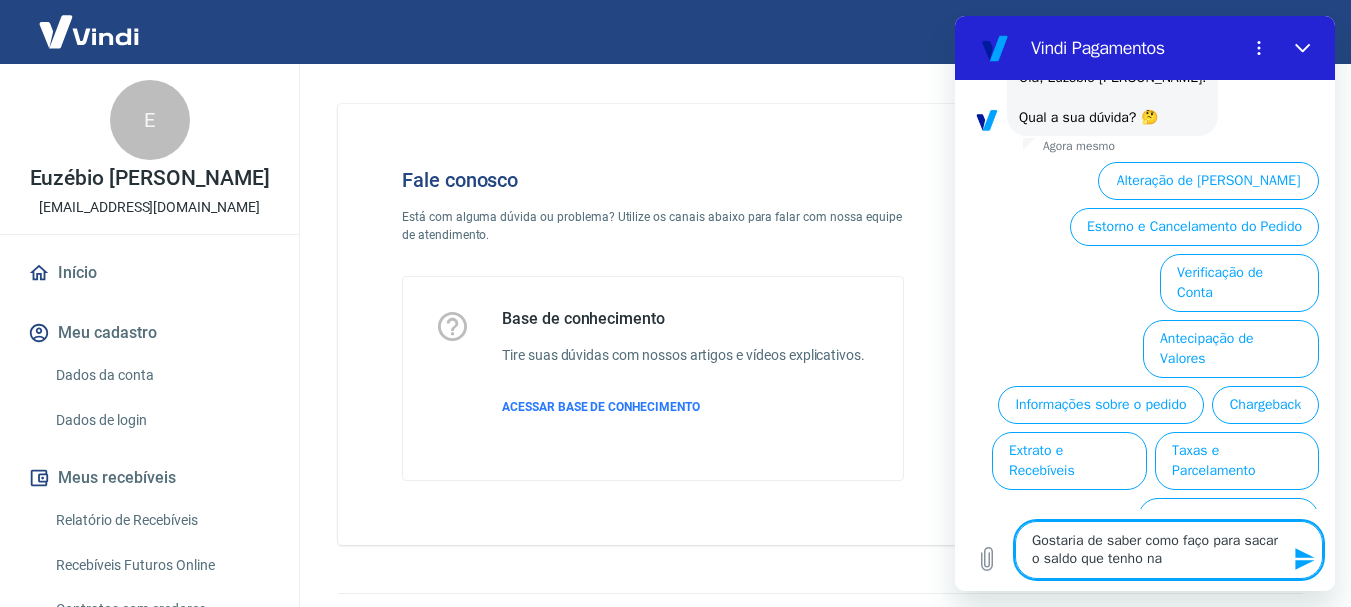 type on "Gostaria de saber como faço para sacar o saldo que tenho na" 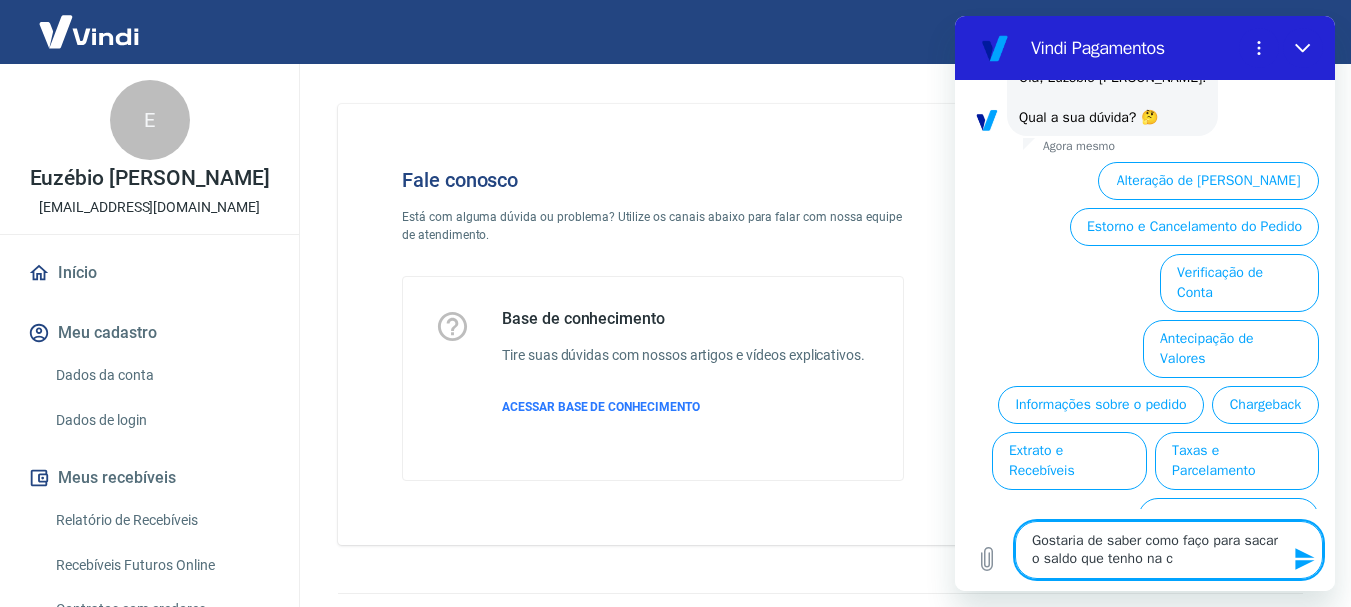 type on "Gostaria de saber como faço para sacar o saldo que tenho na co" 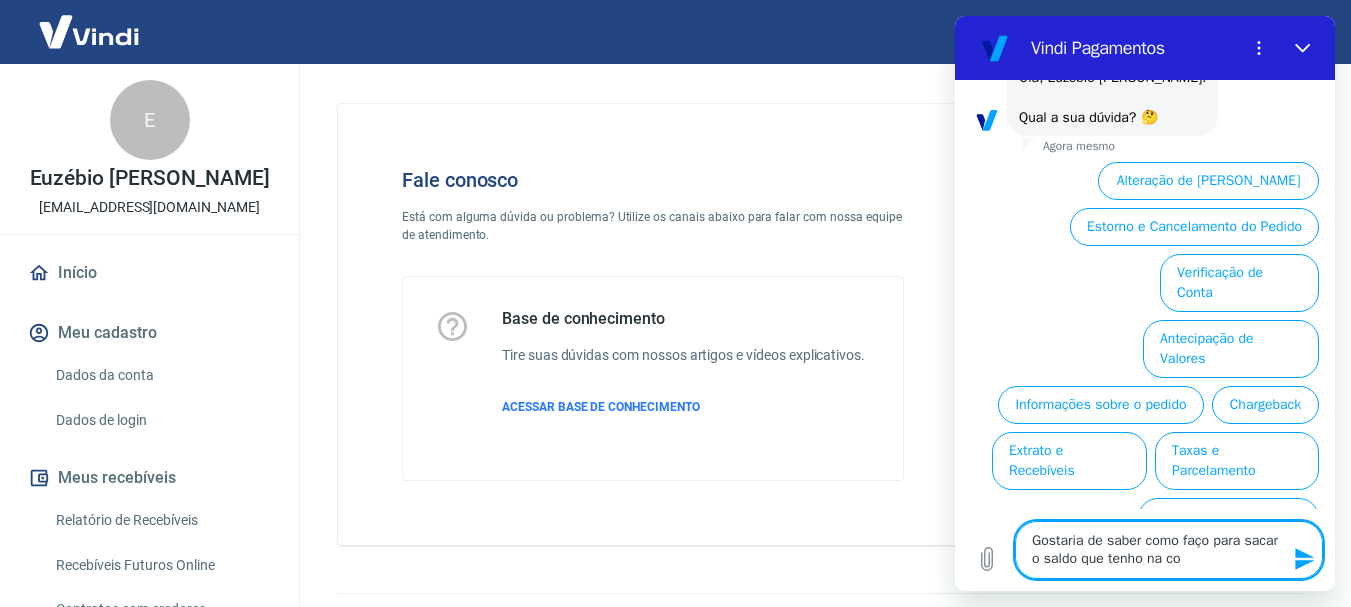 type on "Gostaria de saber como faço para sacar o saldo que tenho na con" 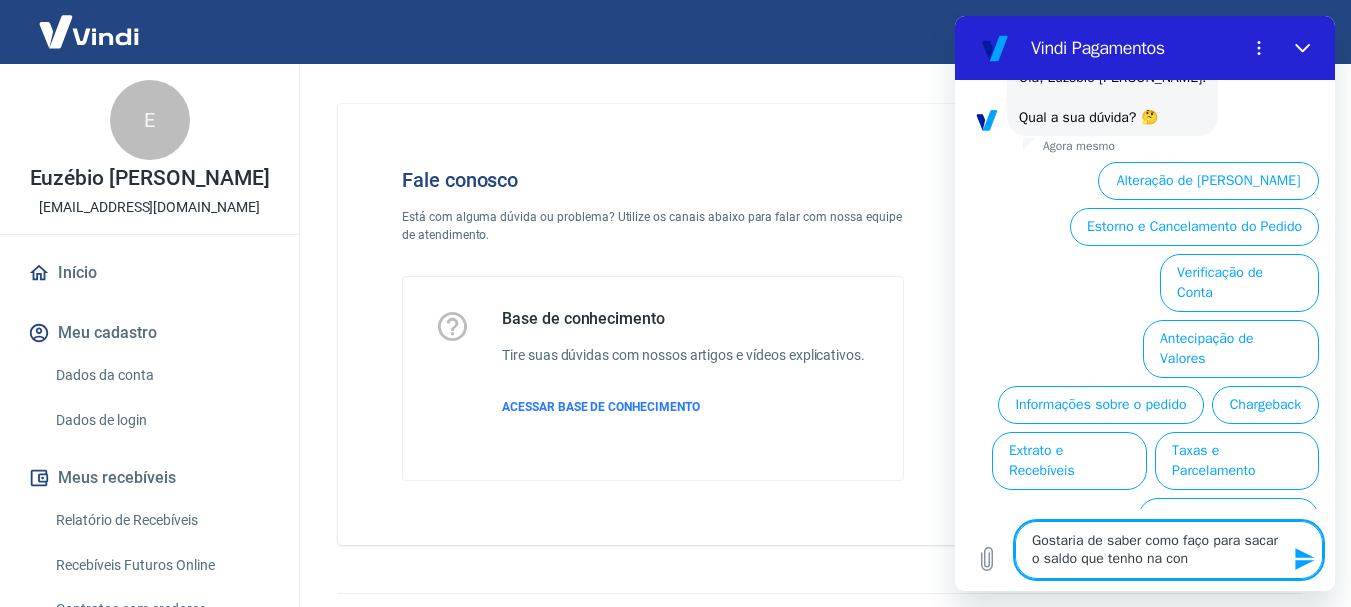 type on "Gostaria de saber como faço para sacar o saldo que tenho na cont" 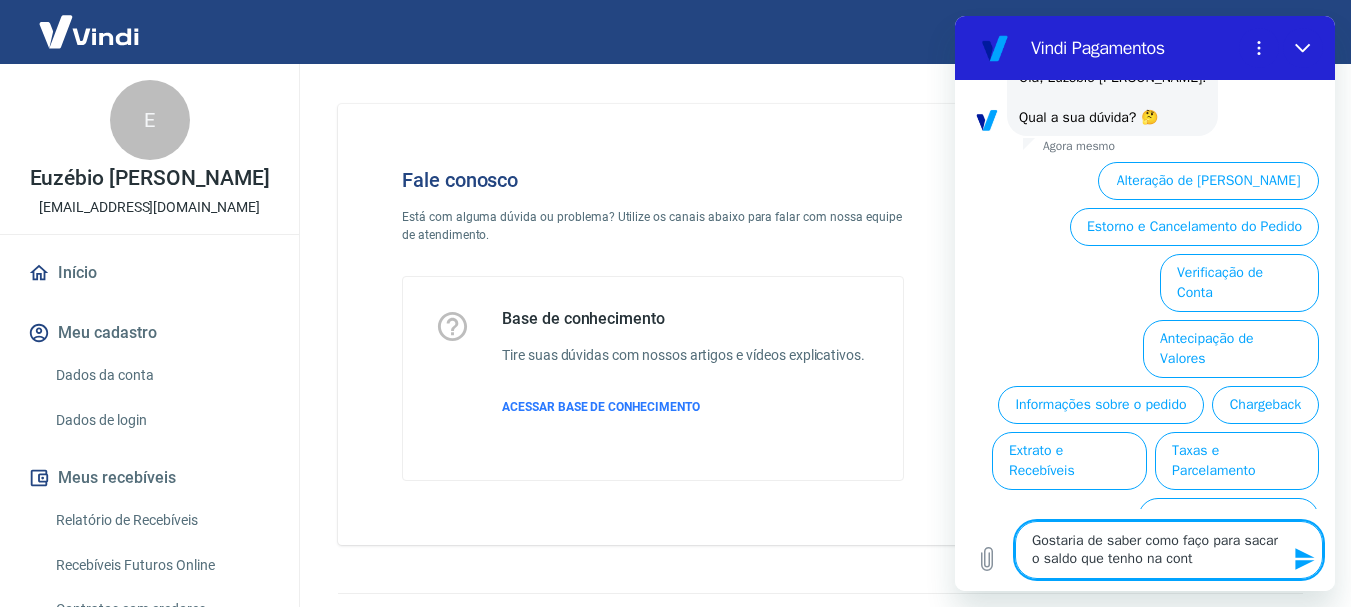 type on "Gostaria de saber como faço para sacar o saldo que tenho na conta" 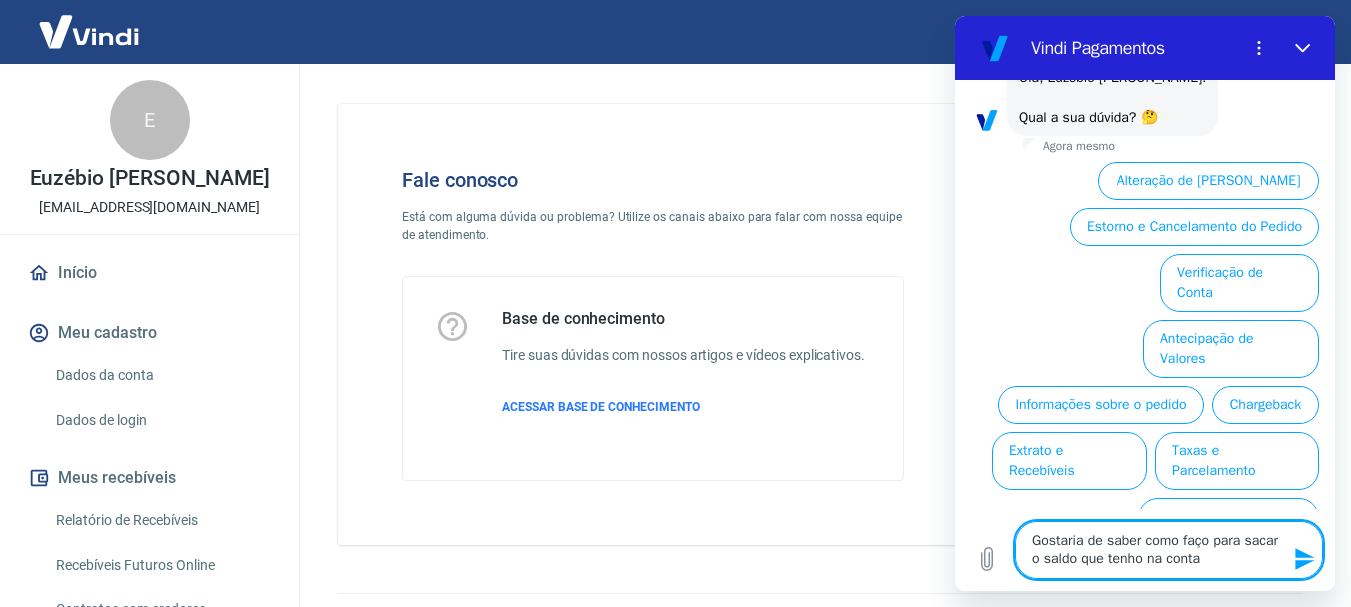 type 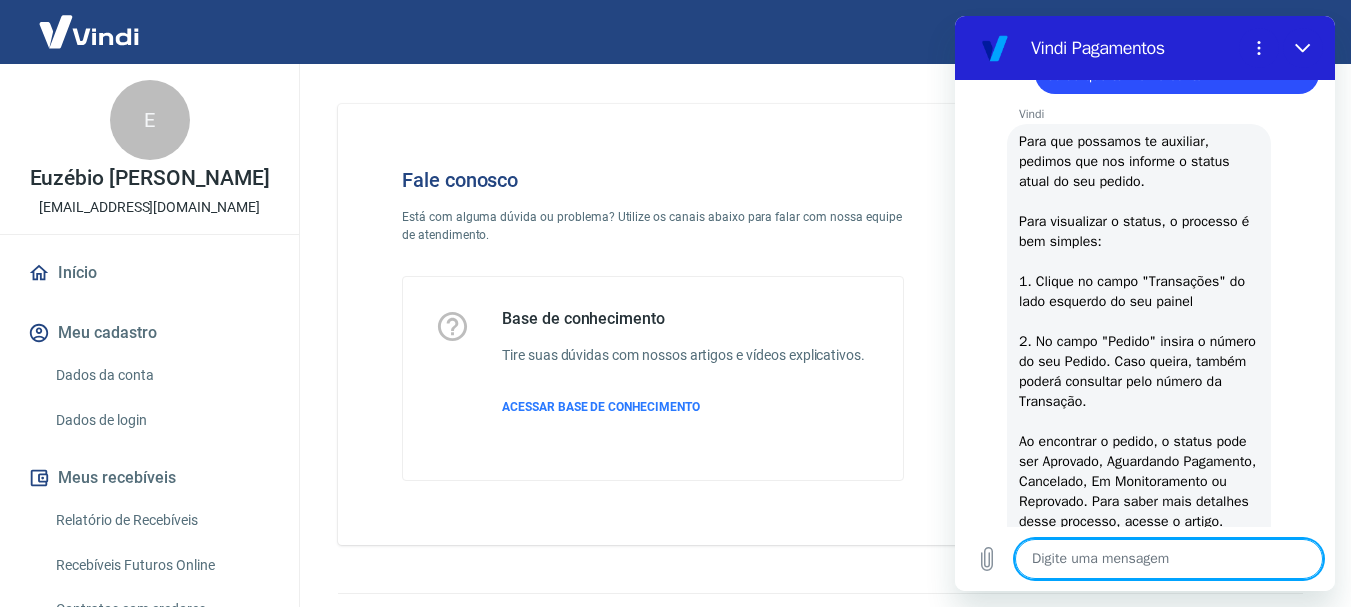 scroll, scrollTop: 136, scrollLeft: 0, axis: vertical 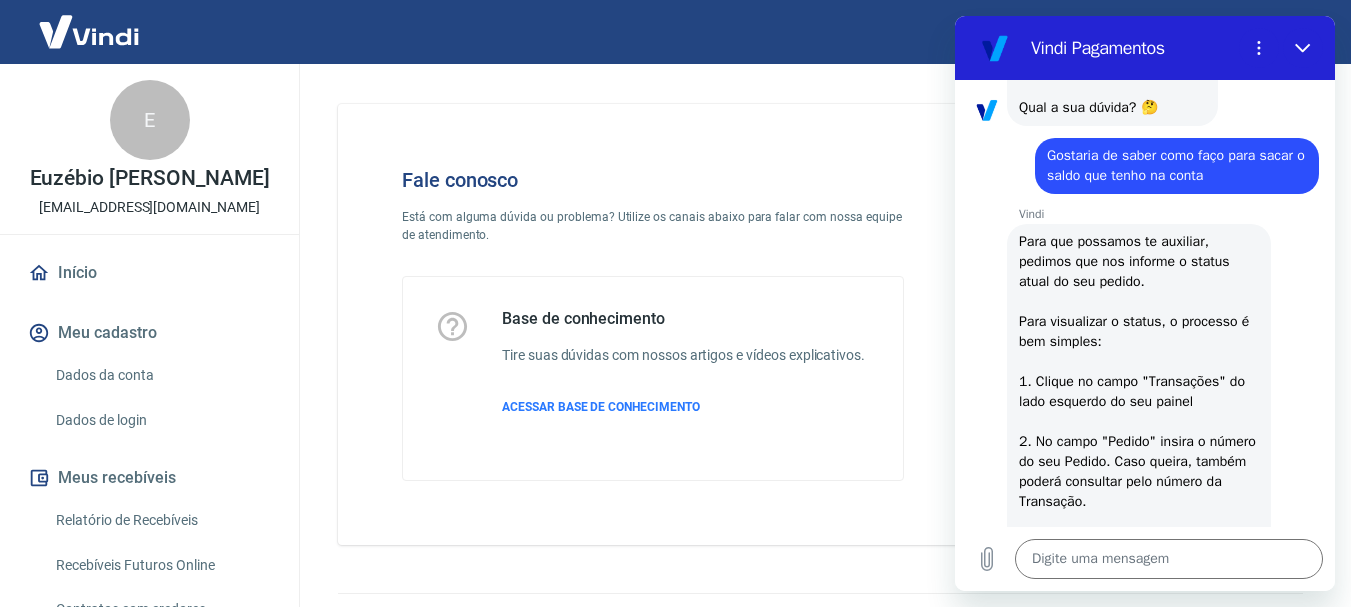 type on "x" 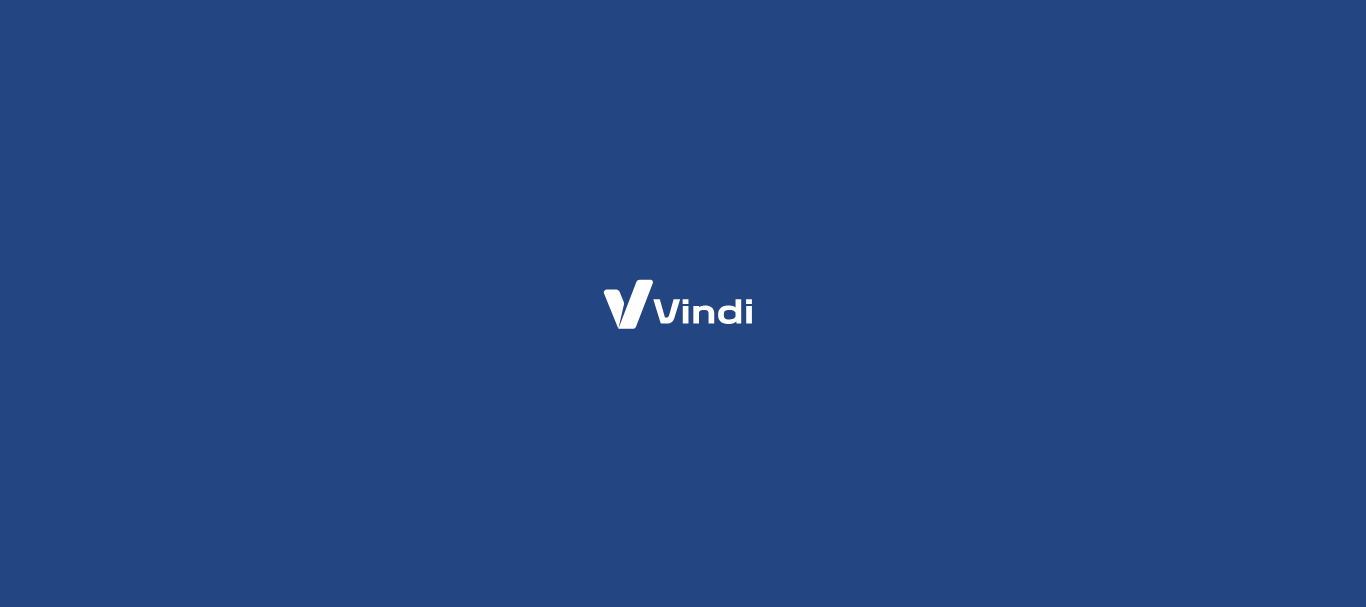 scroll, scrollTop: 0, scrollLeft: 0, axis: both 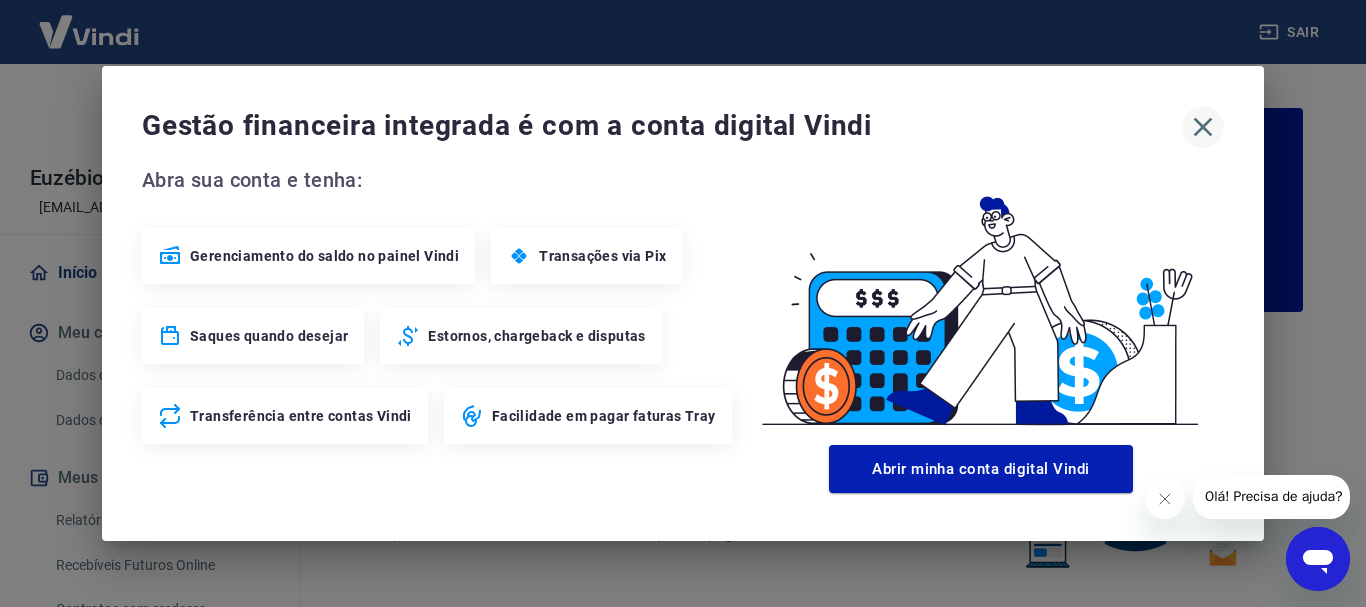 click 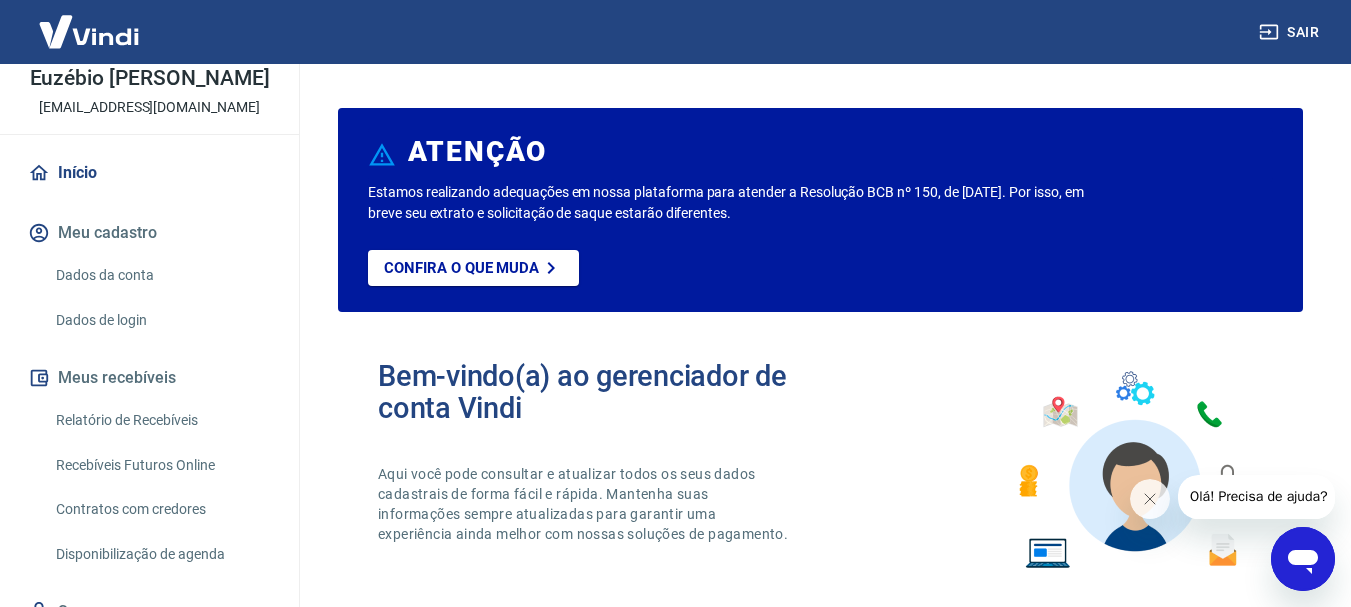 scroll, scrollTop: 187, scrollLeft: 0, axis: vertical 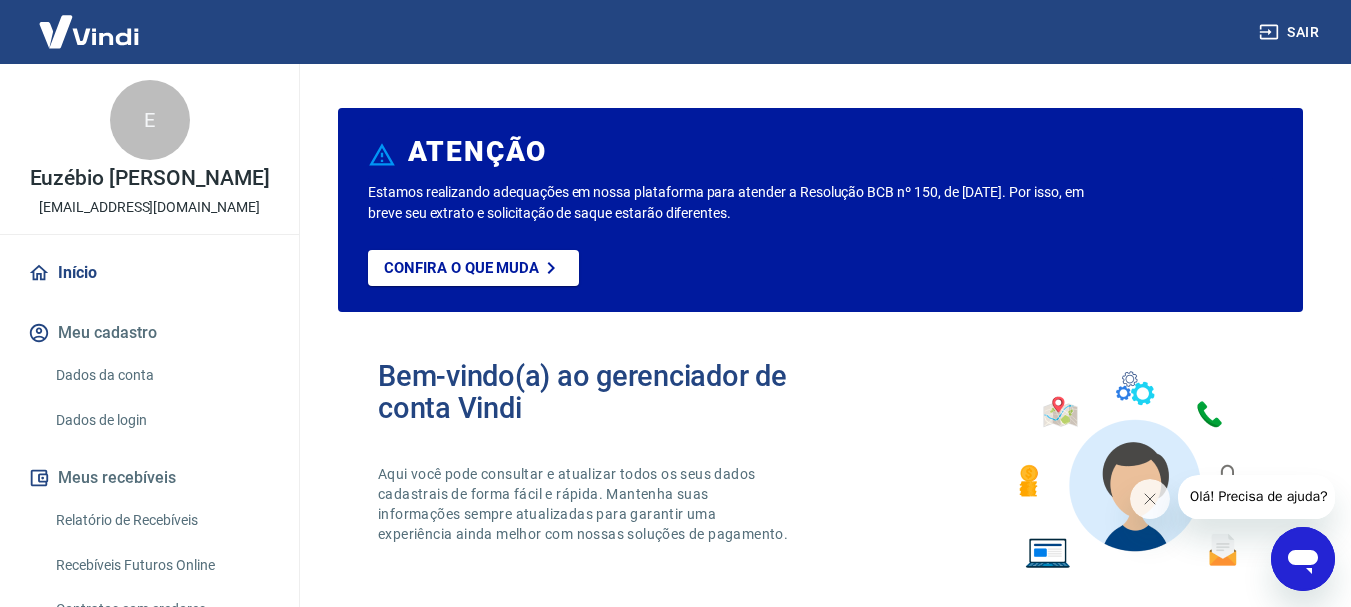 click at bounding box center (89, 31) 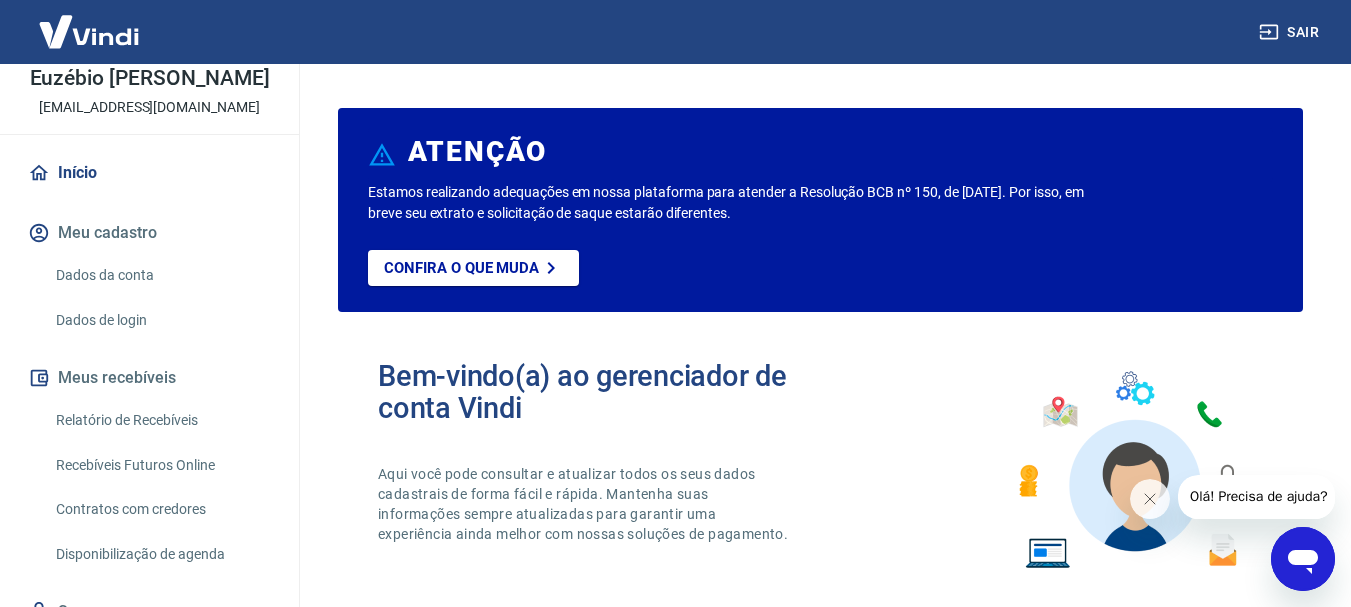 scroll, scrollTop: 187, scrollLeft: 0, axis: vertical 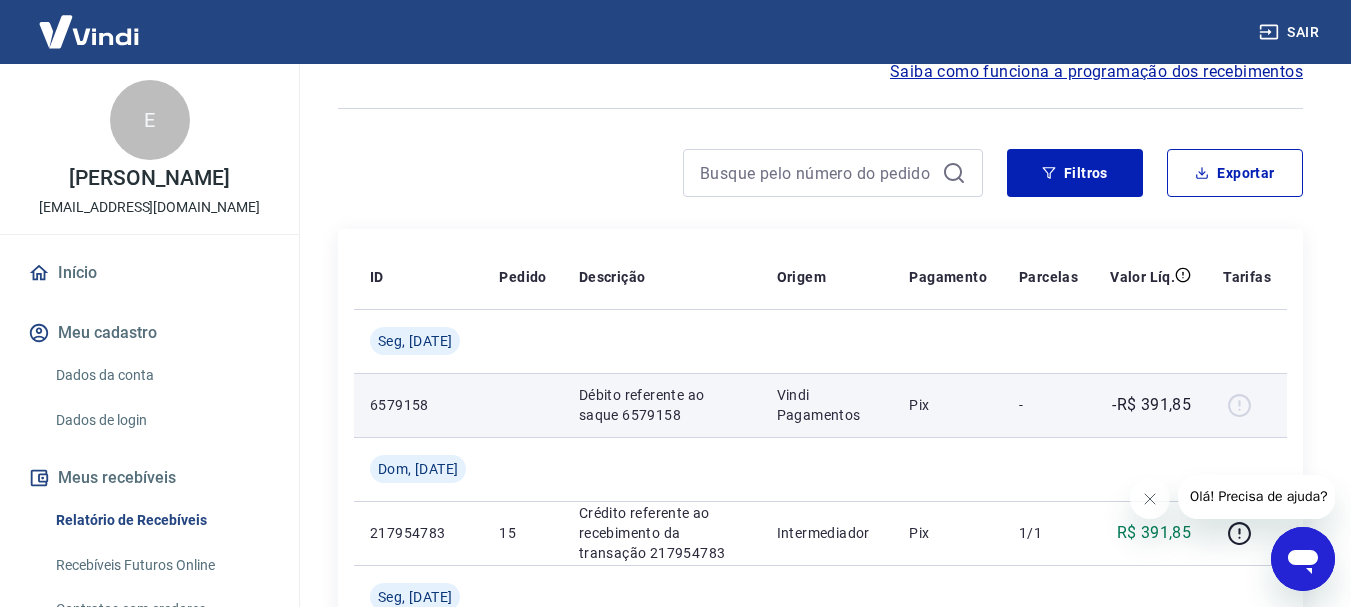 click on "6579158" at bounding box center [418, 405] 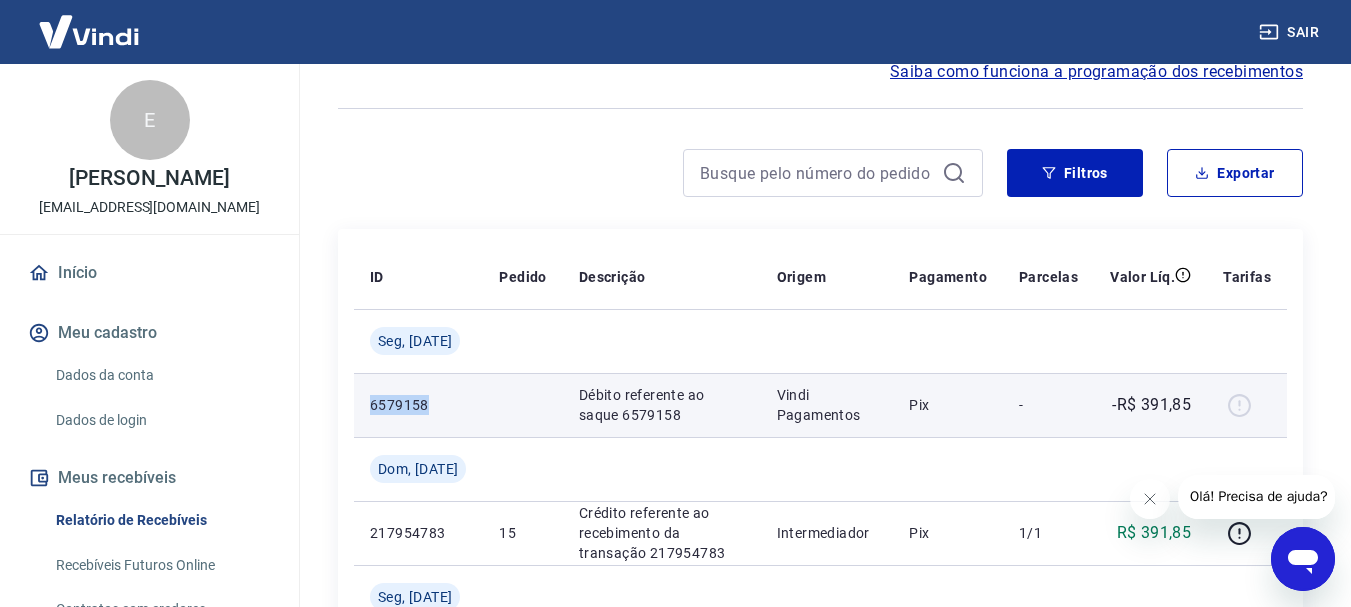 click on "6579158" at bounding box center [418, 405] 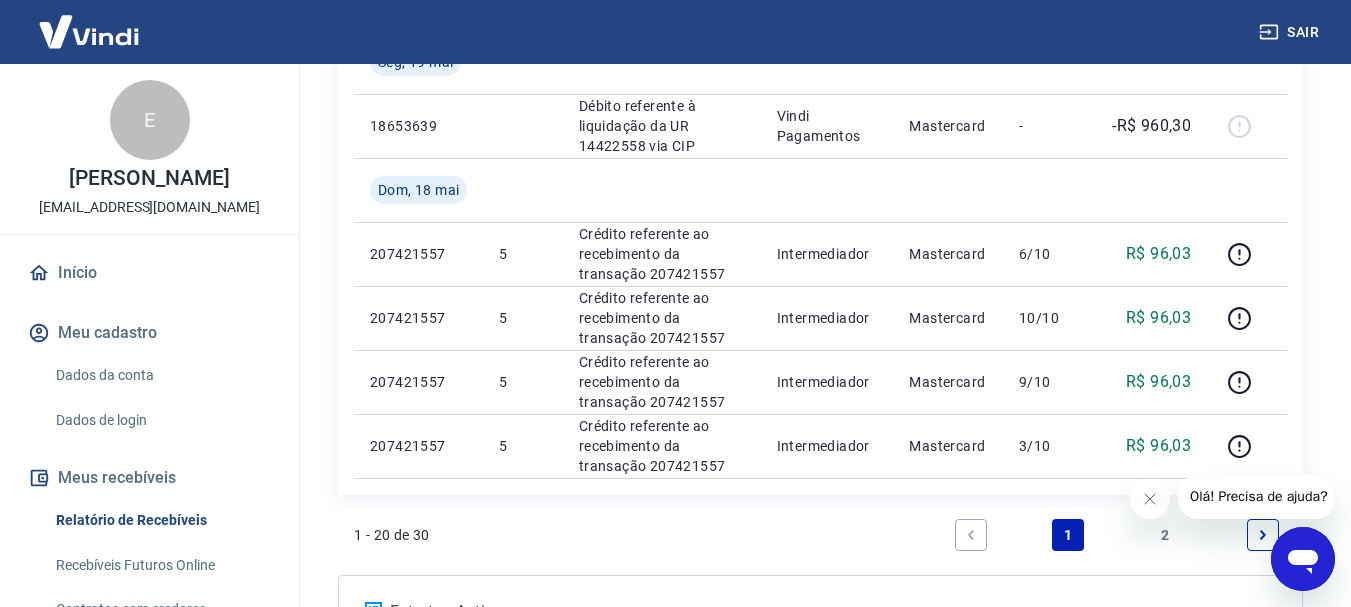 scroll, scrollTop: 1795, scrollLeft: 0, axis: vertical 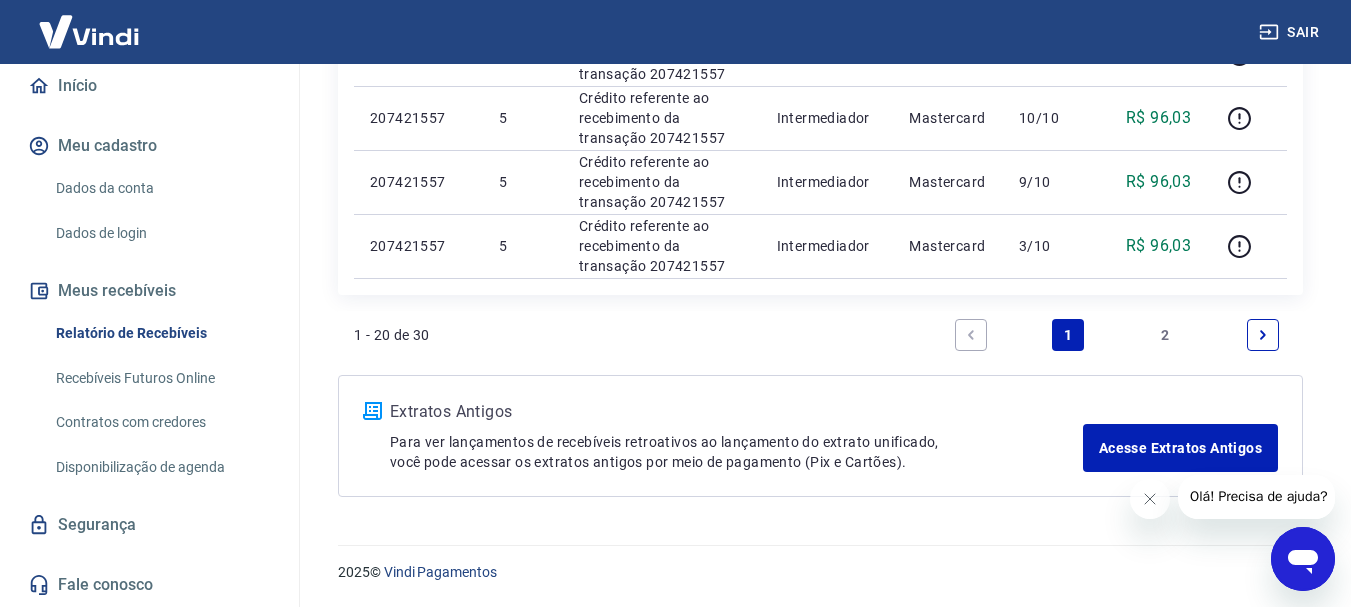 click at bounding box center (1303, 559) 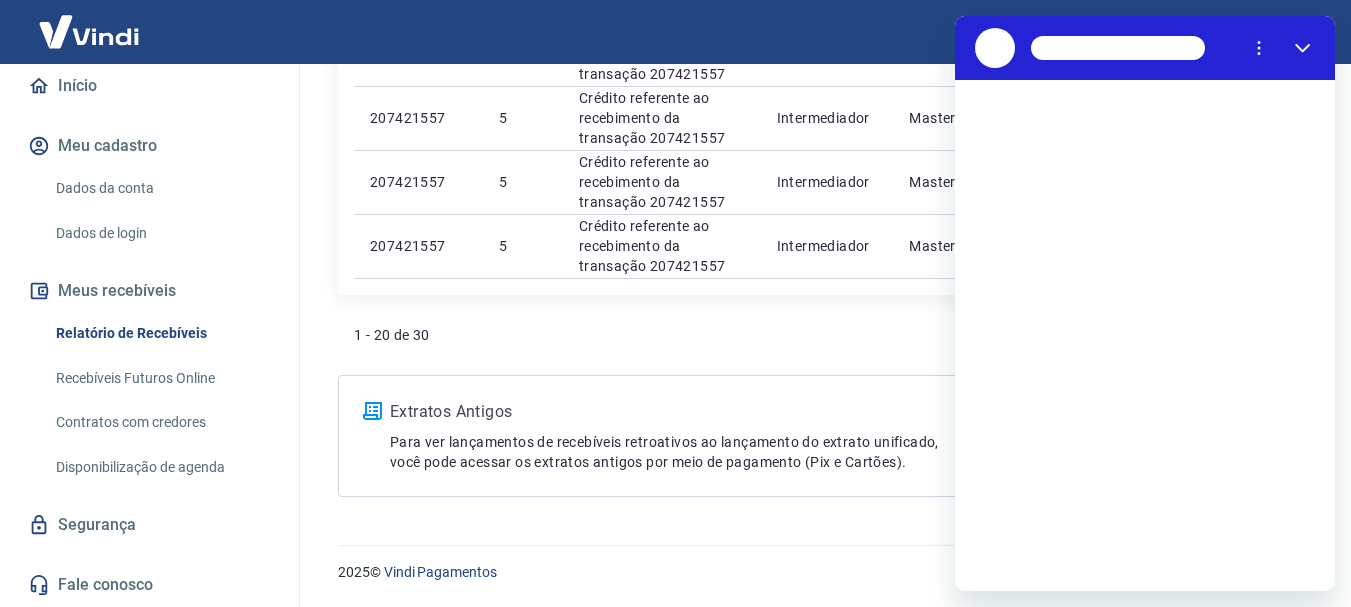 scroll, scrollTop: 0, scrollLeft: 0, axis: both 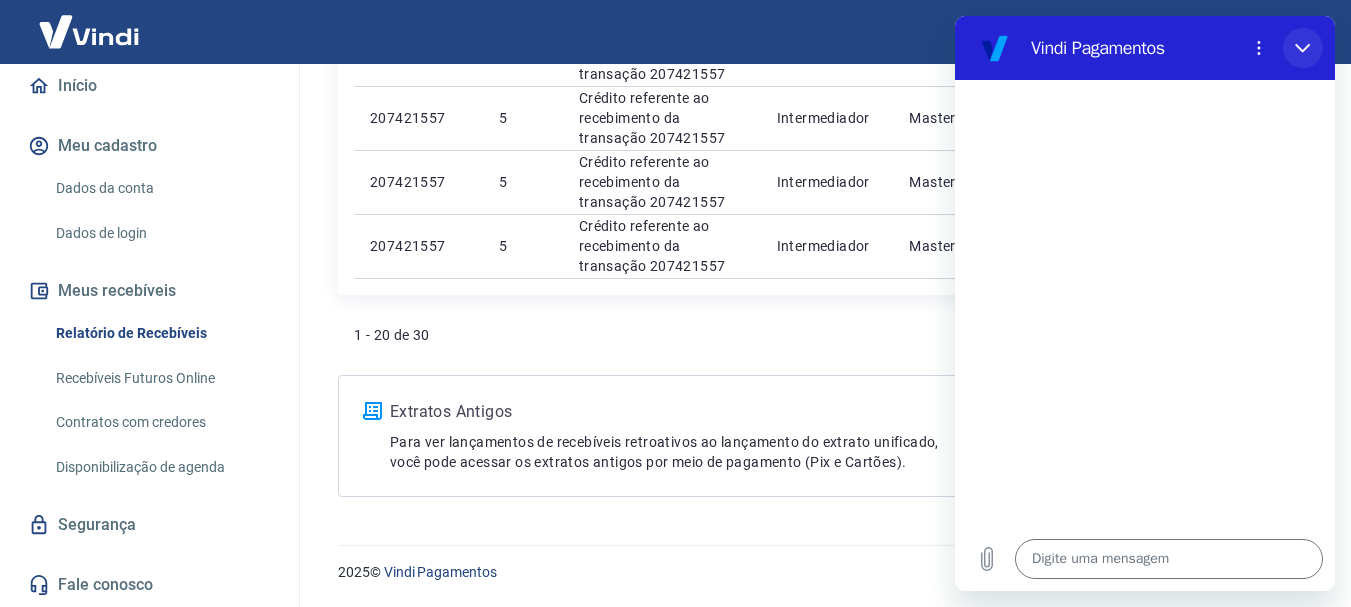 click 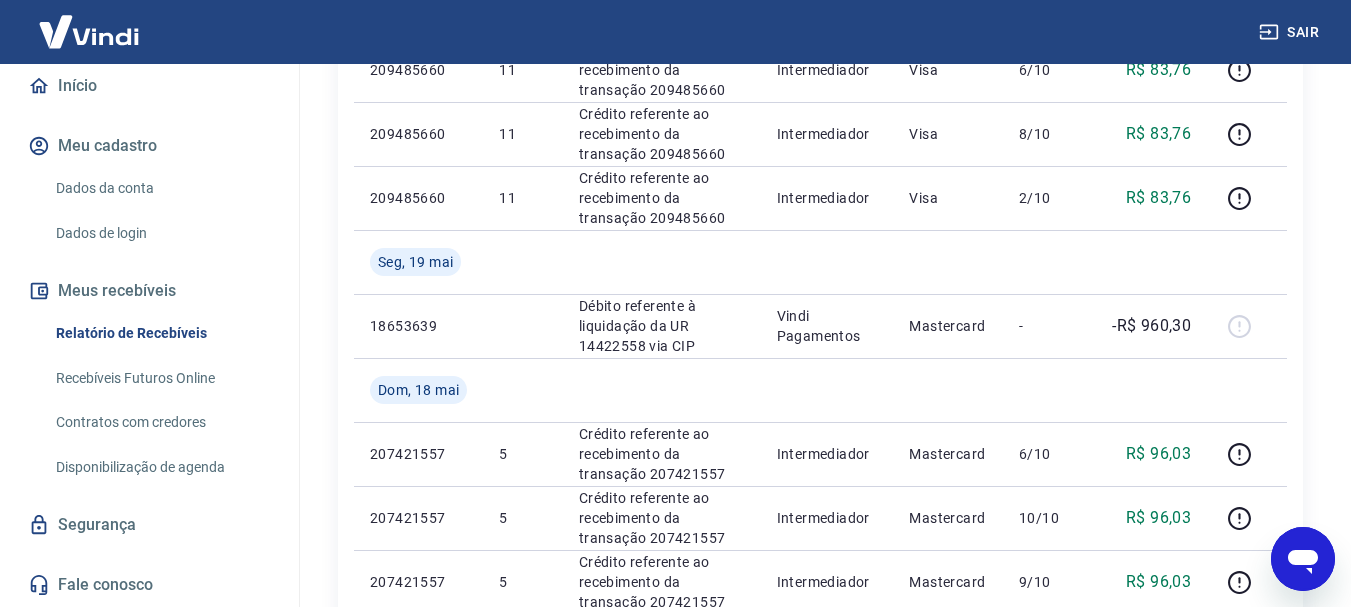 scroll, scrollTop: 895, scrollLeft: 0, axis: vertical 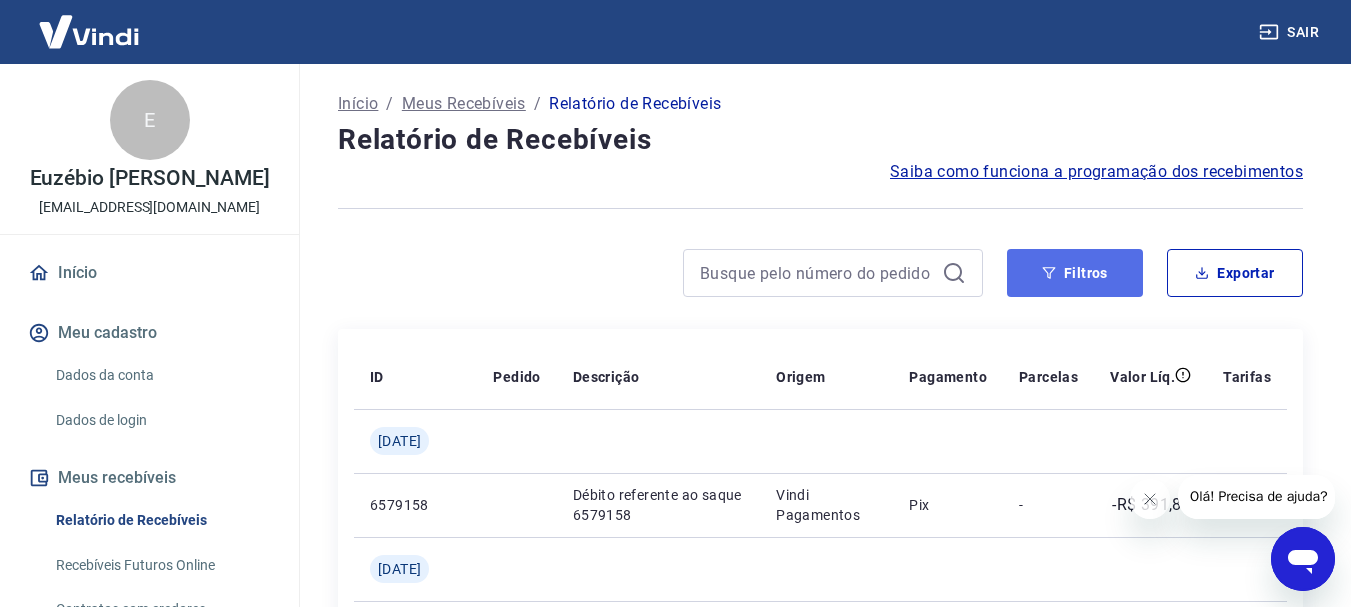 click on "Filtros" at bounding box center [1075, 273] 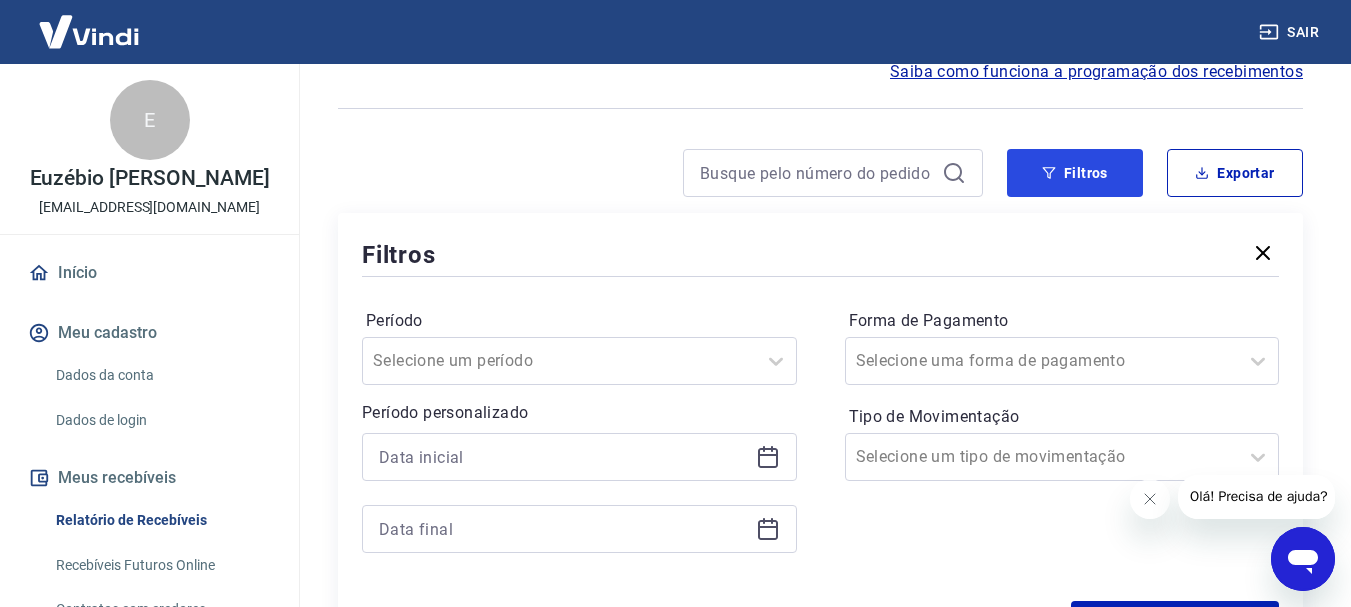 scroll, scrollTop: 200, scrollLeft: 0, axis: vertical 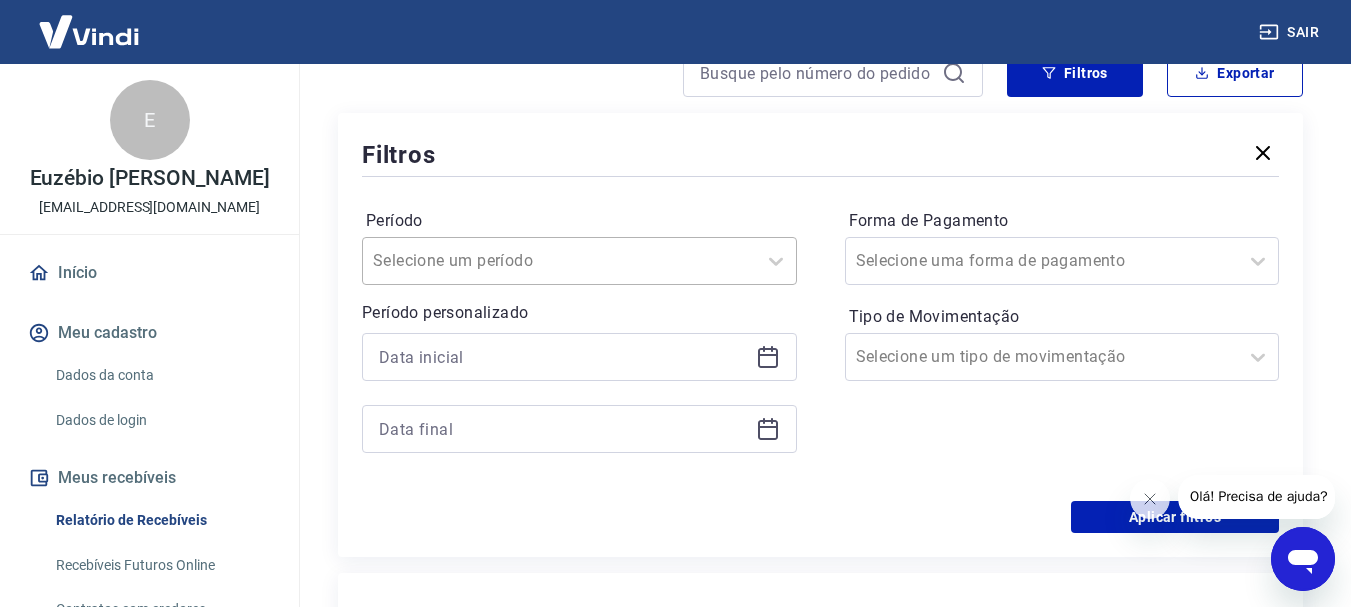 click on "Selecione um período" at bounding box center [559, 261] 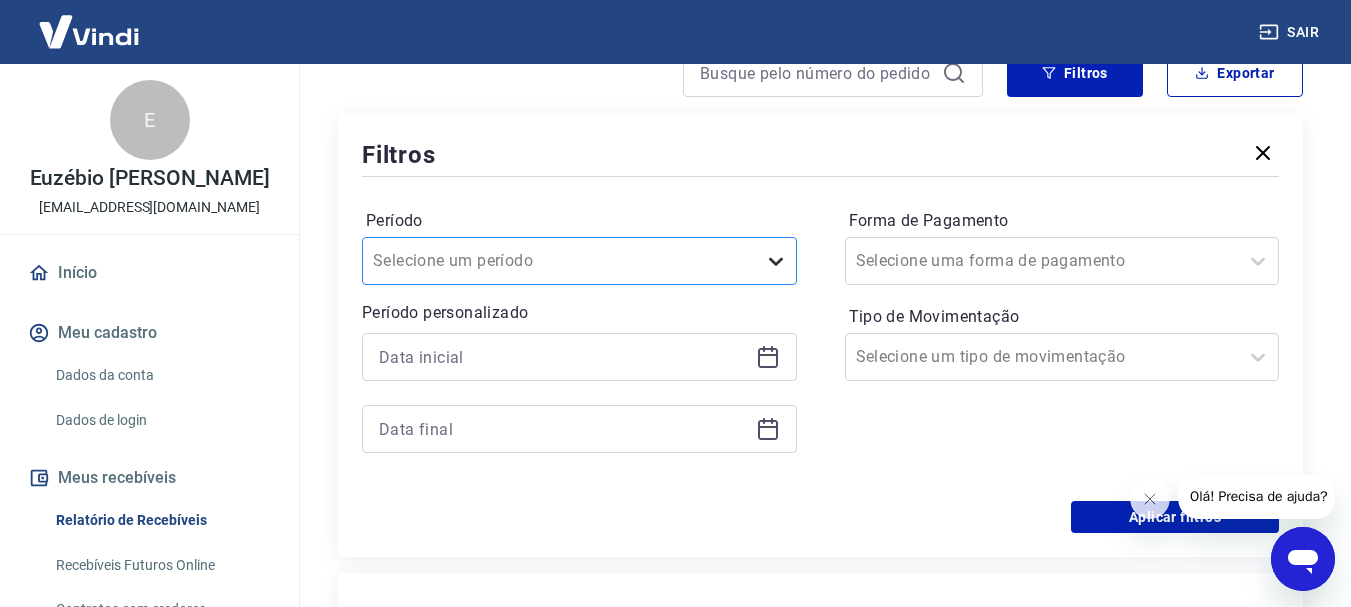 click 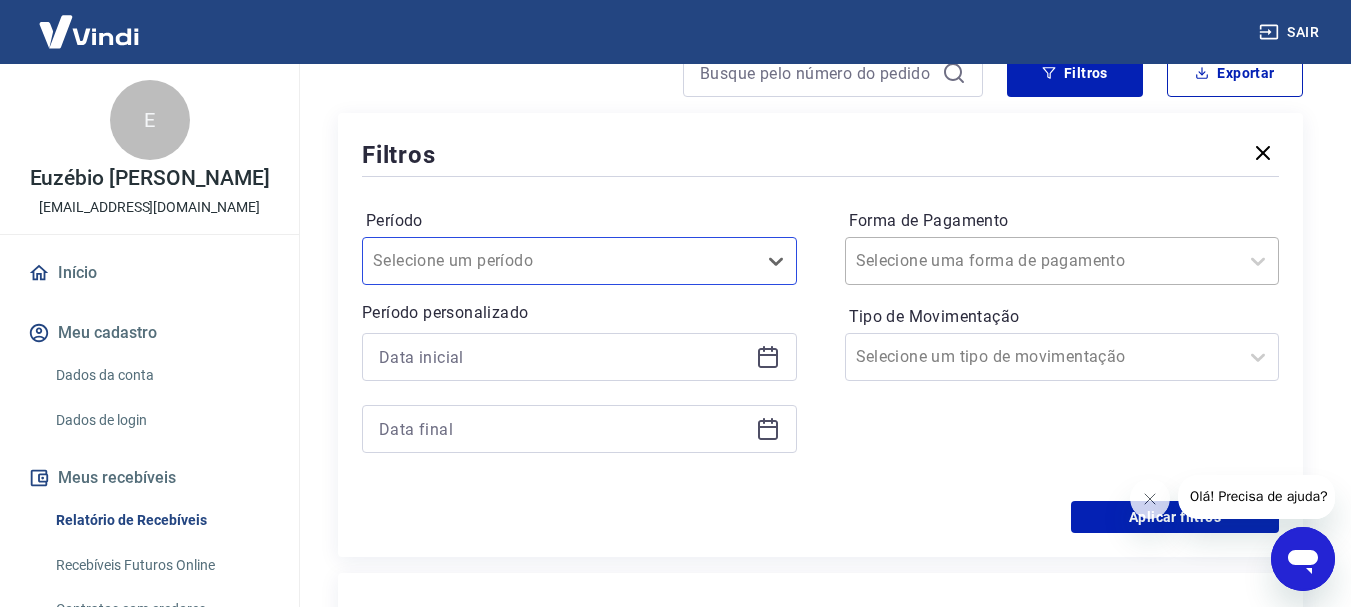 click on "Forma de Pagamento" at bounding box center (957, 261) 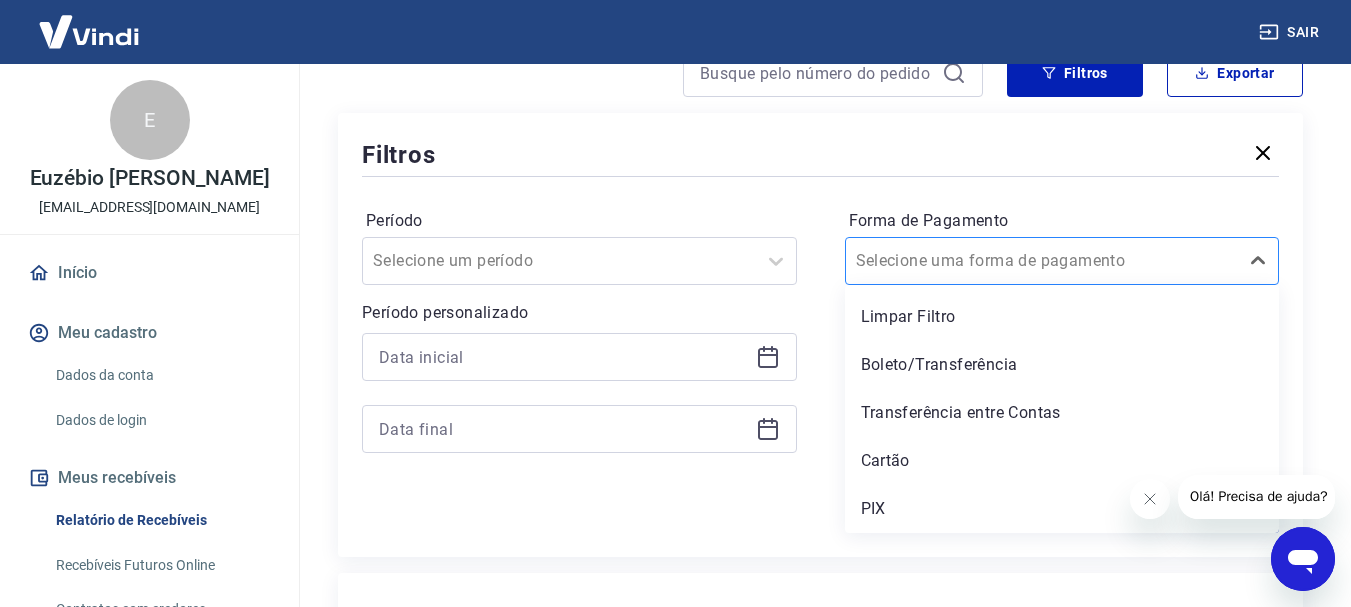 click on "Forma de Pagamento" at bounding box center [957, 261] 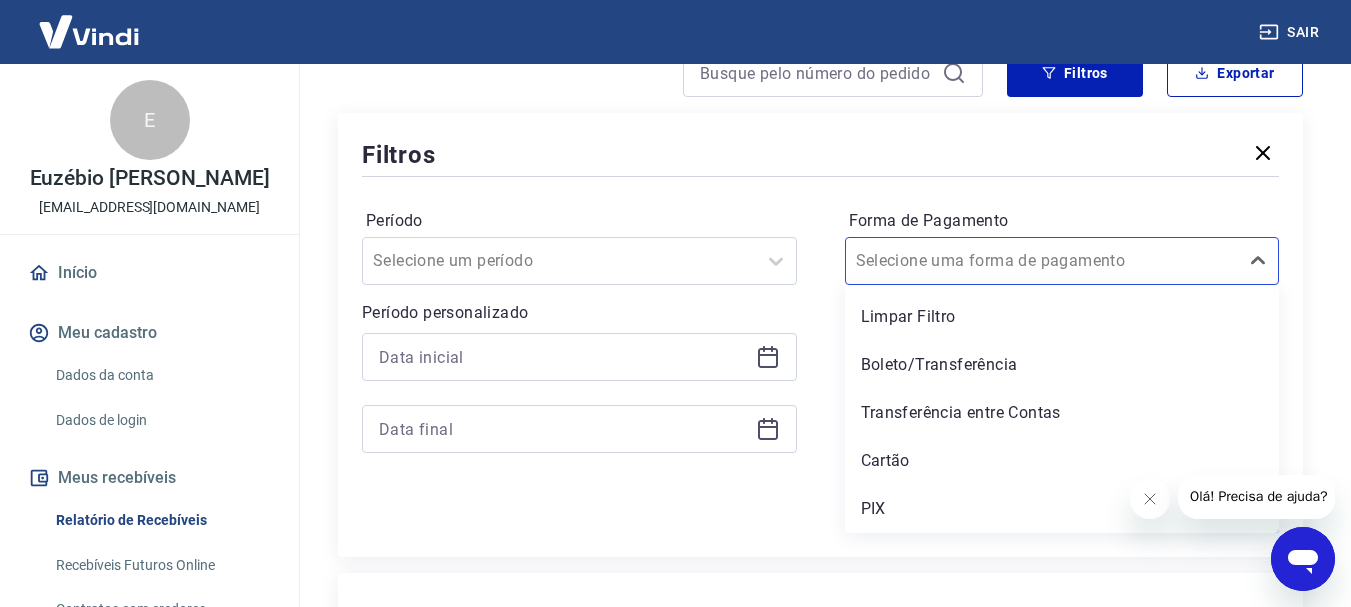 click on "Período Selecione um período Período personalizado Forma de Pagamento option Limpar Filtro focused, 1 of 5. 5 results available. Use Up and Down to choose options, press Enter to select the currently focused option, press Escape to exit the menu, press Tab to select the option and exit the menu. Selecione uma forma de pagamento Limpar Filtro Boleto/Transferência Transferência entre Contas Cartão PIX Tipo de Movimentação Selecione um tipo de movimentação" at bounding box center (820, 341) 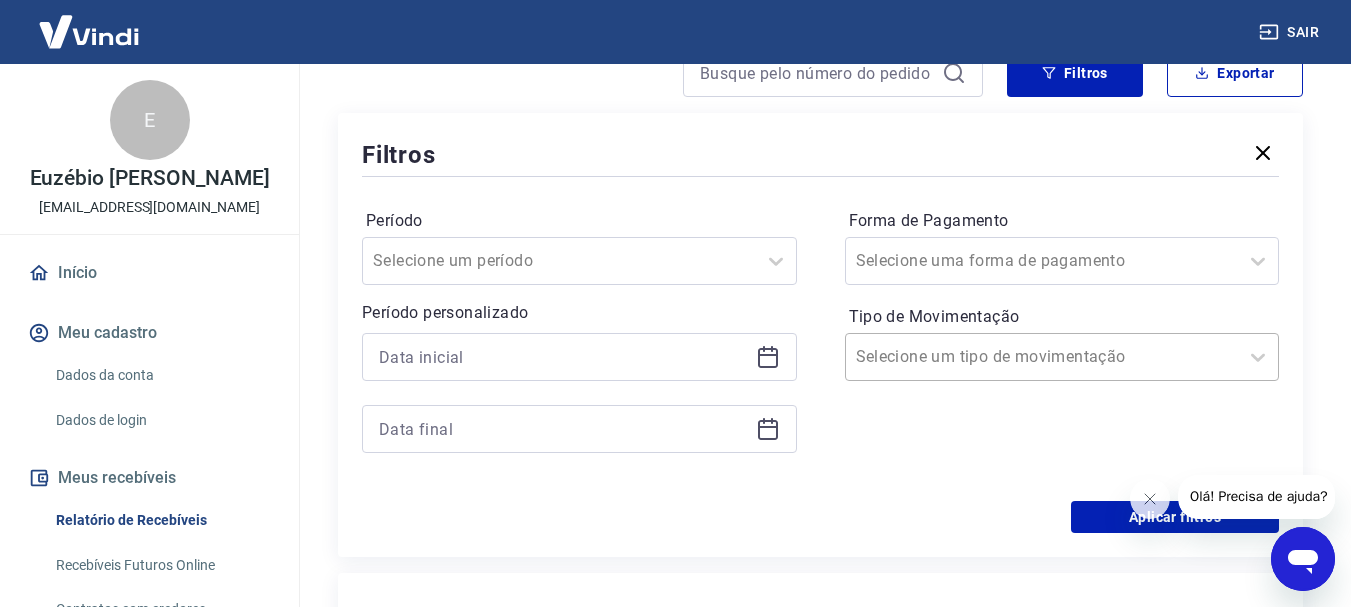 click at bounding box center [1042, 357] 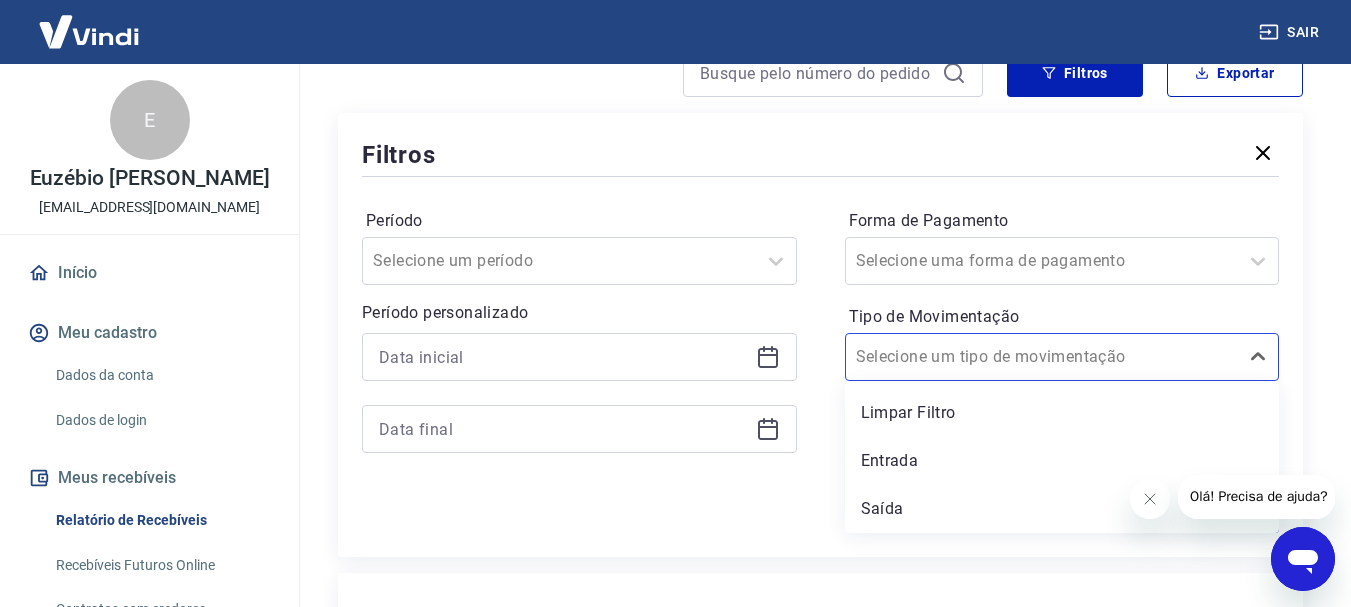 scroll, scrollTop: 300, scrollLeft: 0, axis: vertical 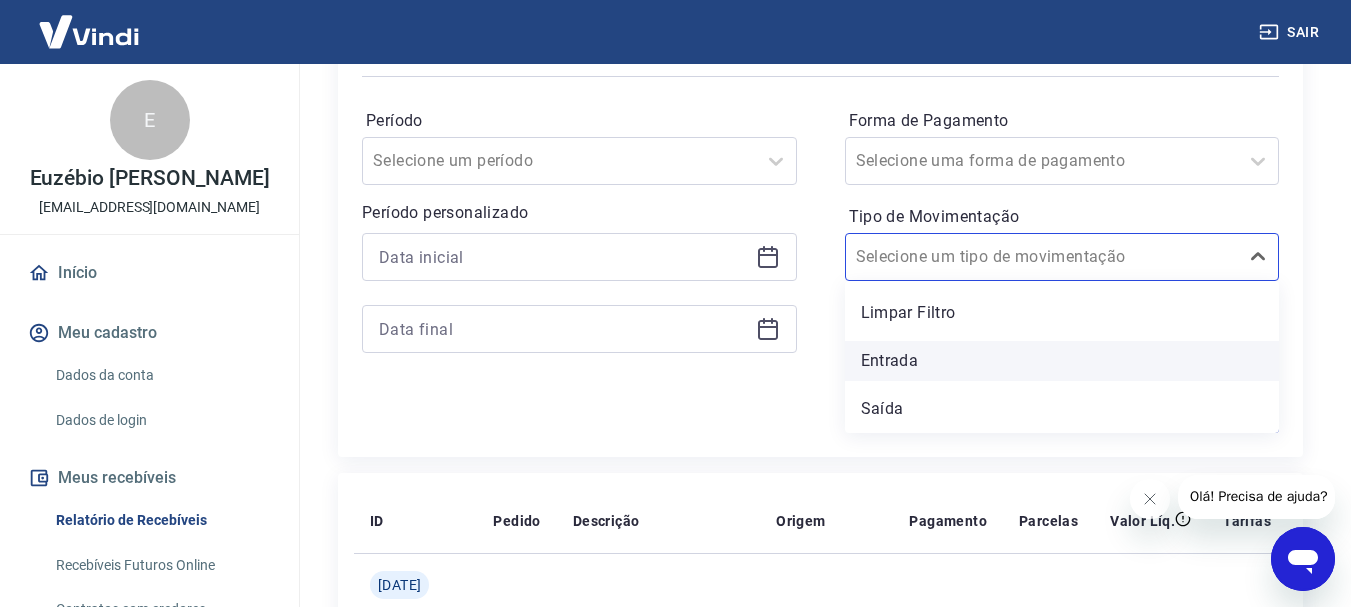 click on "Entrada" at bounding box center (1062, 361) 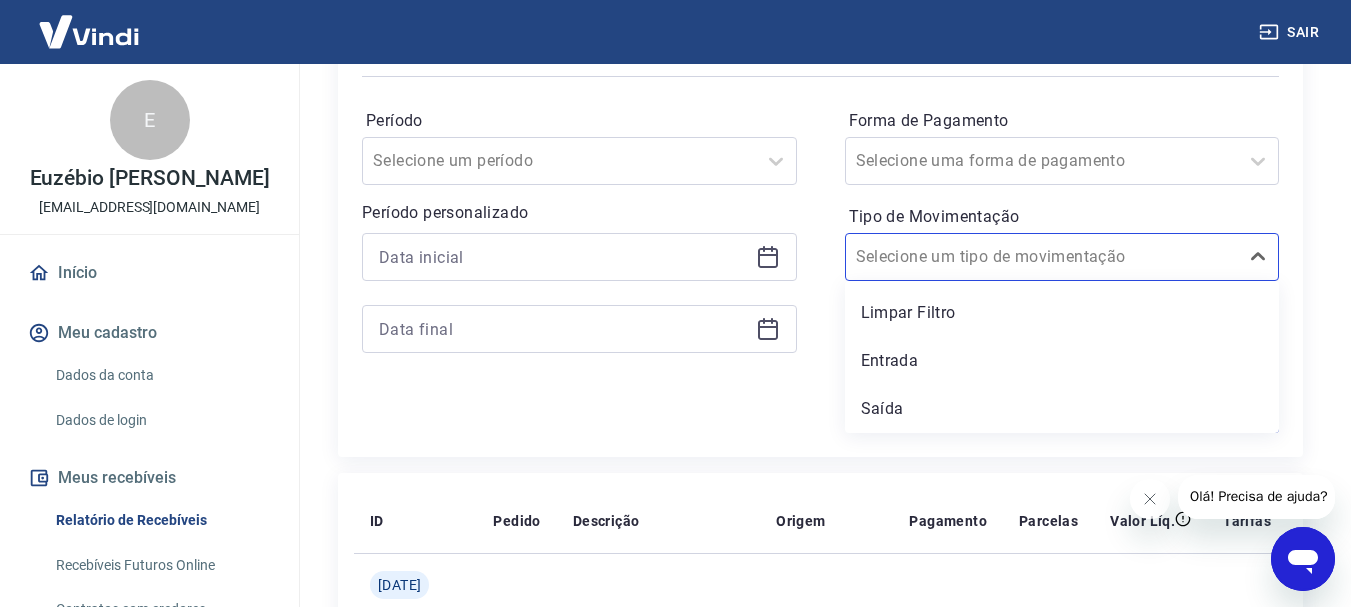 click on "Forma de Pagamento Selecione uma forma de pagamento Tipo de Movimentação option Entrada focused, 2 of 3. 3 results available. Use Up and Down to choose options, press Enter to select the currently focused option, press Escape to exit the menu, press Tab to select the option and exit the menu. Selecione um tipo de movimentação Limpar Filtro Entrada Saída" at bounding box center [1062, 241] 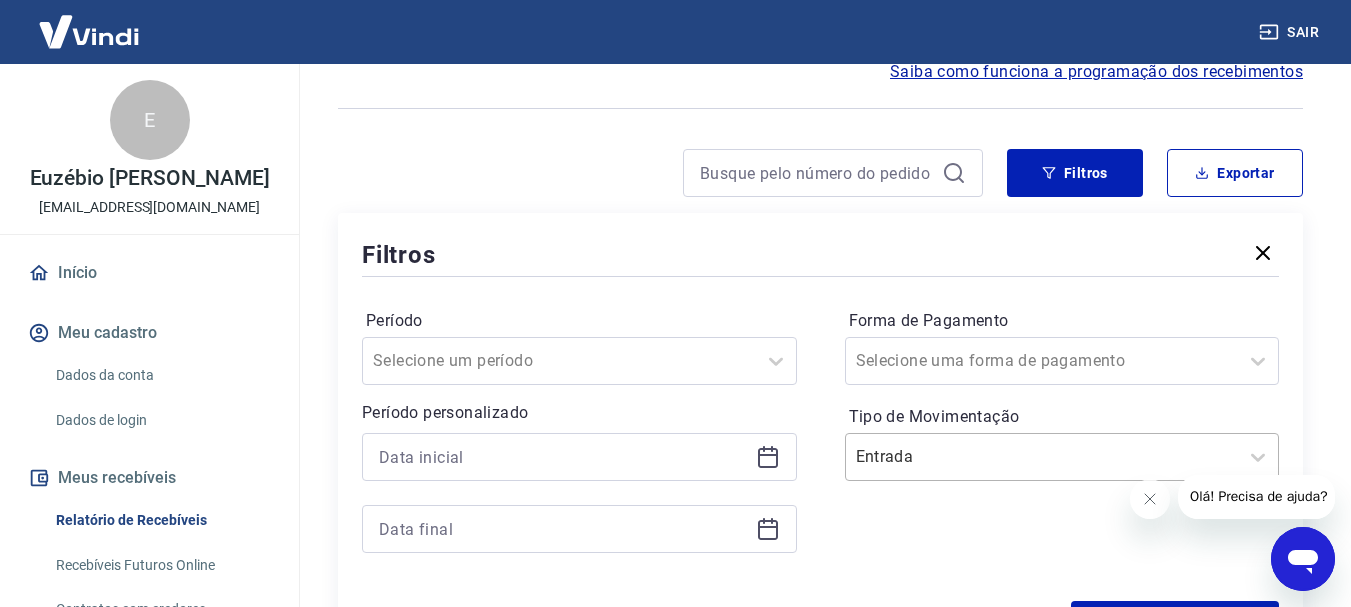 scroll, scrollTop: 0, scrollLeft: 0, axis: both 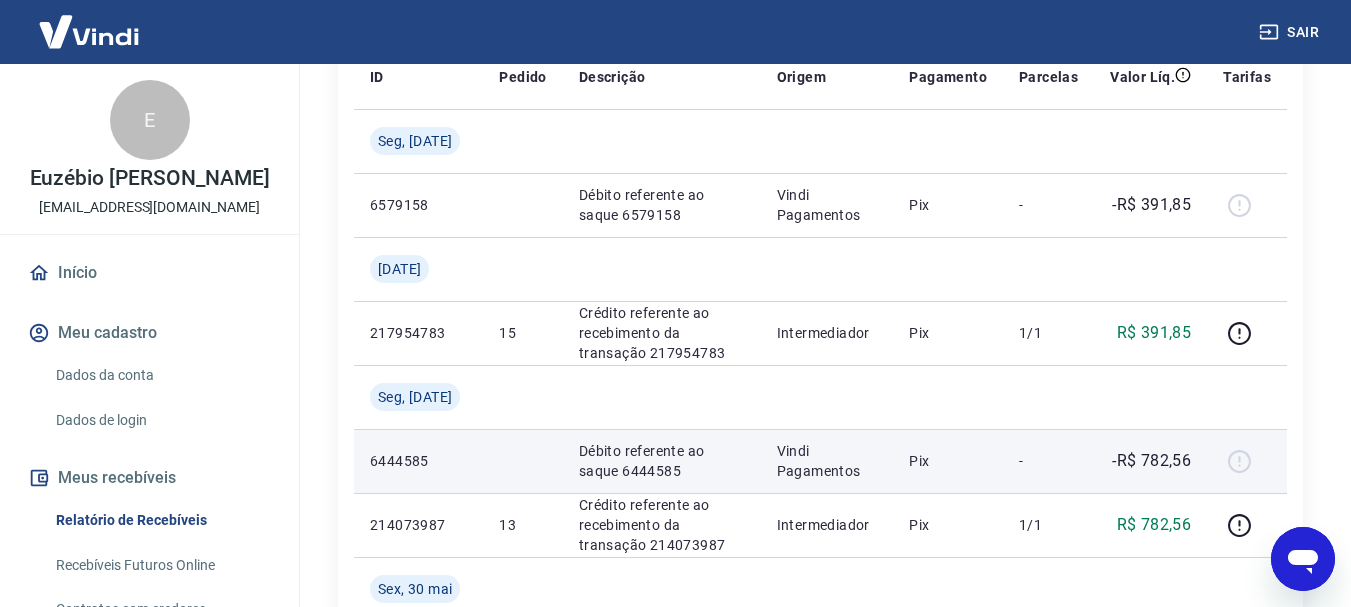 click on "Débito referente ao saque 6444585" at bounding box center [662, 461] 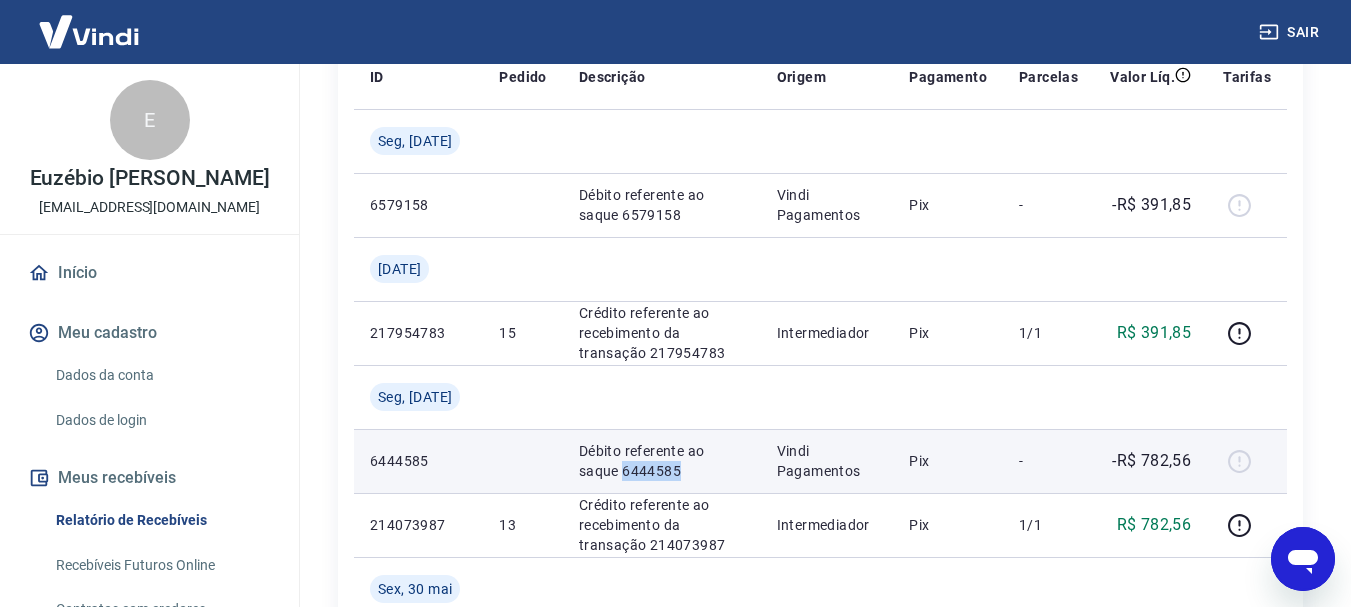 click on "Débito referente ao saque 6444585" at bounding box center (662, 461) 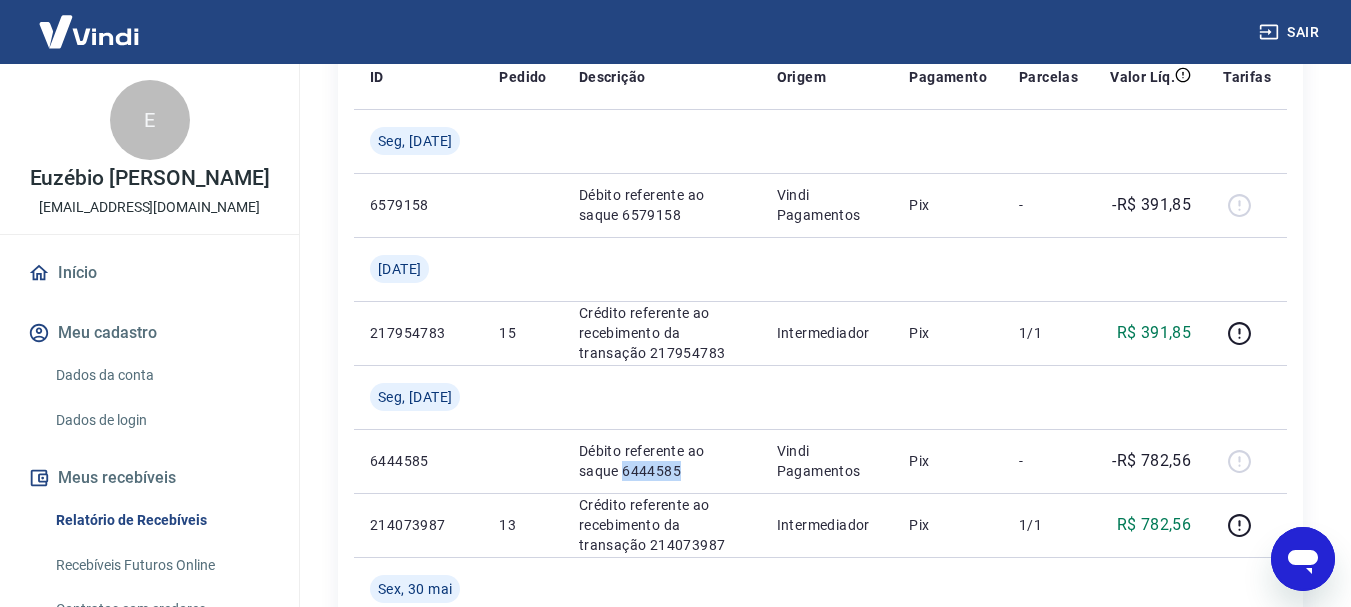 scroll, scrollTop: 100, scrollLeft: 0, axis: vertical 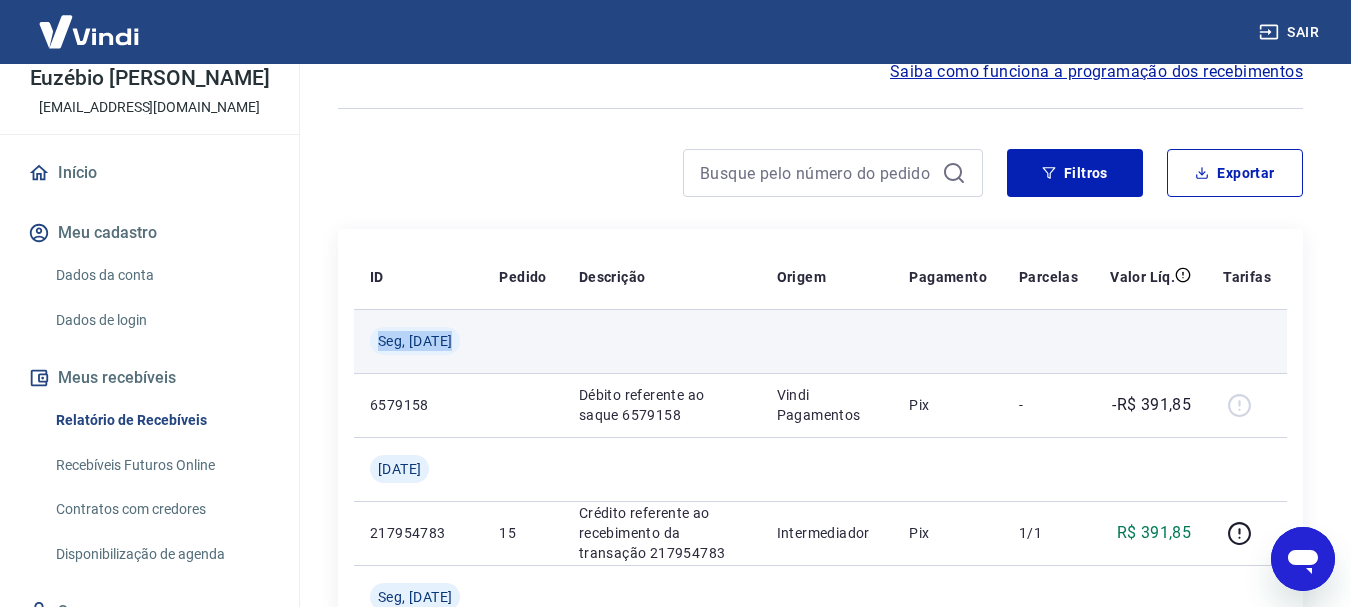 drag, startPoint x: 363, startPoint y: 331, endPoint x: 480, endPoint y: 349, distance: 118.37652 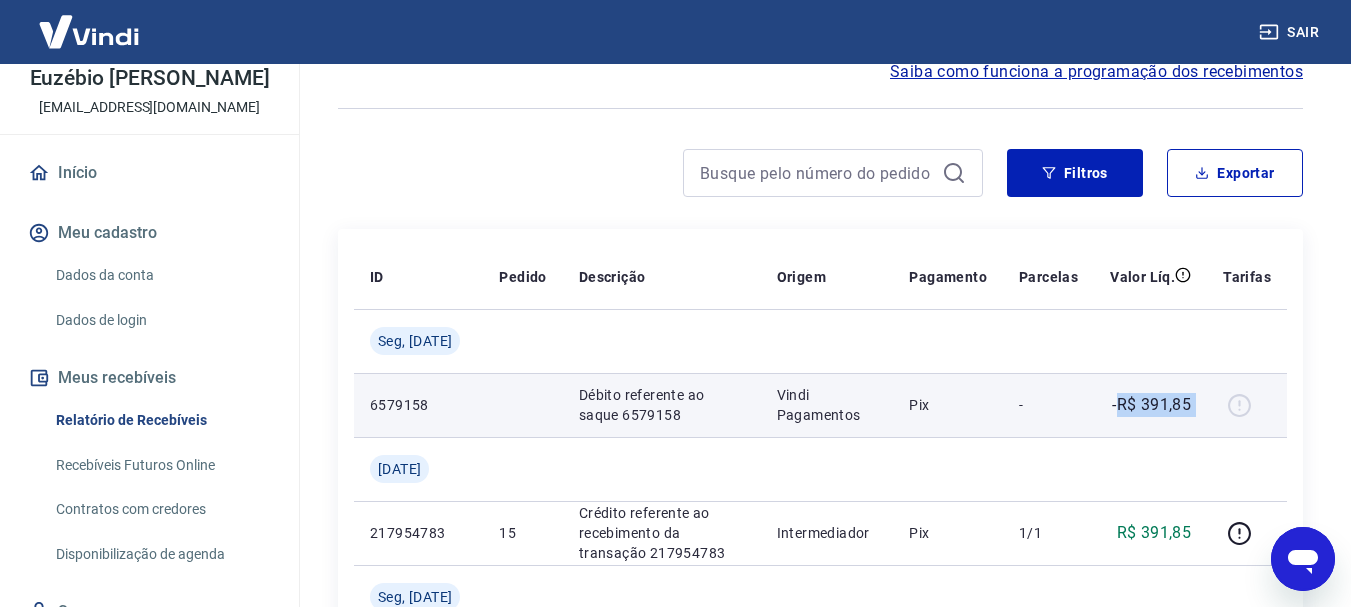 drag, startPoint x: 1116, startPoint y: 402, endPoint x: 1209, endPoint y: 393, distance: 93.43447 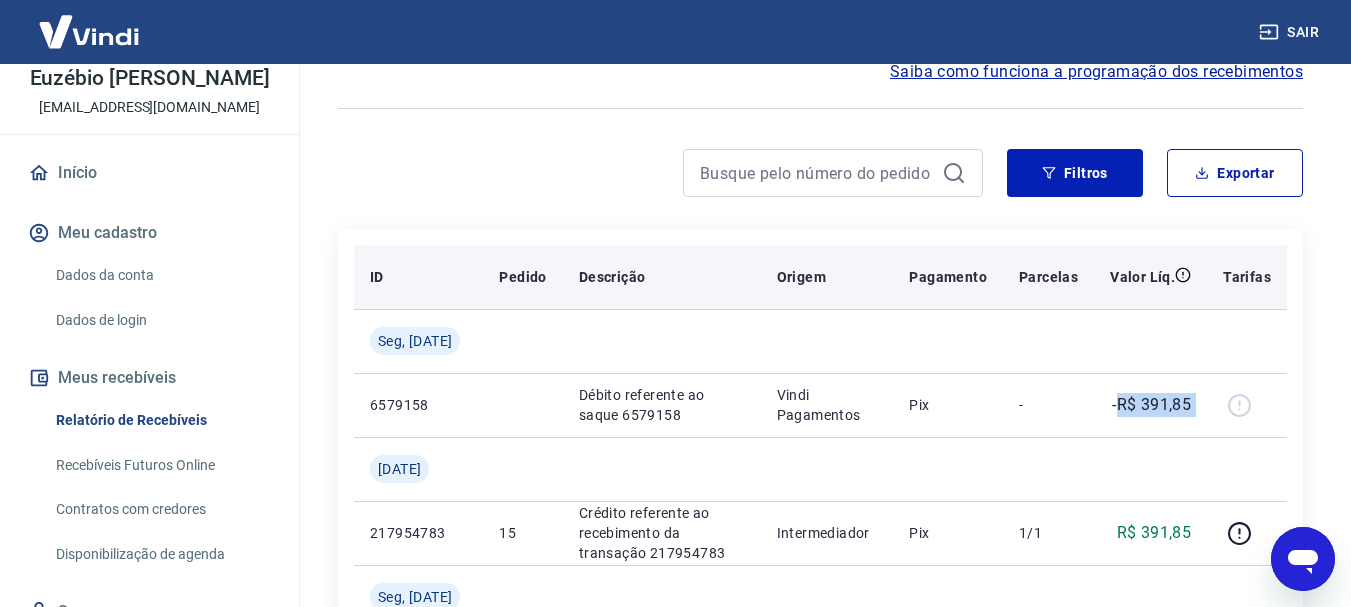copy on "R$ 391,85" 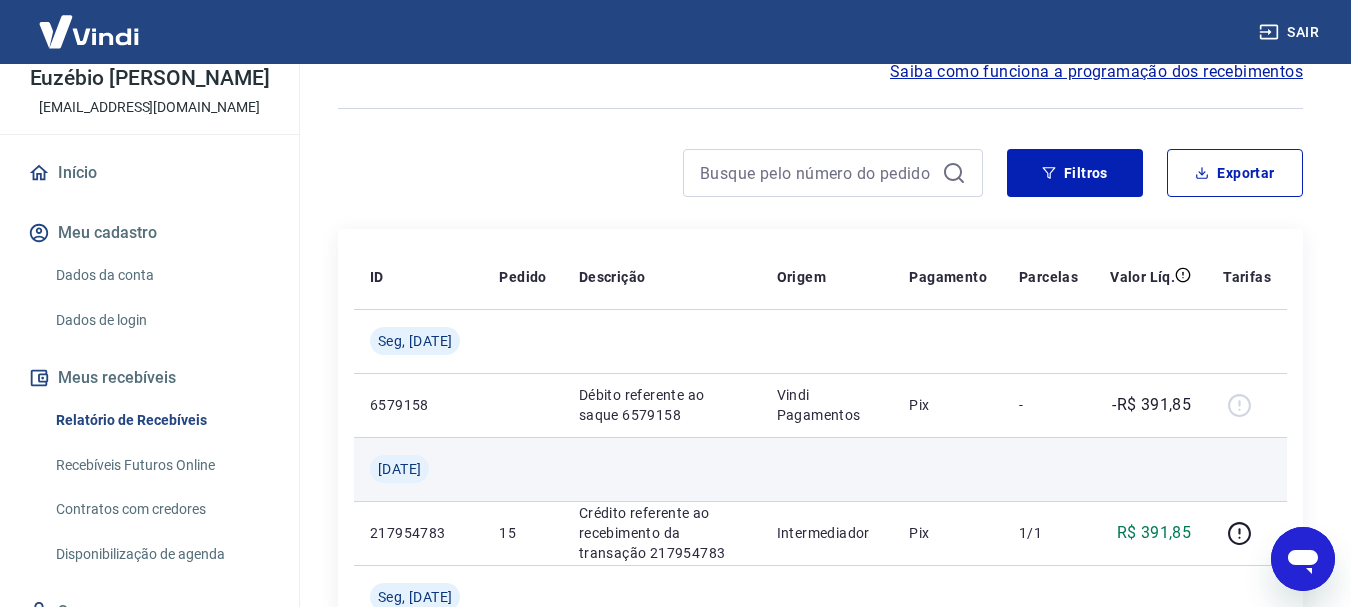 click on "[DATE]" at bounding box center [399, 469] 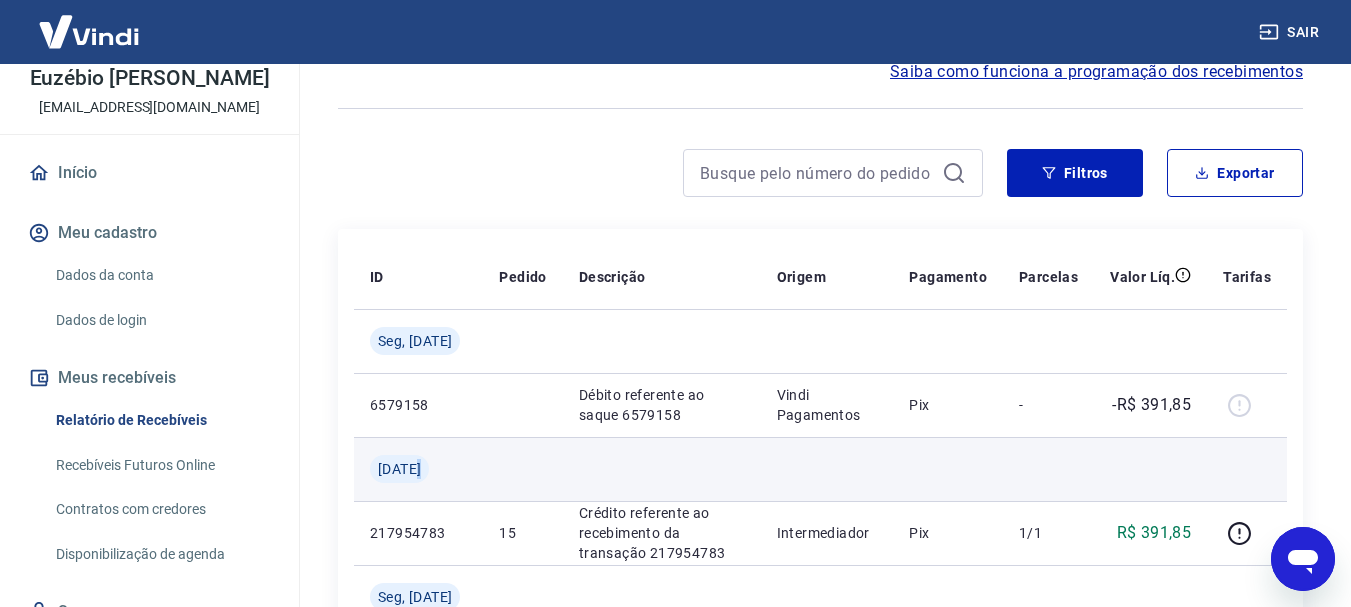 click on "[DATE]" at bounding box center [399, 469] 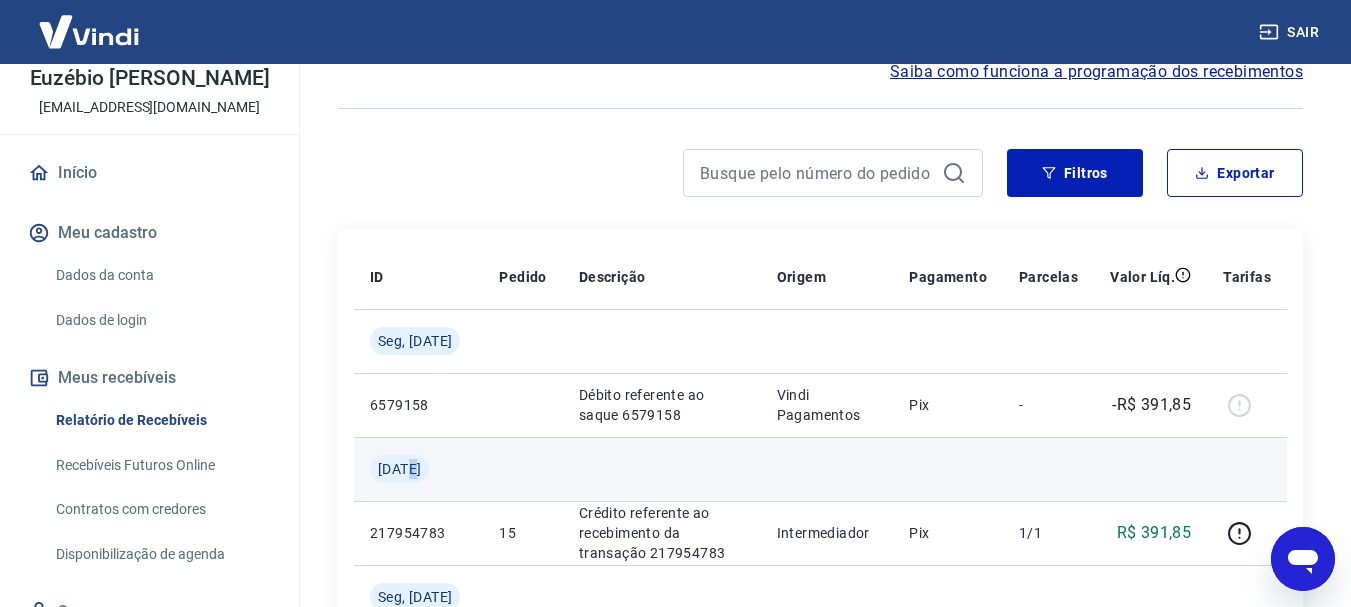 drag, startPoint x: 415, startPoint y: 477, endPoint x: 438, endPoint y: 478, distance: 23.021729 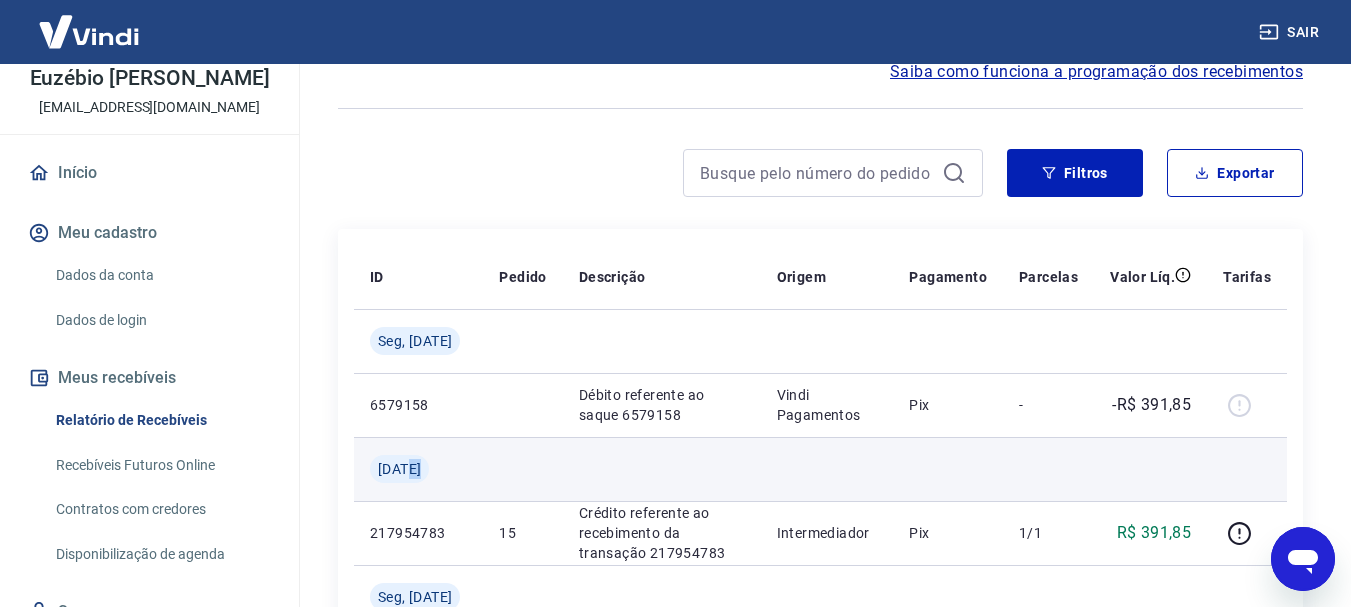click on "[DATE]" at bounding box center [399, 469] 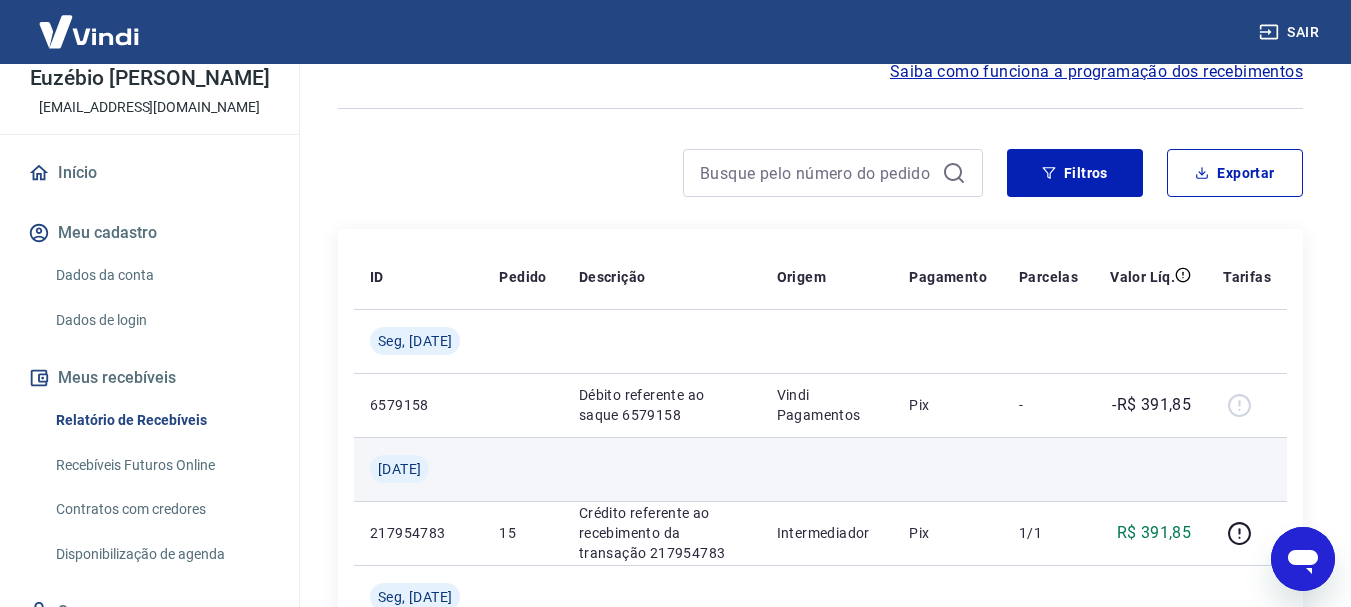 drag, startPoint x: 414, startPoint y: 467, endPoint x: 470, endPoint y: 467, distance: 56 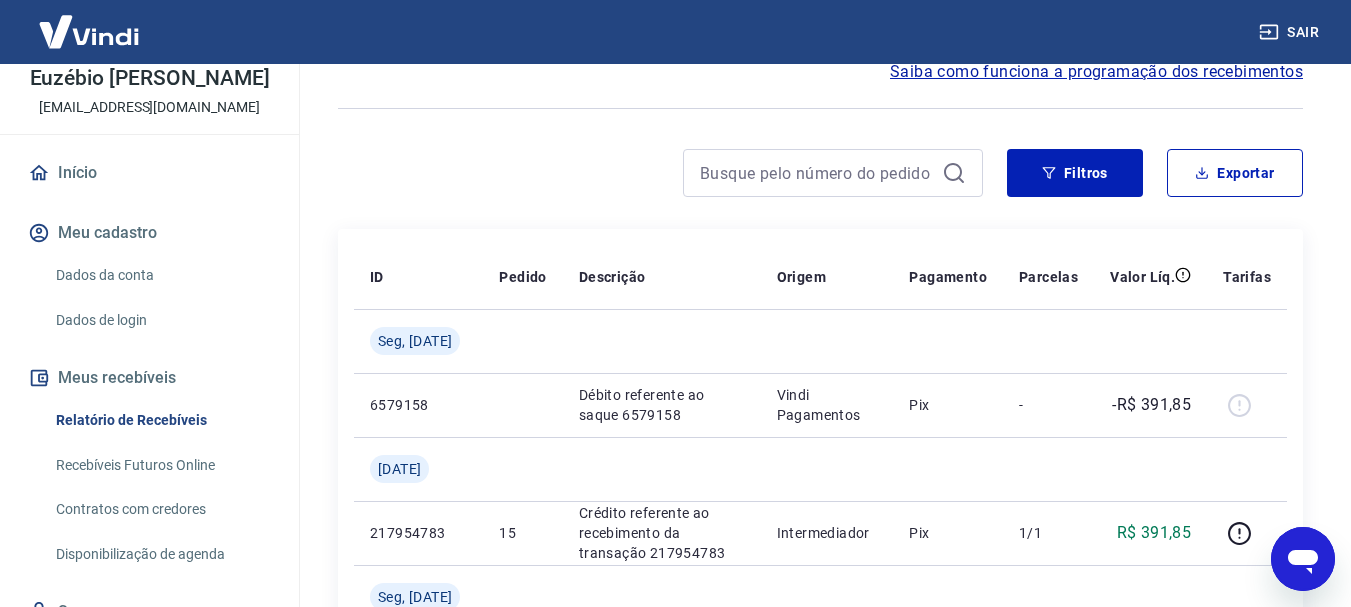 copy on "13 jul" 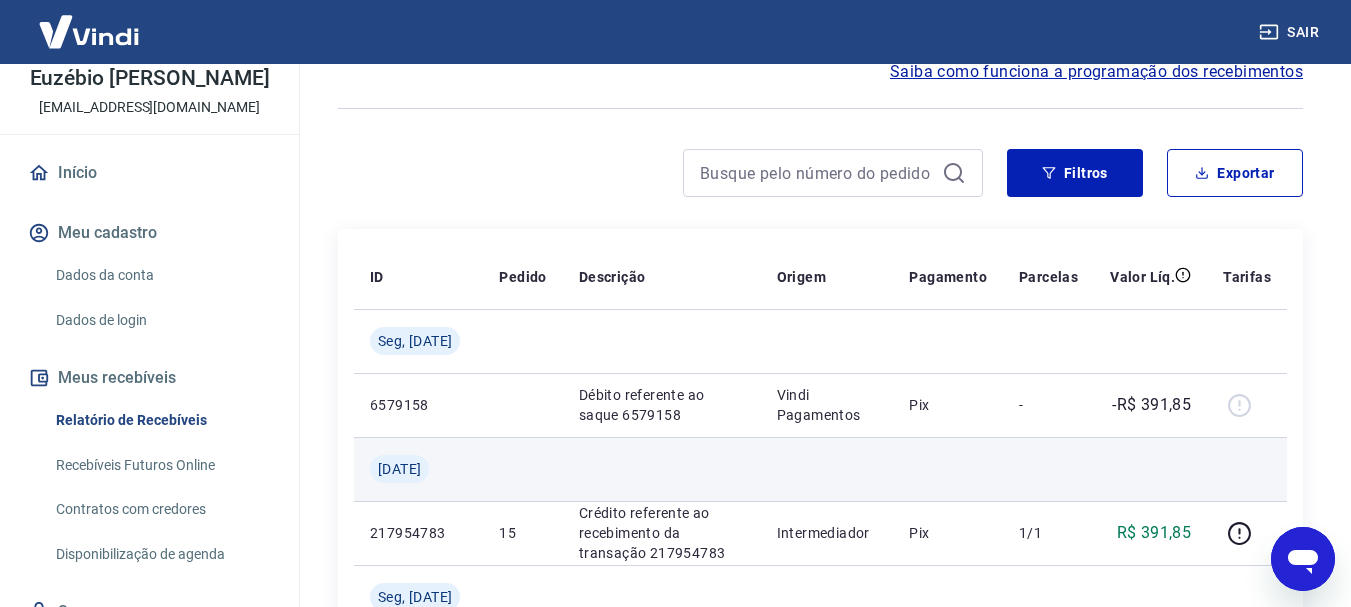 scroll, scrollTop: 200, scrollLeft: 0, axis: vertical 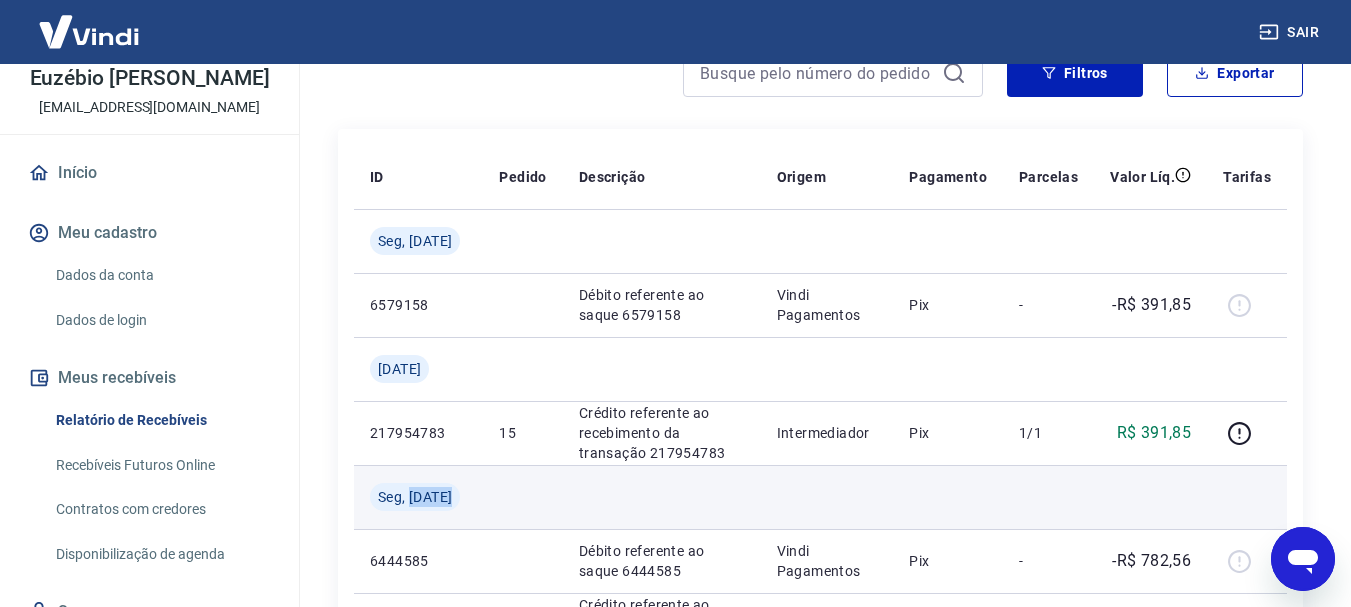 drag, startPoint x: 412, startPoint y: 497, endPoint x: 458, endPoint y: 493, distance: 46.173584 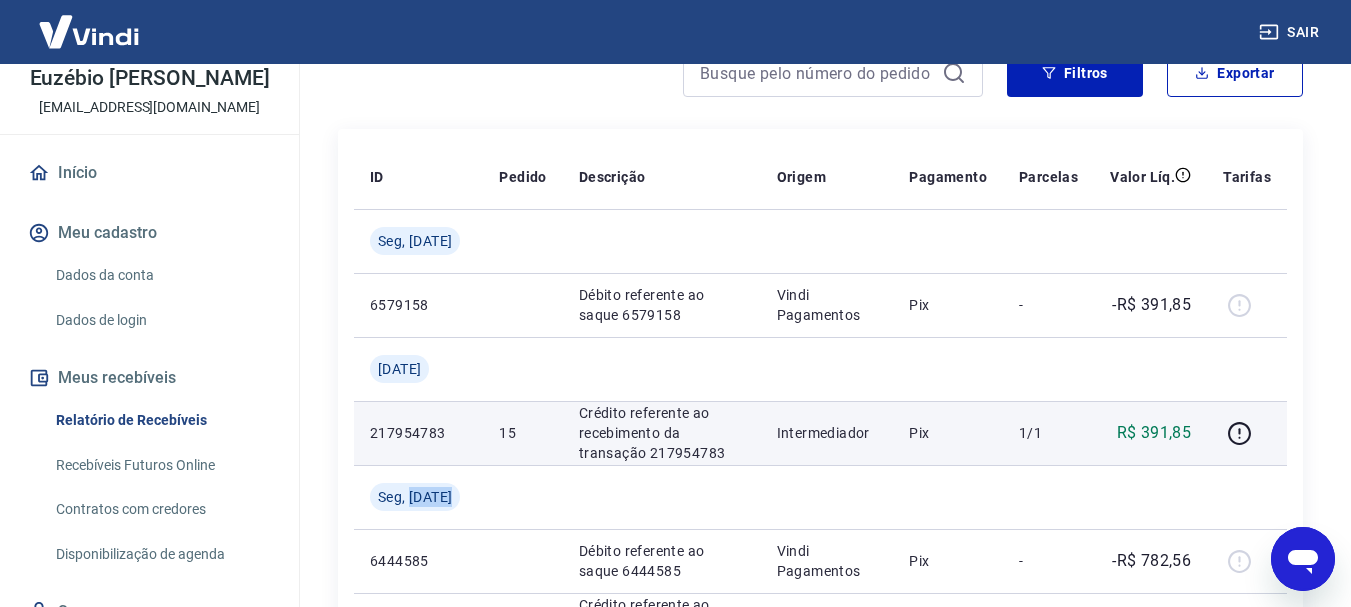 copy on "16 jun" 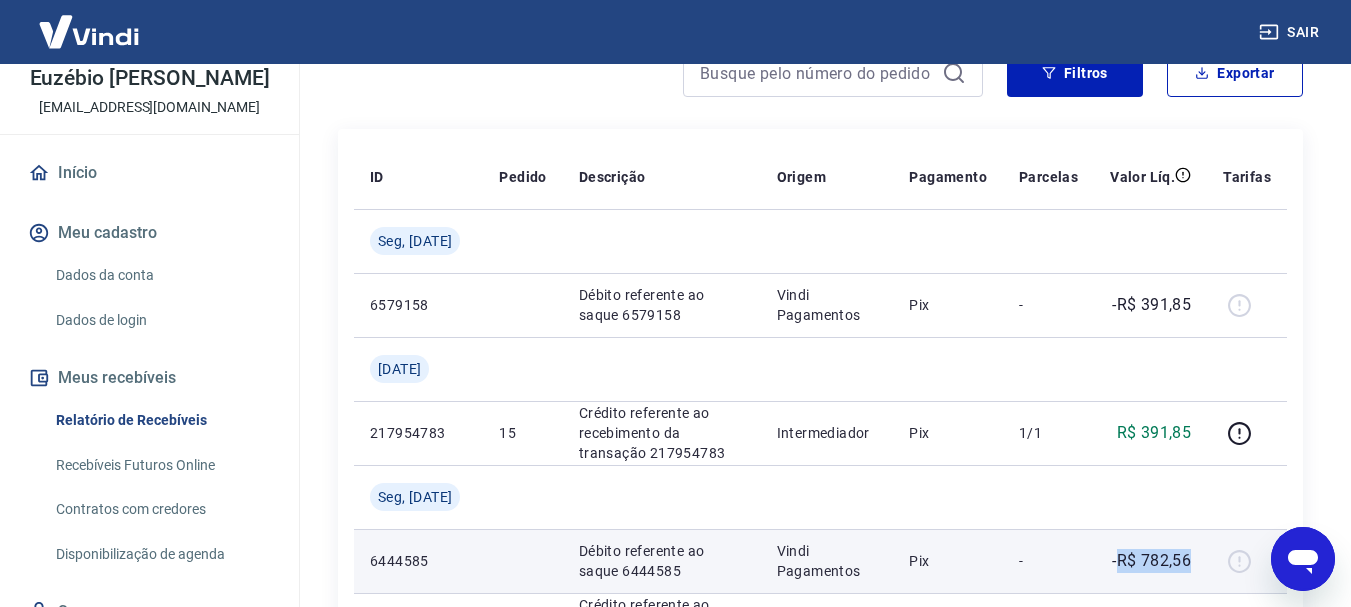 drag, startPoint x: 1120, startPoint y: 563, endPoint x: 1198, endPoint y: 556, distance: 78.31347 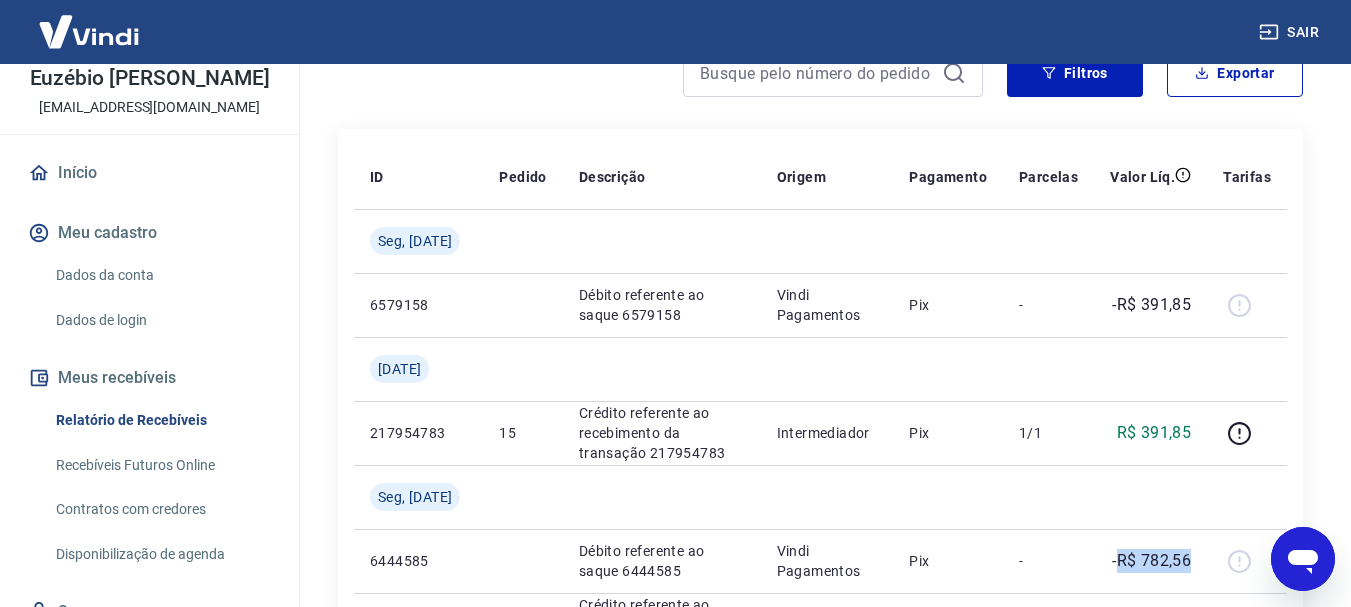 copy on "R$ 782,56" 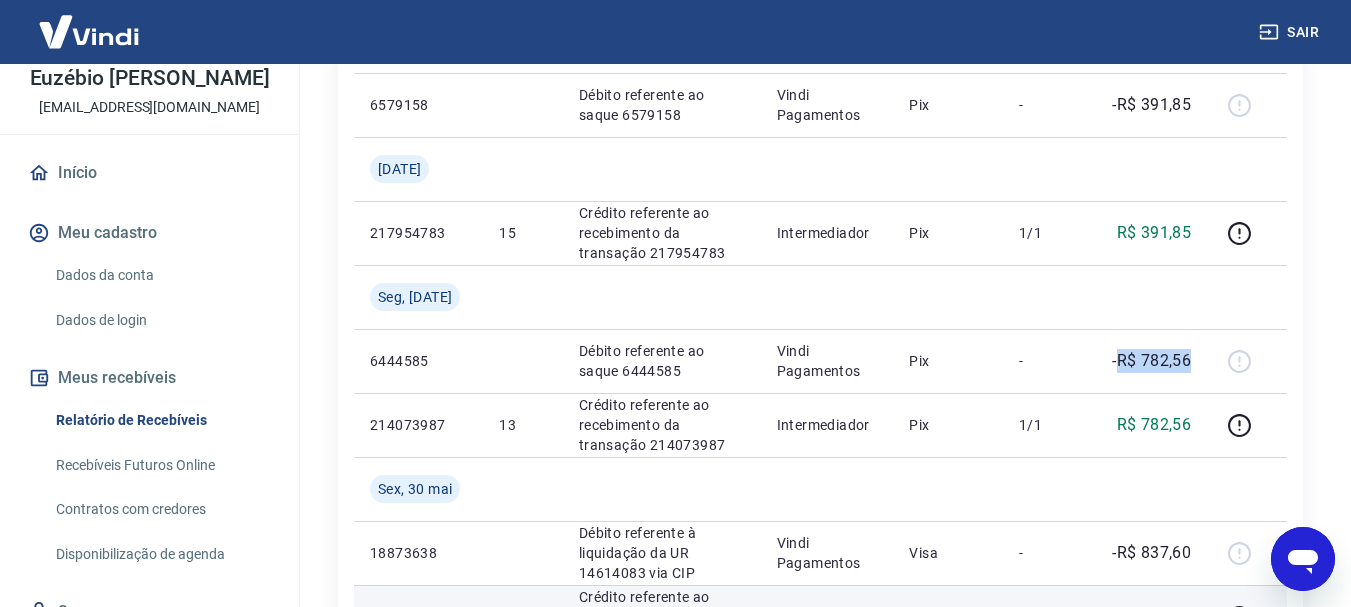 scroll, scrollTop: 500, scrollLeft: 0, axis: vertical 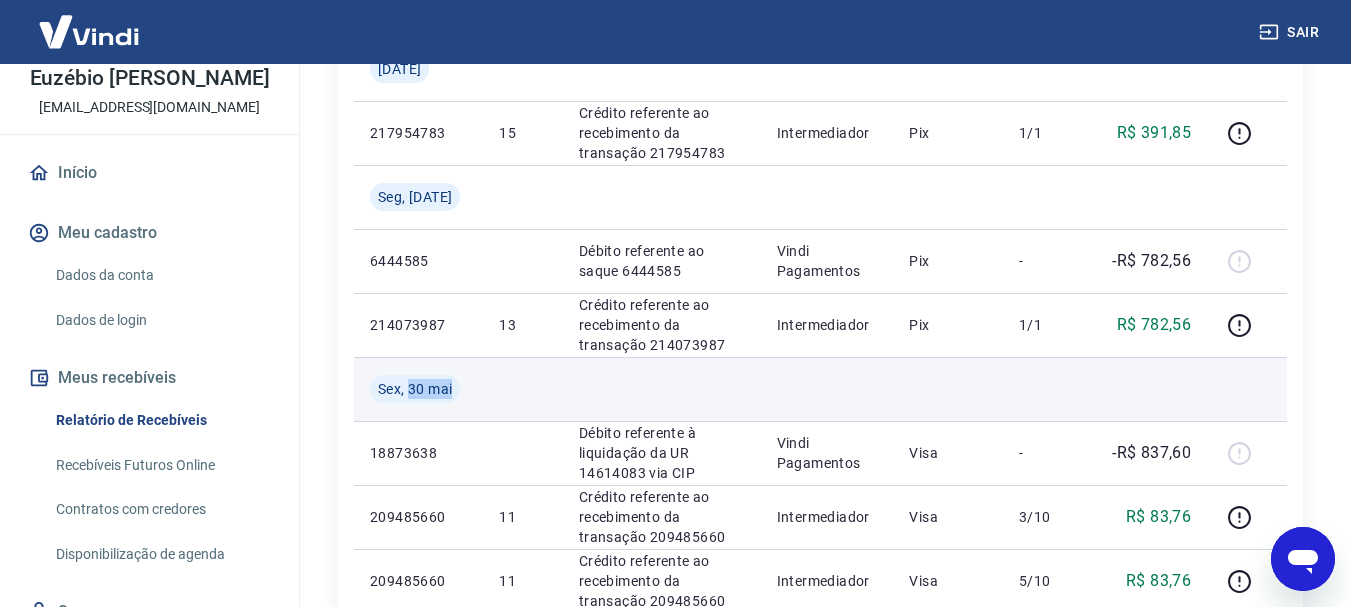 drag, startPoint x: 410, startPoint y: 388, endPoint x: 474, endPoint y: 380, distance: 64.49806 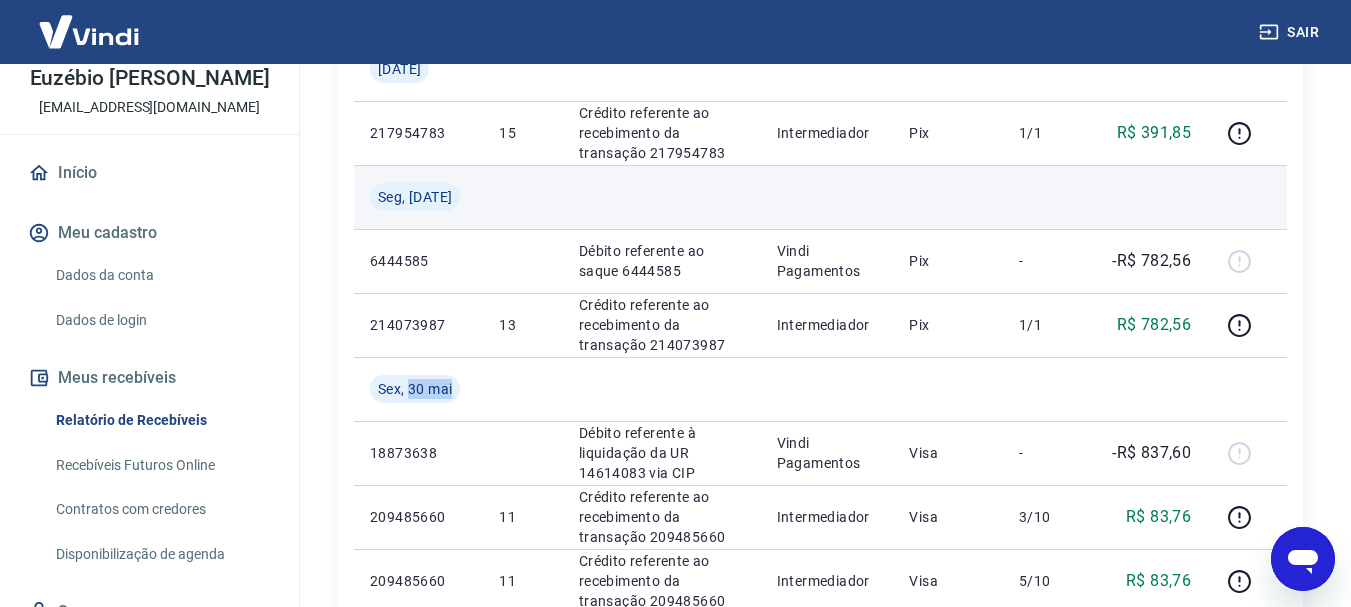 copy on "30 mai" 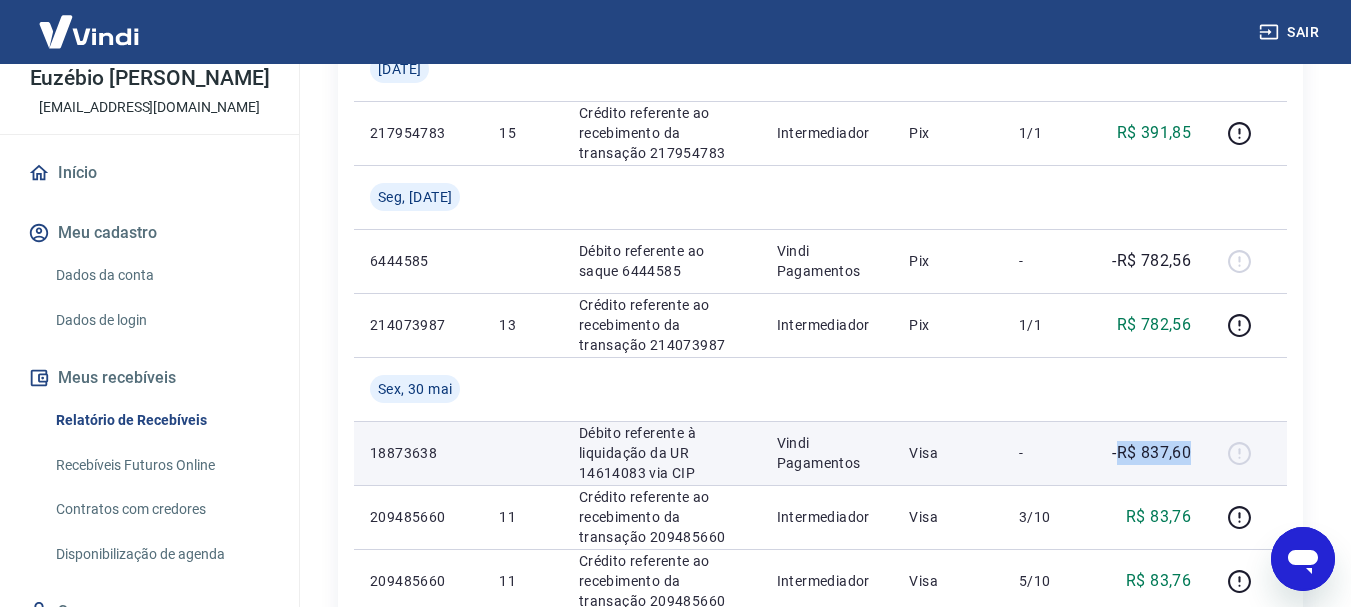 drag, startPoint x: 1121, startPoint y: 444, endPoint x: 1202, endPoint y: 451, distance: 81.3019 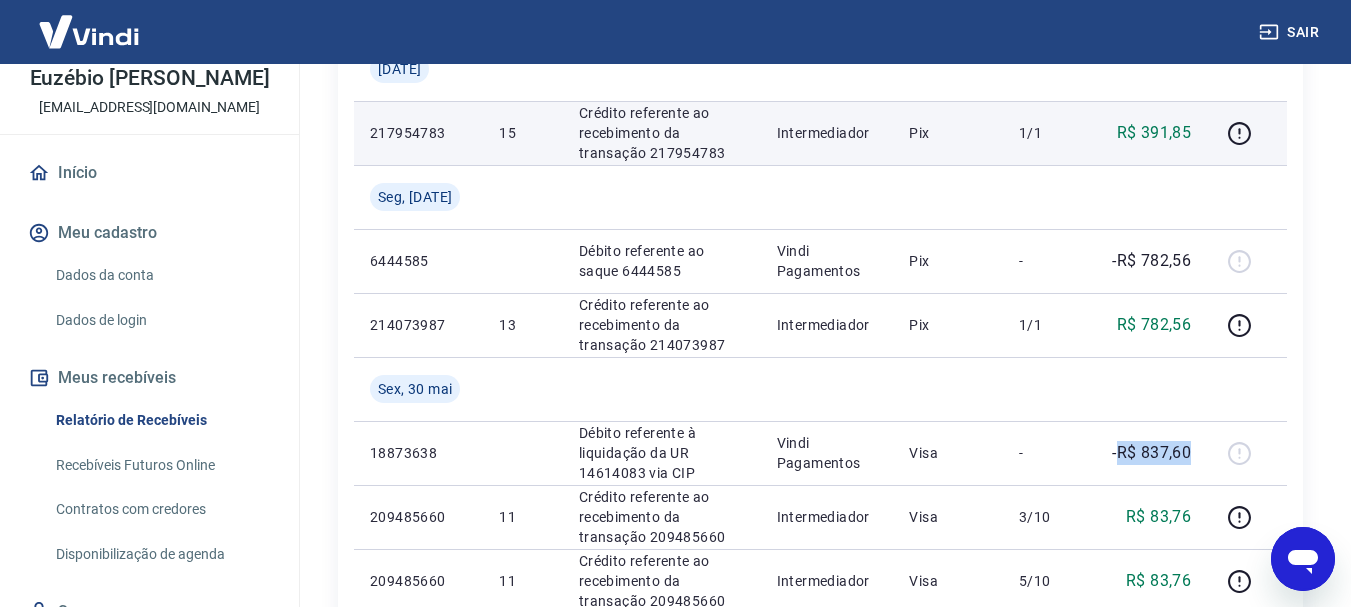 copy on "R$ 837,60" 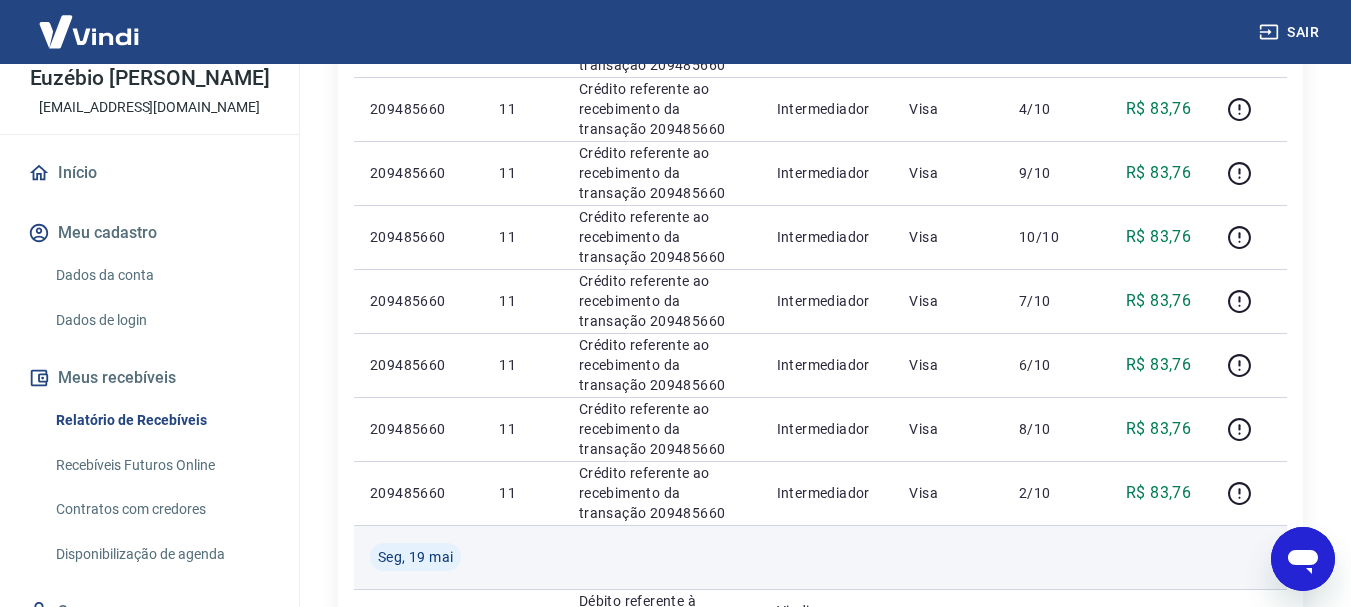 scroll, scrollTop: 1200, scrollLeft: 0, axis: vertical 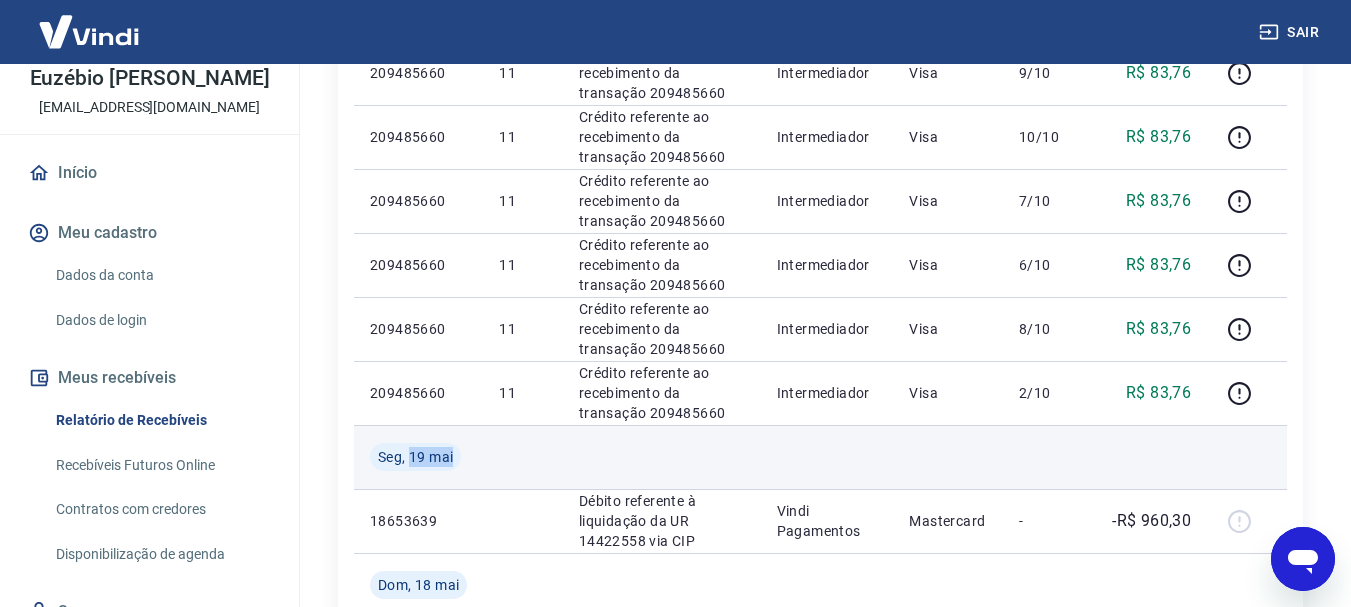 drag, startPoint x: 410, startPoint y: 454, endPoint x: 503, endPoint y: 454, distance: 93 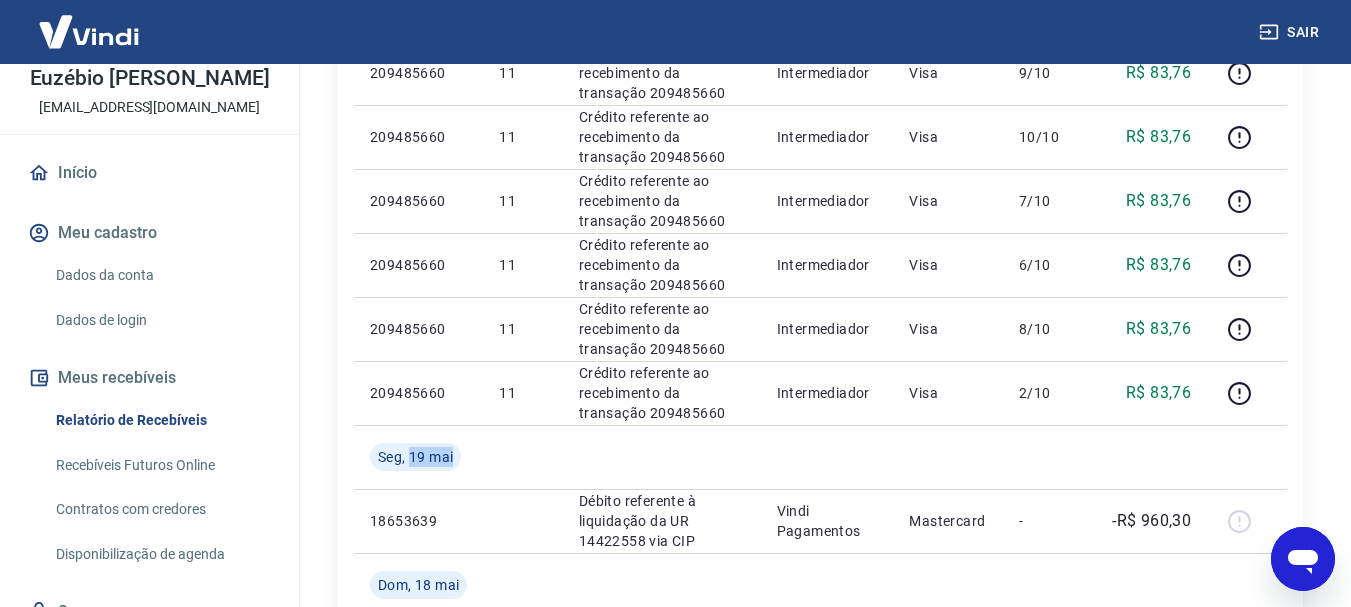 copy on "19 mai" 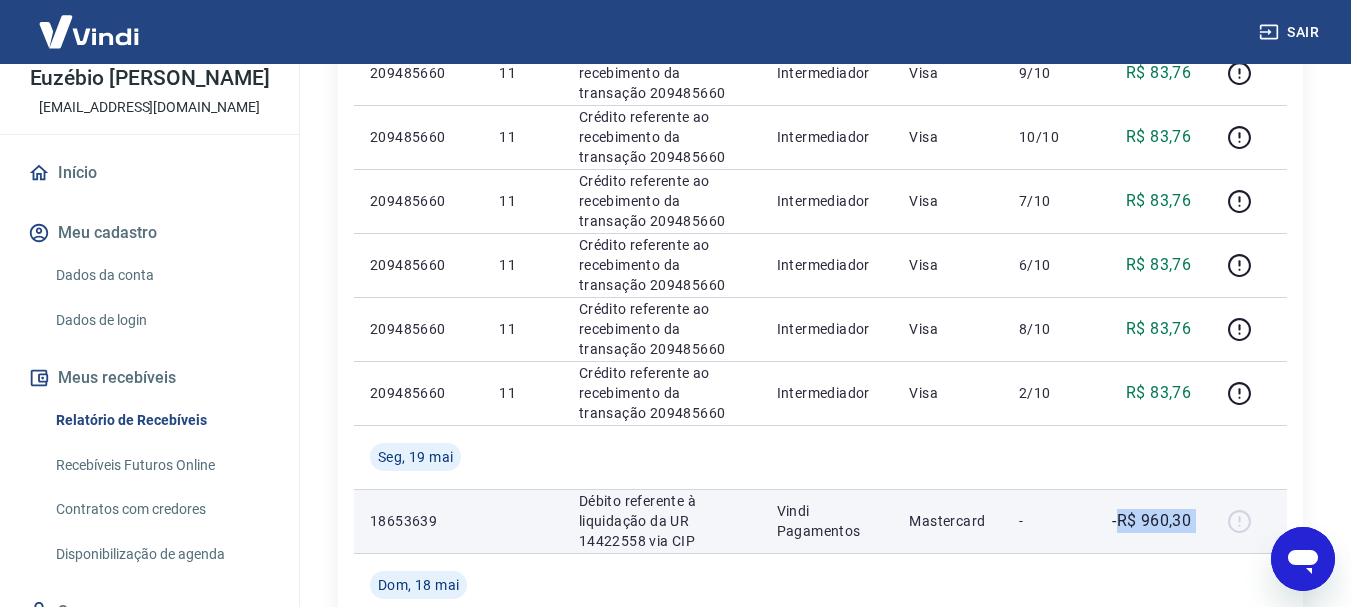 drag, startPoint x: 1118, startPoint y: 517, endPoint x: 1218, endPoint y: 520, distance: 100.04499 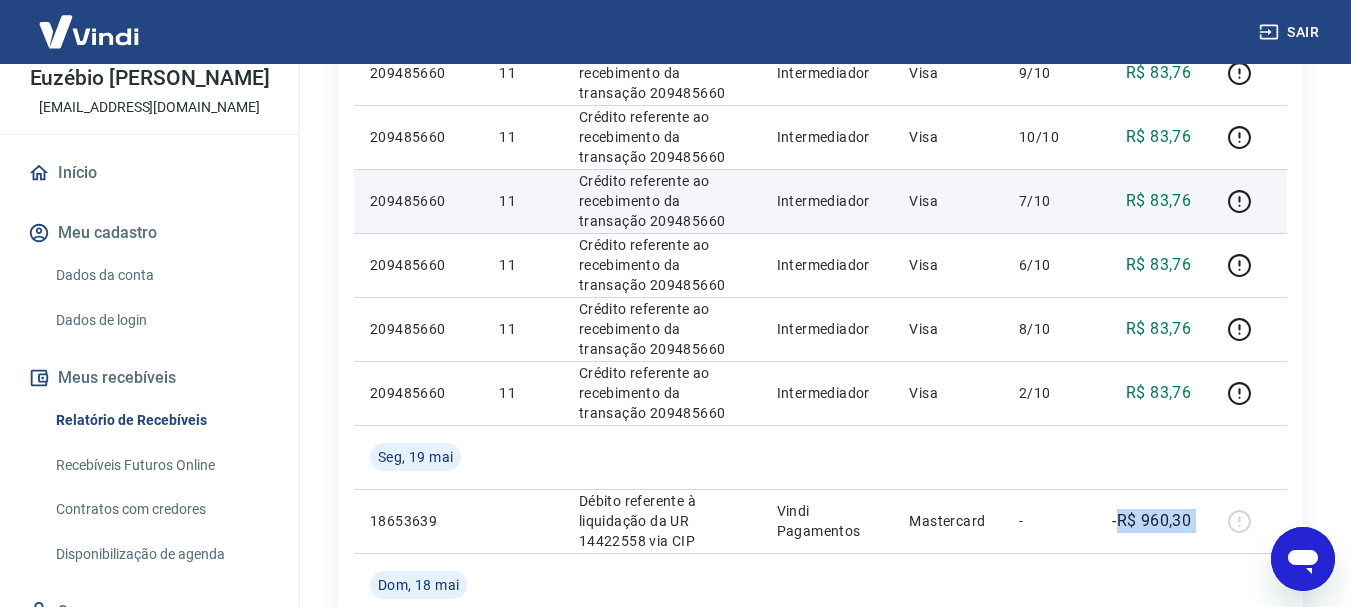 copy on "R$ 960,30" 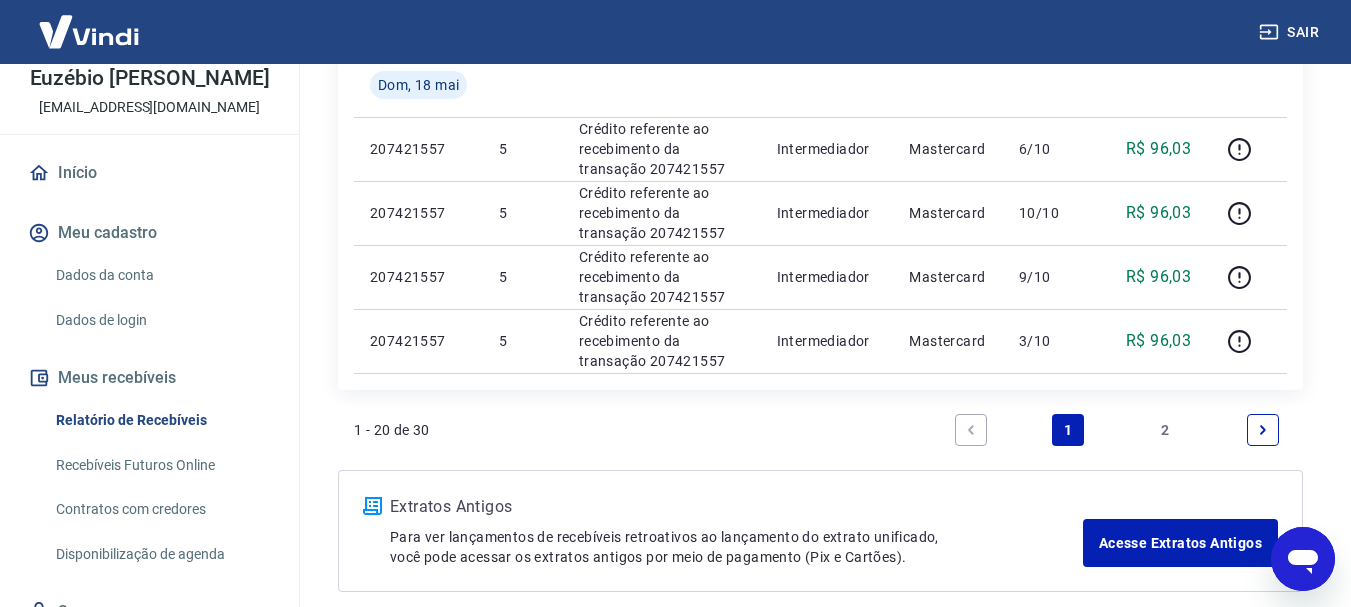 scroll, scrollTop: 1795, scrollLeft: 0, axis: vertical 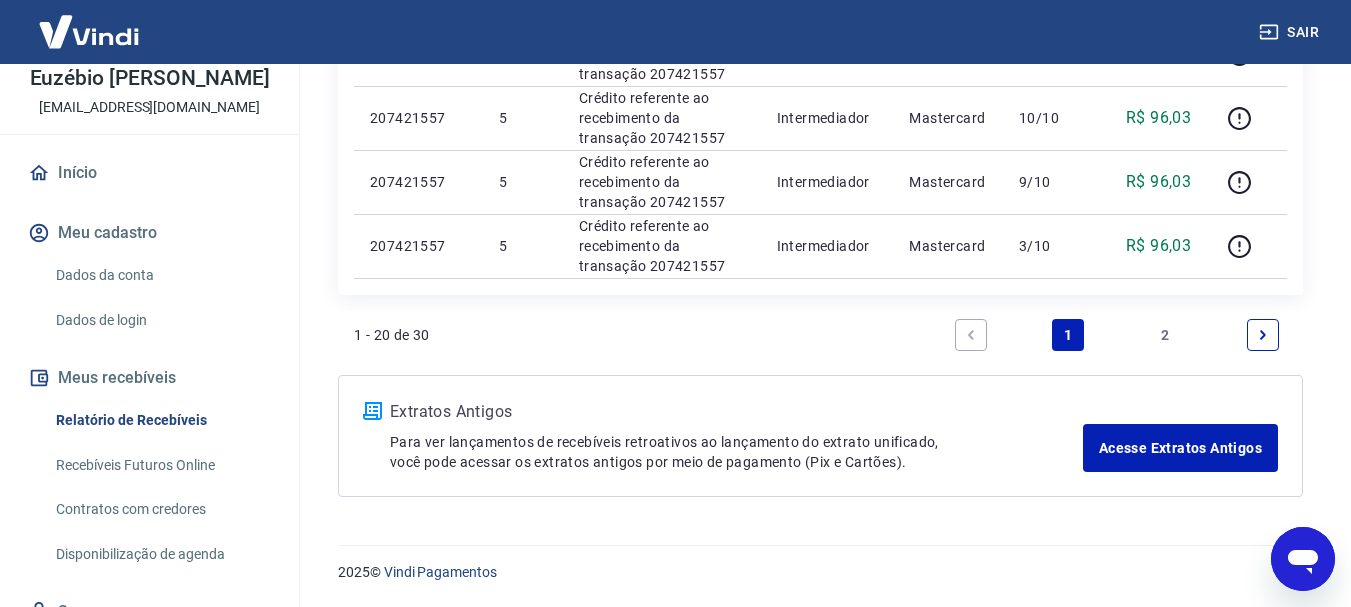 click at bounding box center [1263, 335] 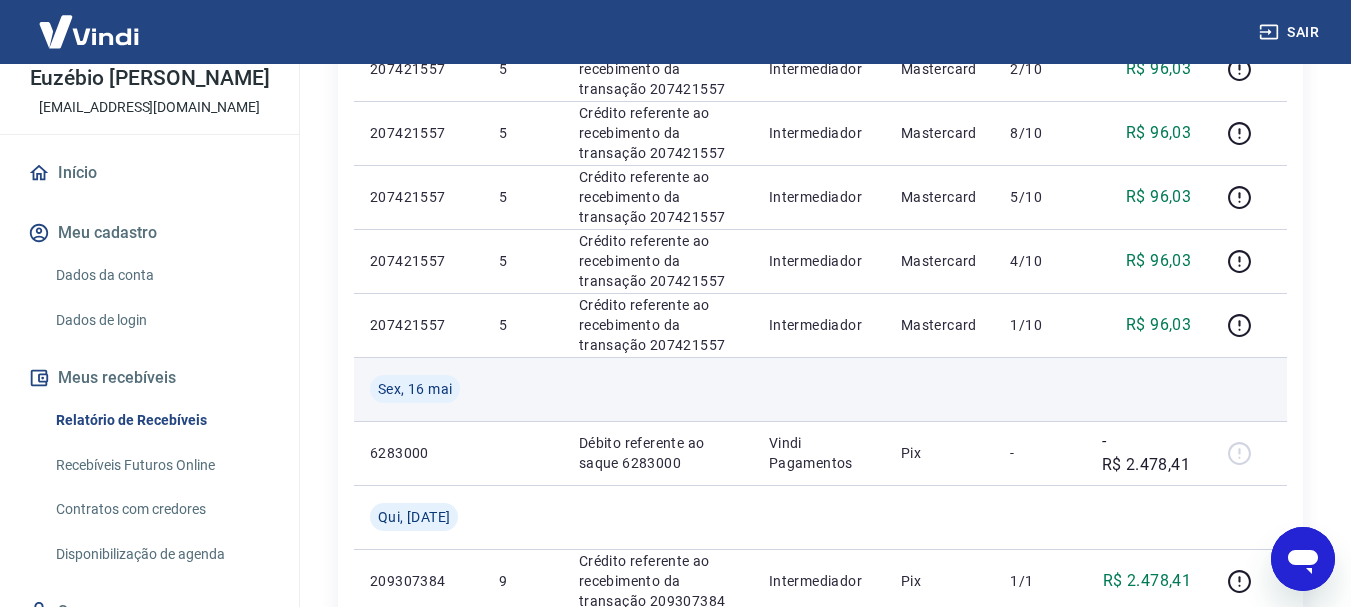 scroll, scrollTop: 600, scrollLeft: 0, axis: vertical 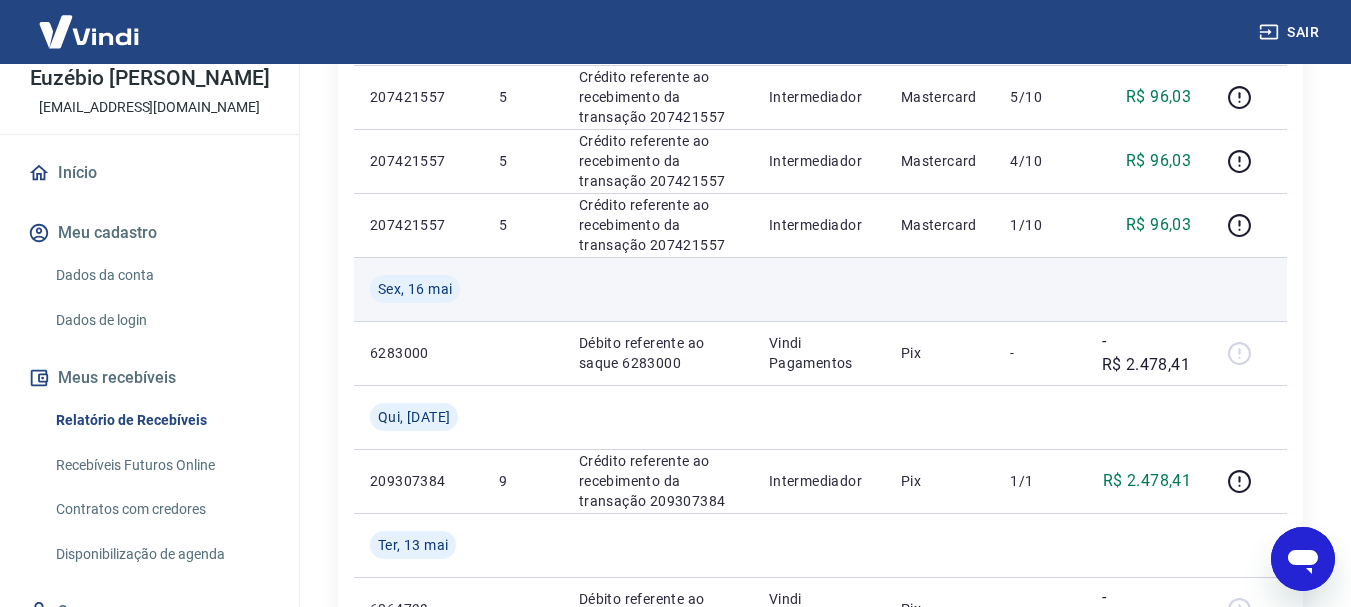 click on "Sex, 16 mai" at bounding box center (415, 289) 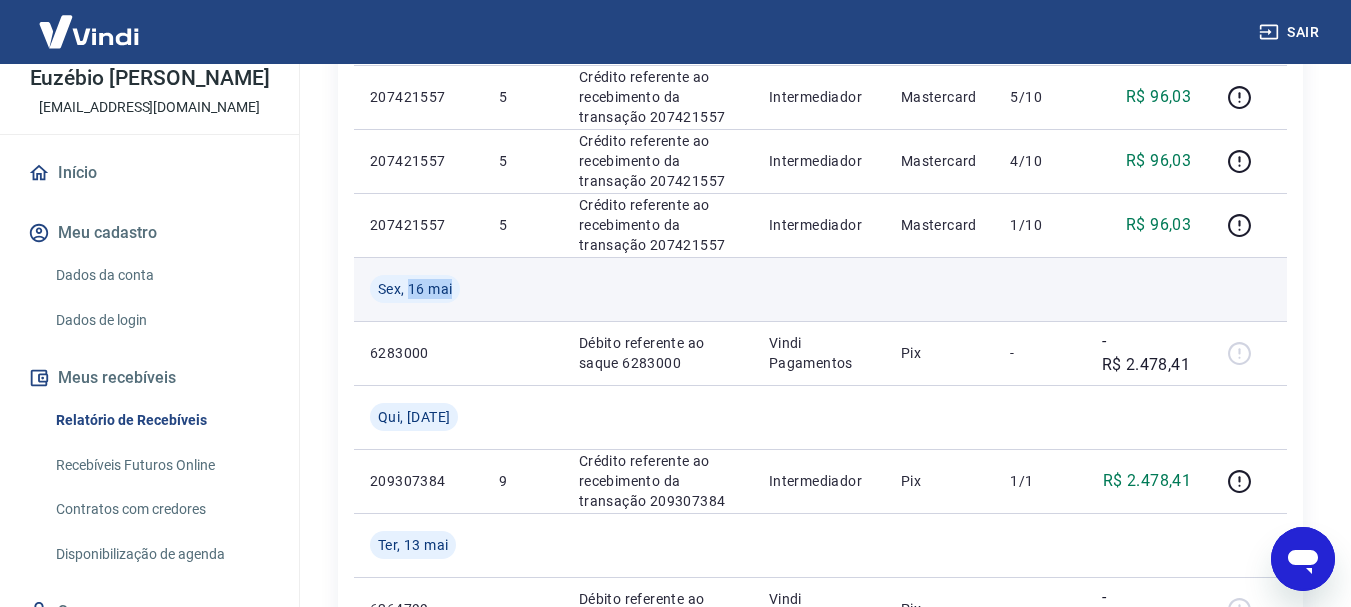 drag, startPoint x: 407, startPoint y: 291, endPoint x: 475, endPoint y: 287, distance: 68.117546 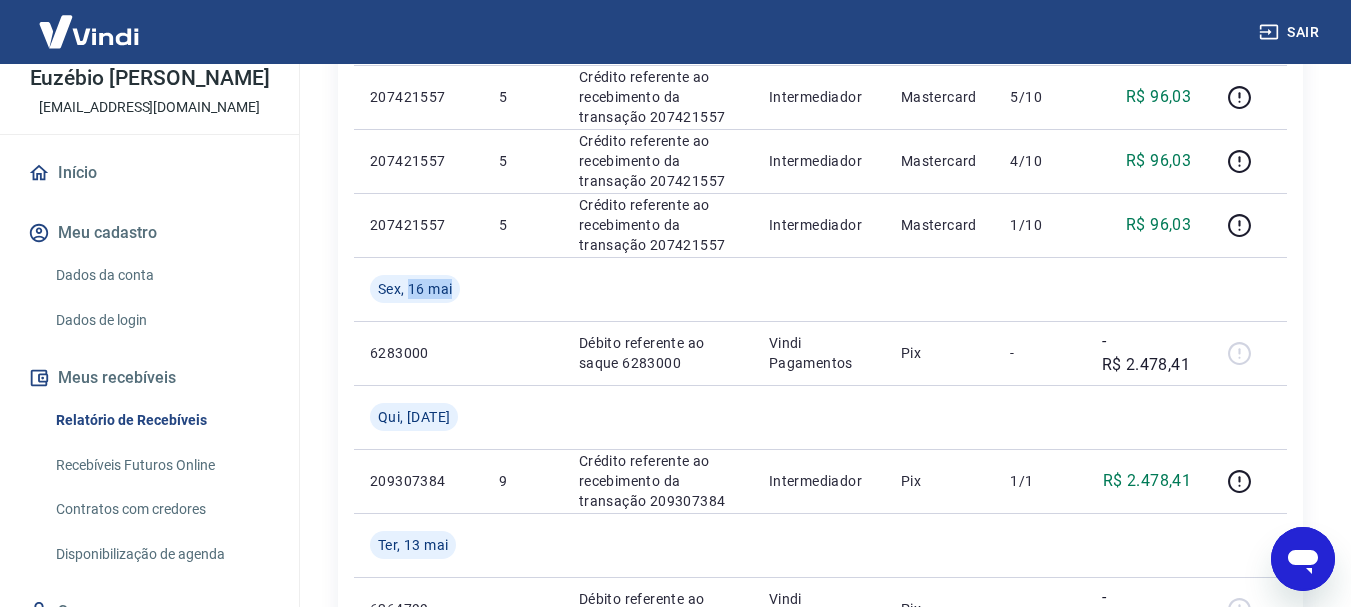 copy on "16 mai" 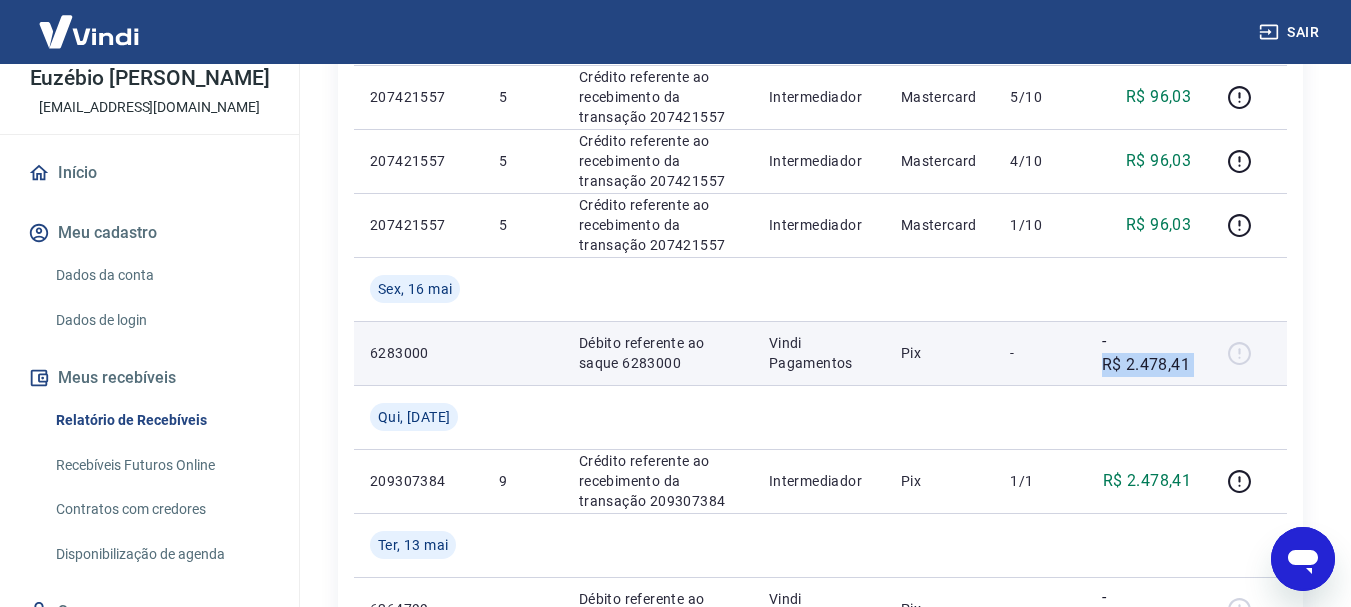 drag, startPoint x: 1105, startPoint y: 360, endPoint x: 1225, endPoint y: 355, distance: 120.10412 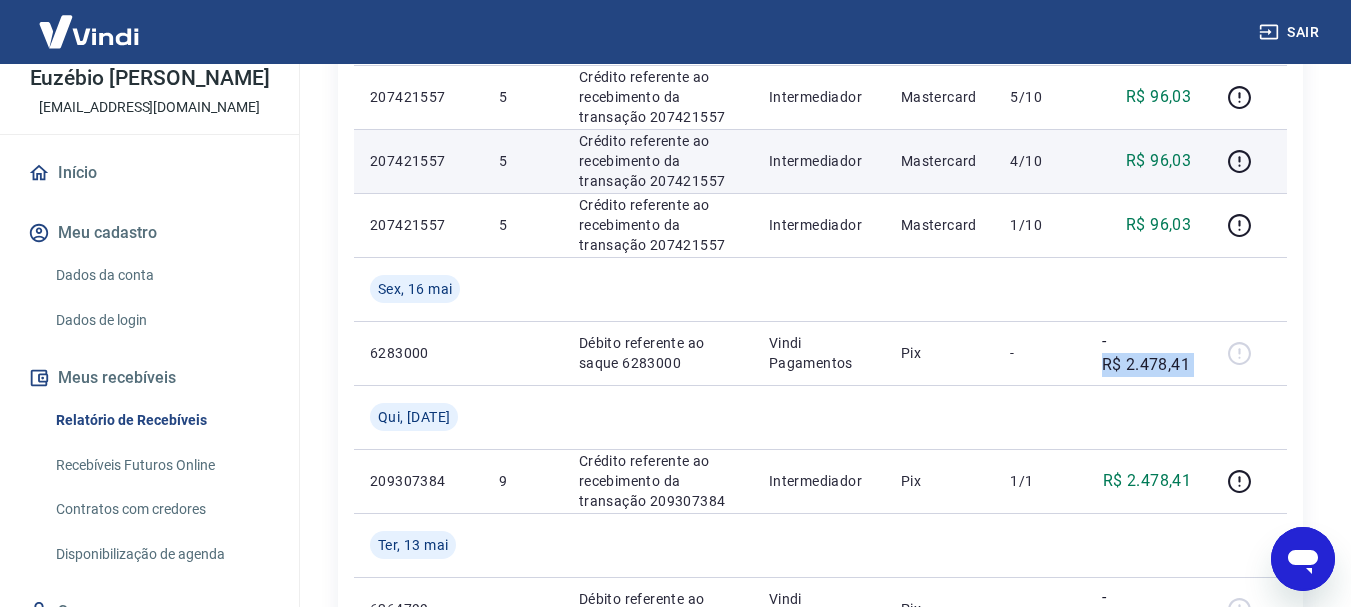 scroll, scrollTop: 700, scrollLeft: 0, axis: vertical 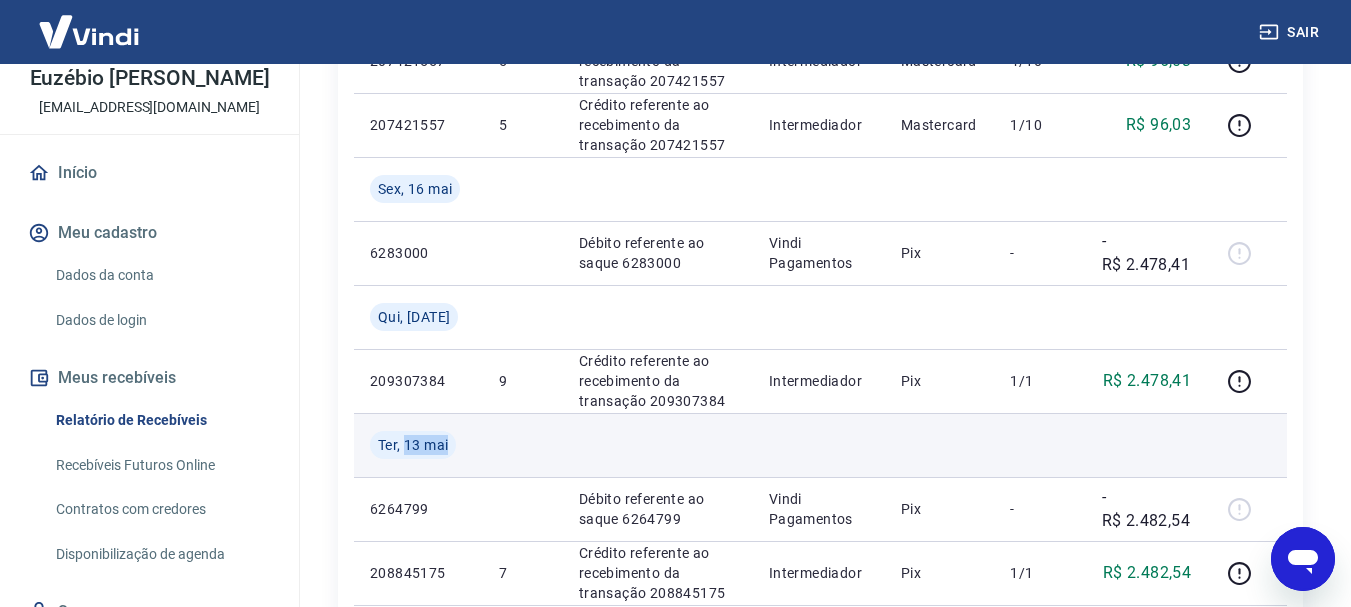 drag, startPoint x: 407, startPoint y: 446, endPoint x: 488, endPoint y: 449, distance: 81.055534 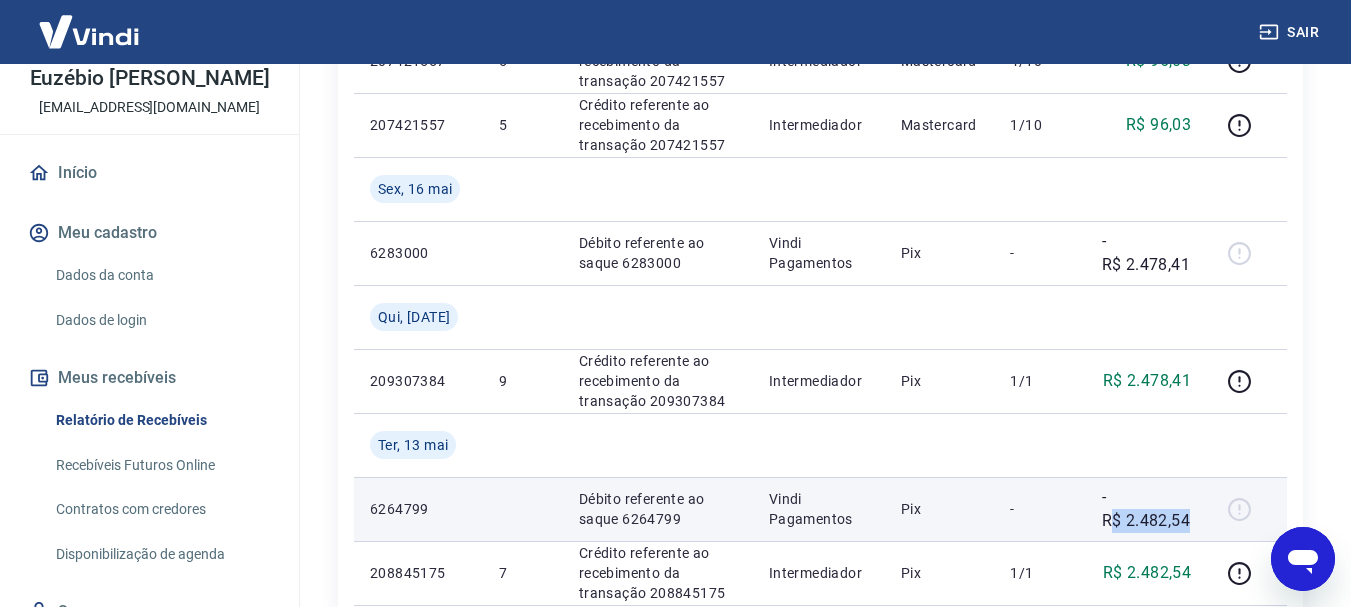 click on "-R$ 2.482,54" at bounding box center (1147, 509) 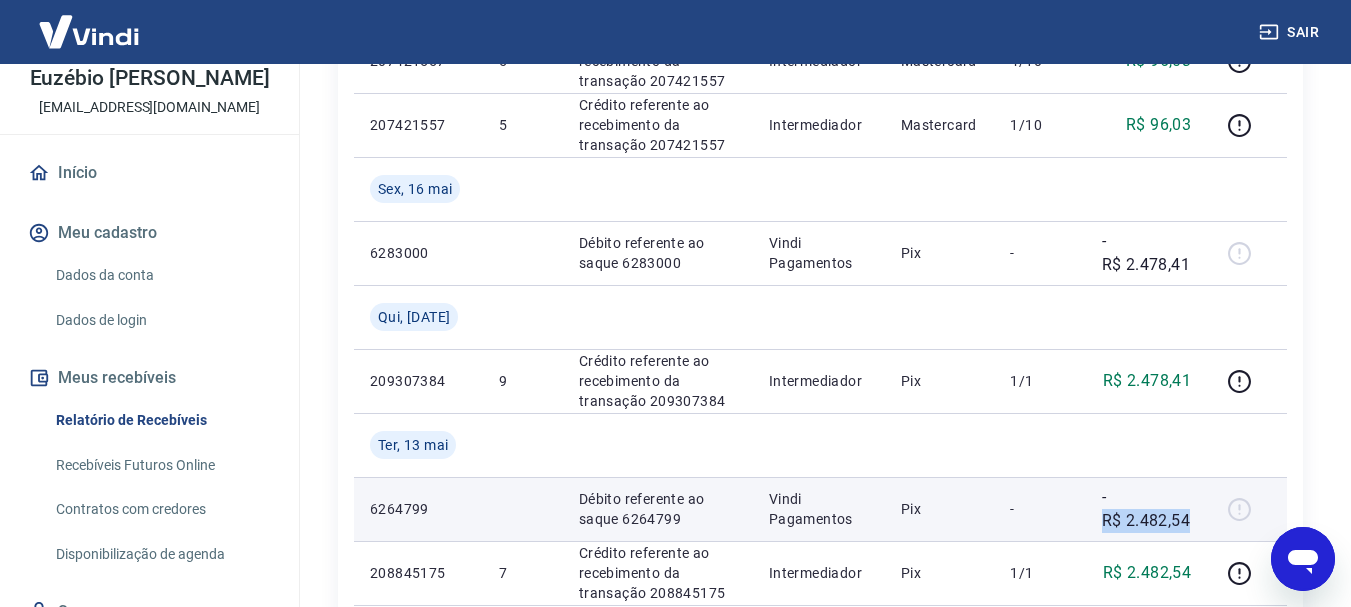 drag, startPoint x: 1106, startPoint y: 517, endPoint x: 1186, endPoint y: 514, distance: 80.05623 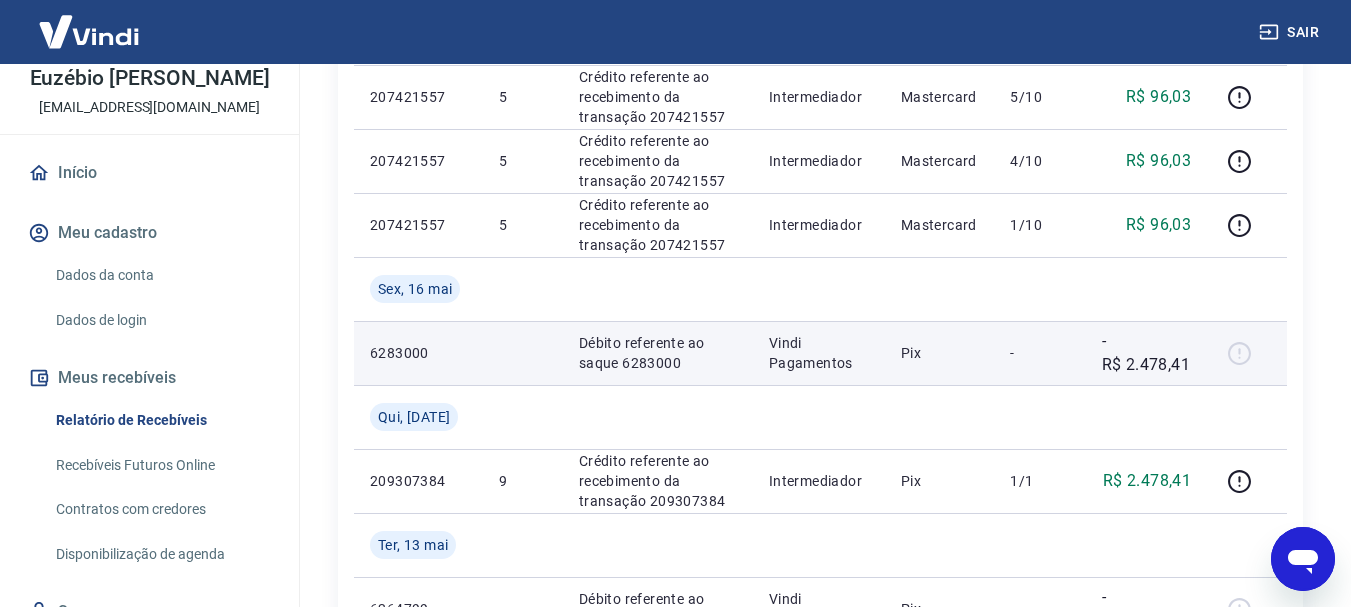 scroll, scrollTop: 1027, scrollLeft: 0, axis: vertical 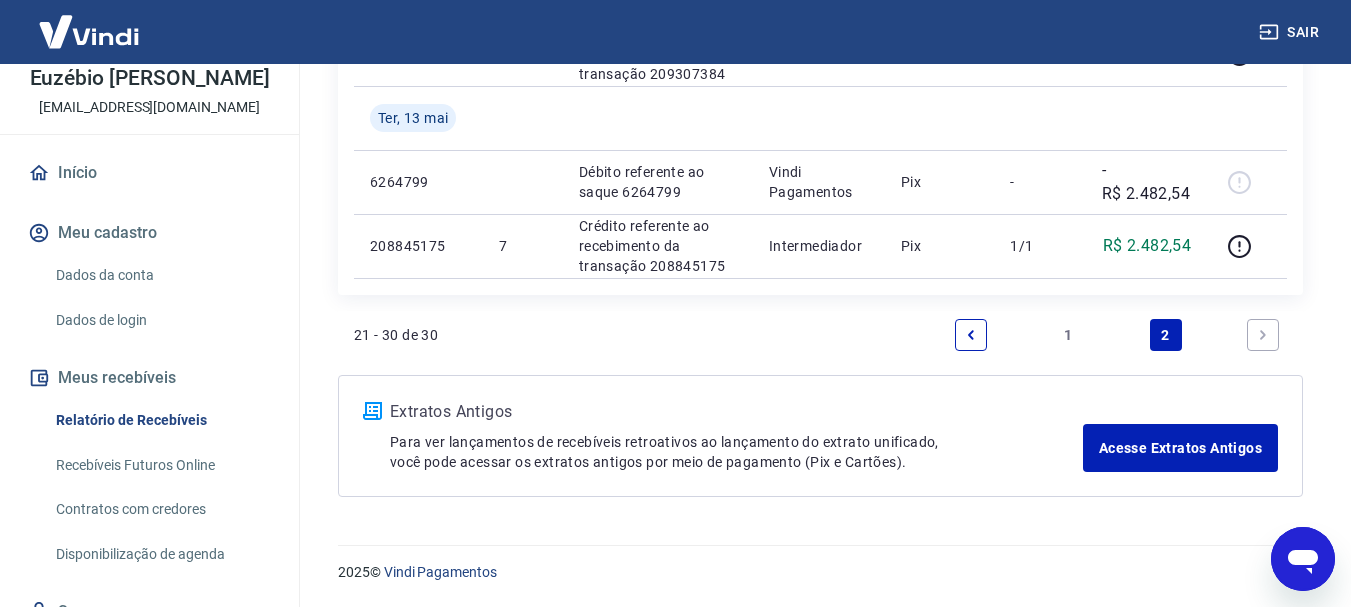 click at bounding box center (971, 335) 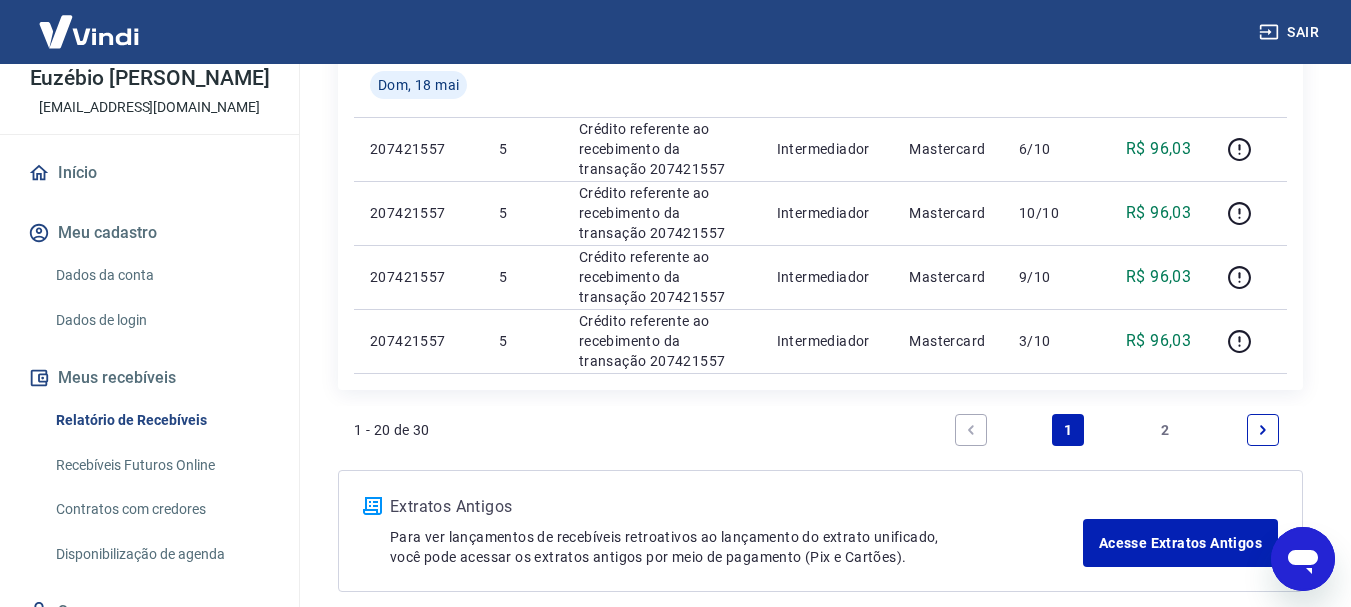 scroll, scrollTop: 1795, scrollLeft: 0, axis: vertical 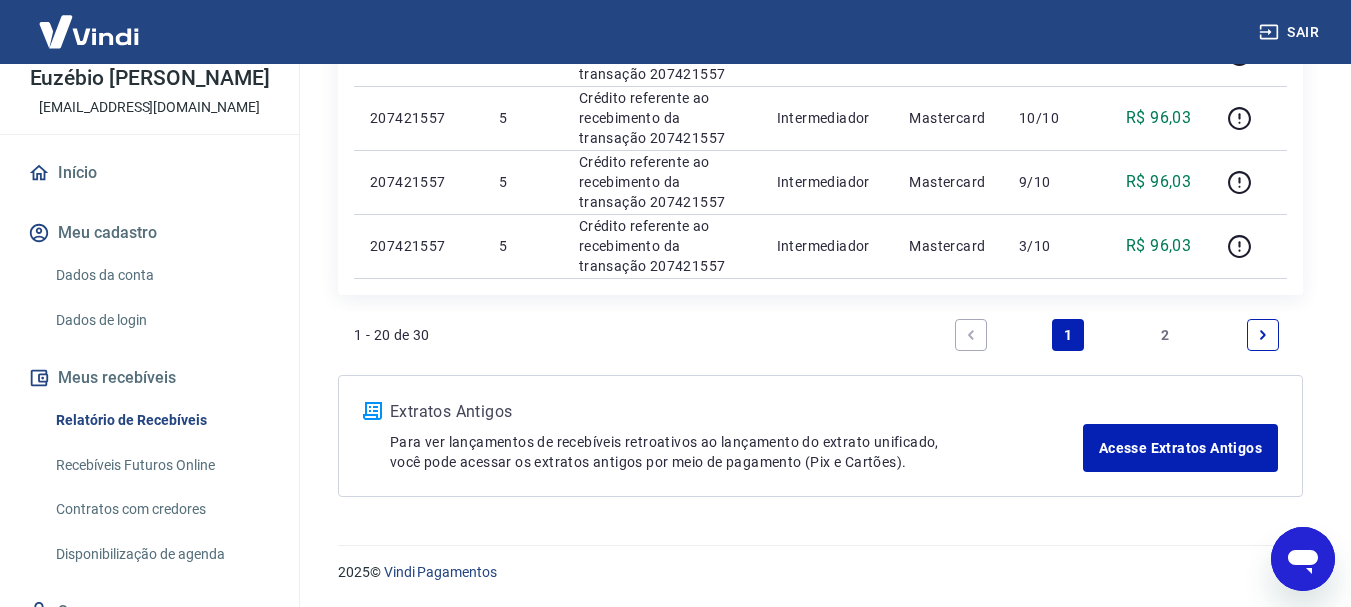 drag, startPoint x: 1265, startPoint y: 338, endPoint x: 1264, endPoint y: 349, distance: 11.045361 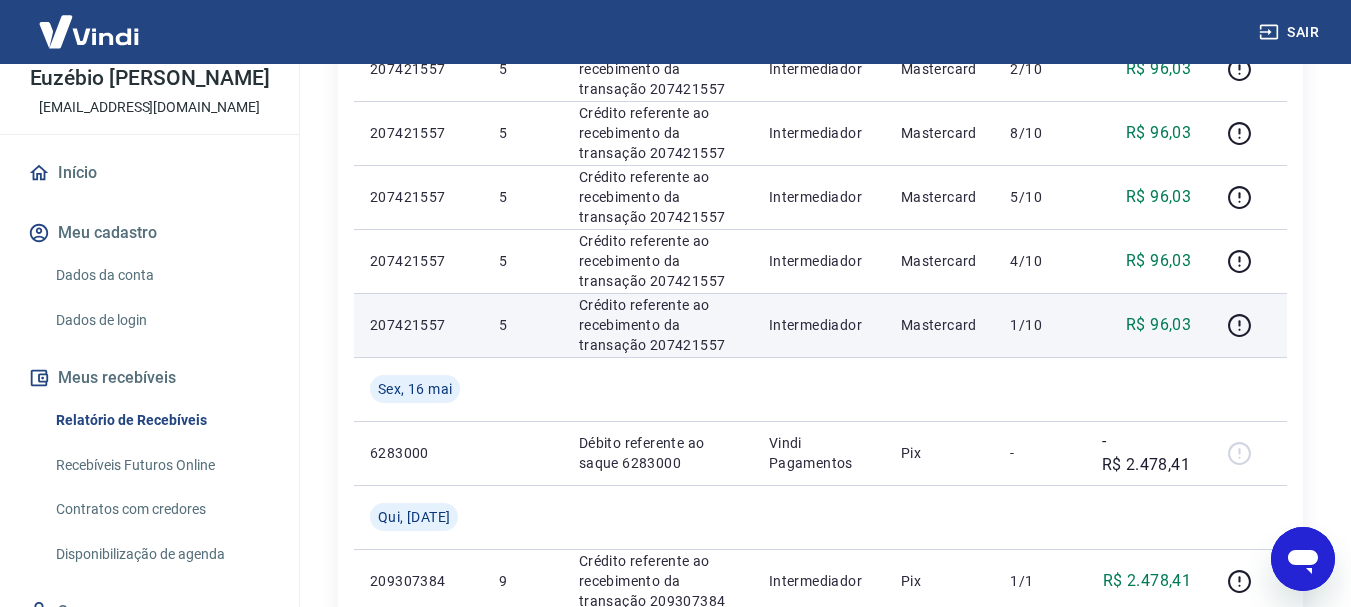 scroll, scrollTop: 1000, scrollLeft: 0, axis: vertical 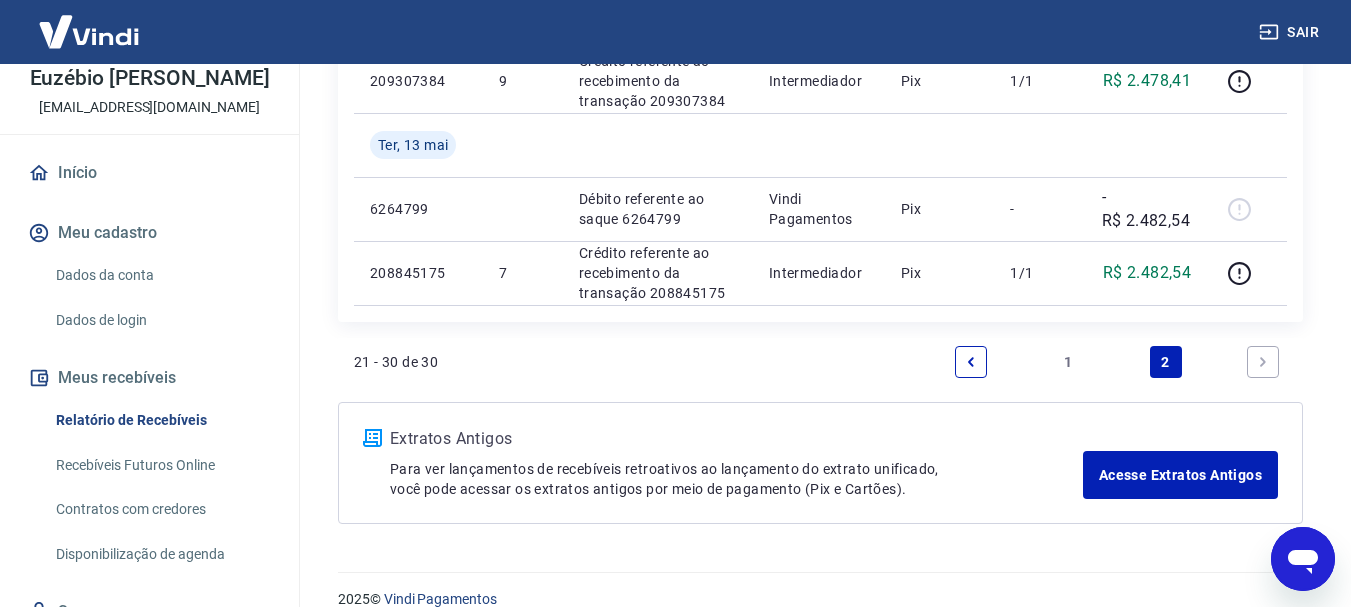 click 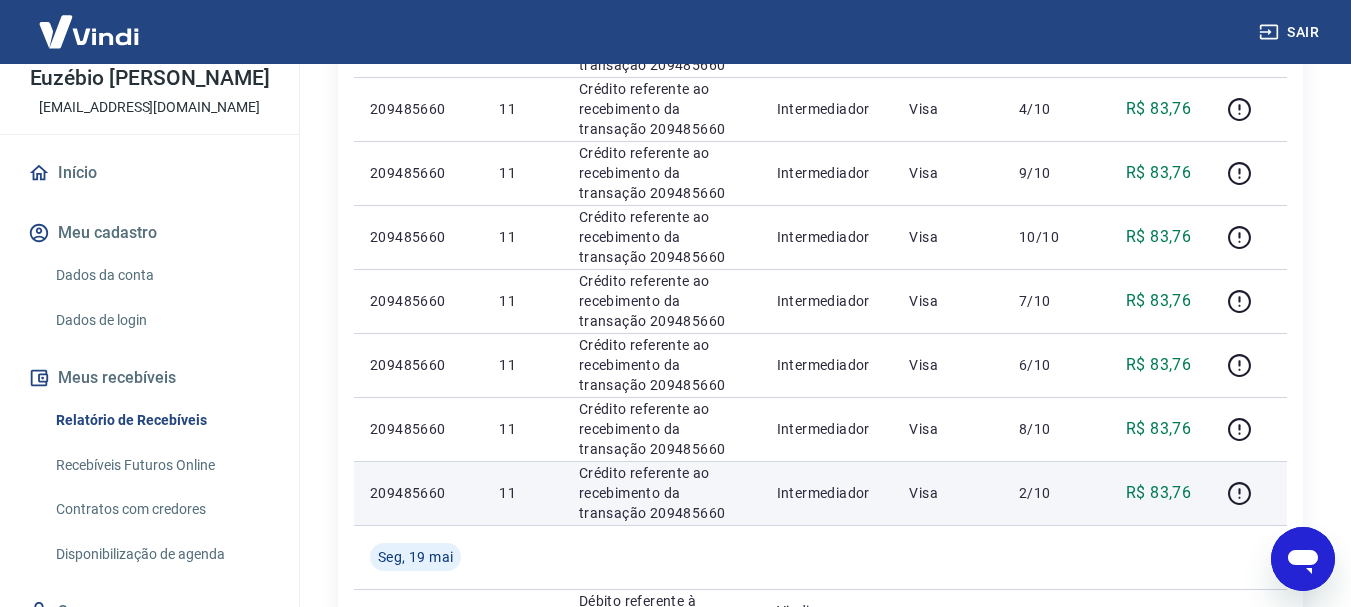 scroll, scrollTop: 1300, scrollLeft: 0, axis: vertical 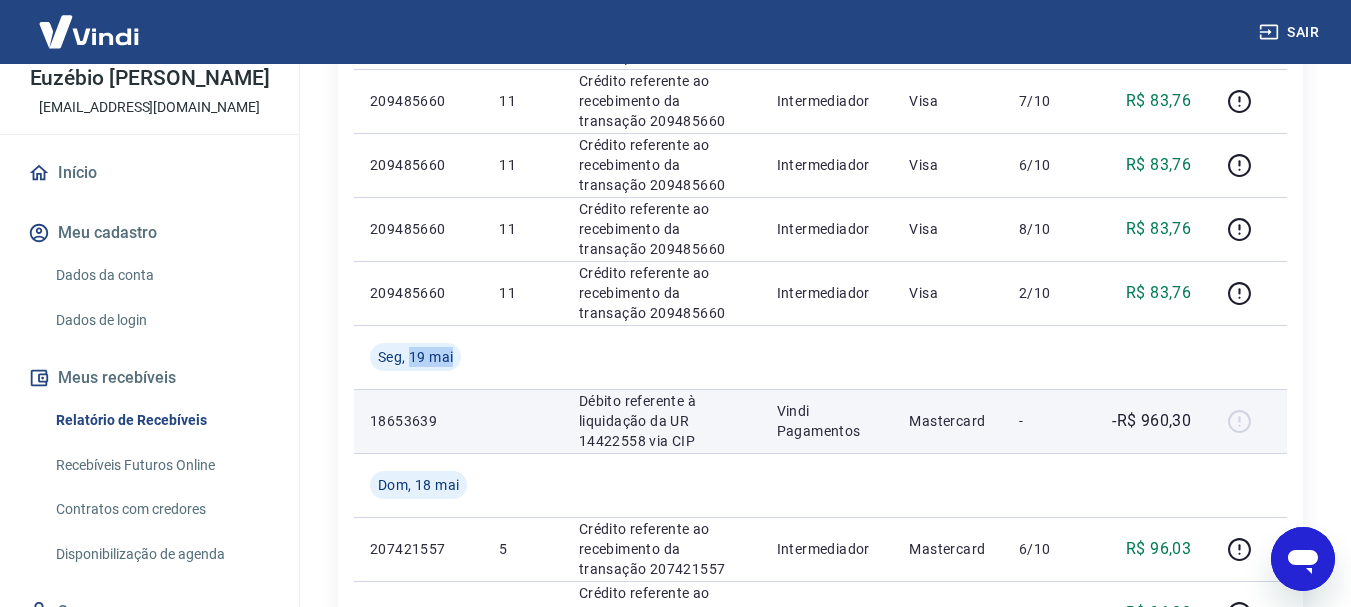 drag, startPoint x: 410, startPoint y: 353, endPoint x: 654, endPoint y: 413, distance: 251.26878 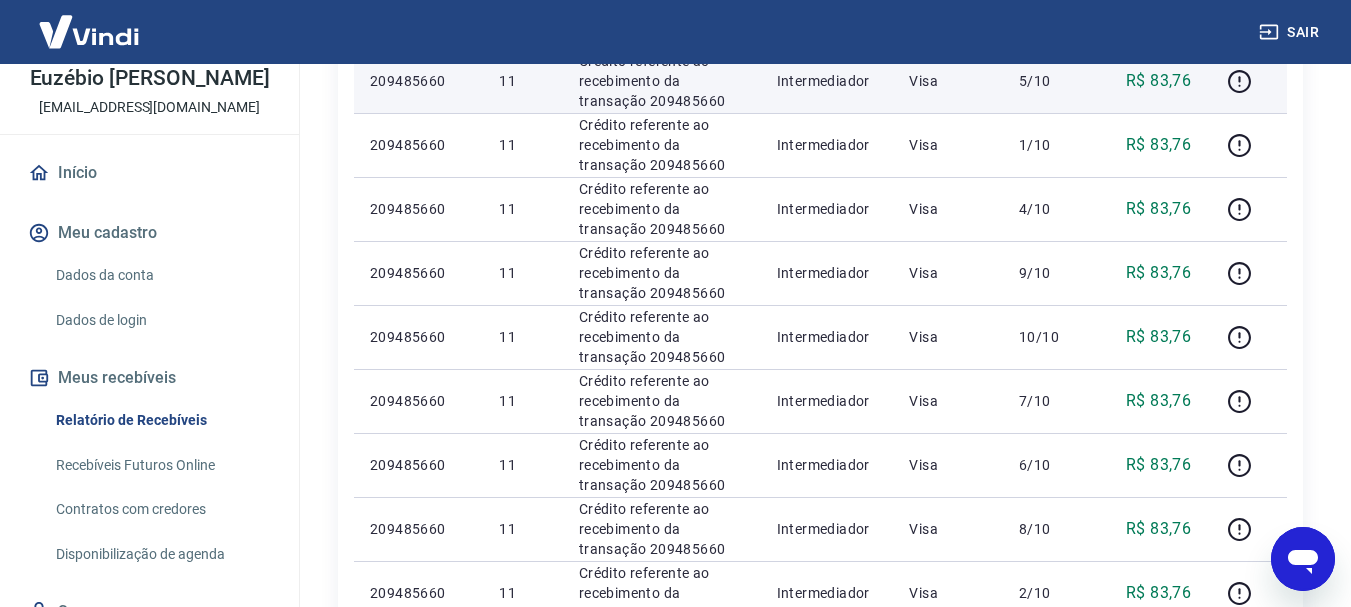 scroll, scrollTop: 700, scrollLeft: 0, axis: vertical 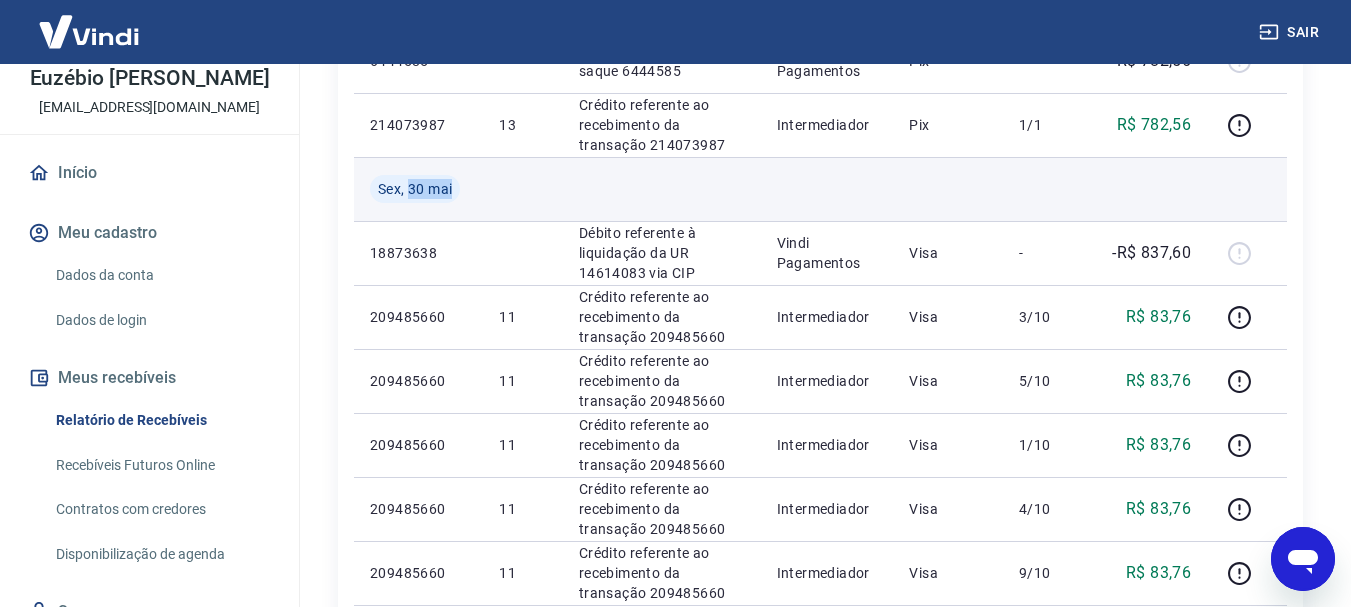 drag, startPoint x: 409, startPoint y: 187, endPoint x: 658, endPoint y: 212, distance: 250.25188 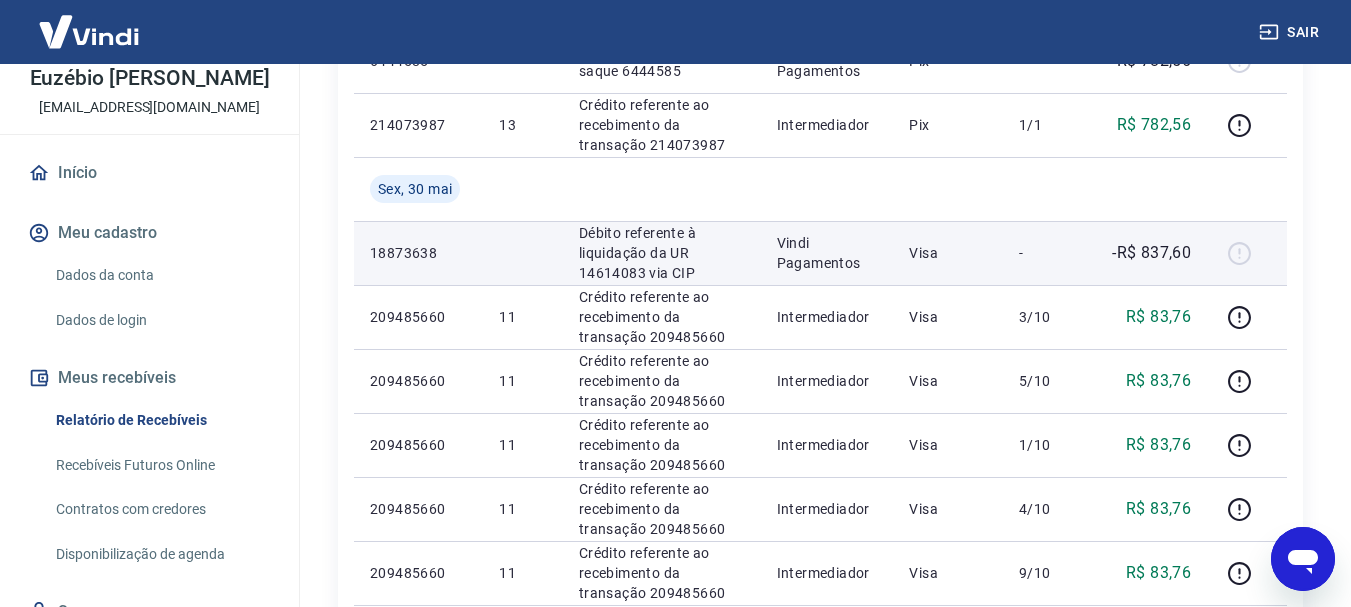 click on "-R$ 837,60" at bounding box center (1151, 253) 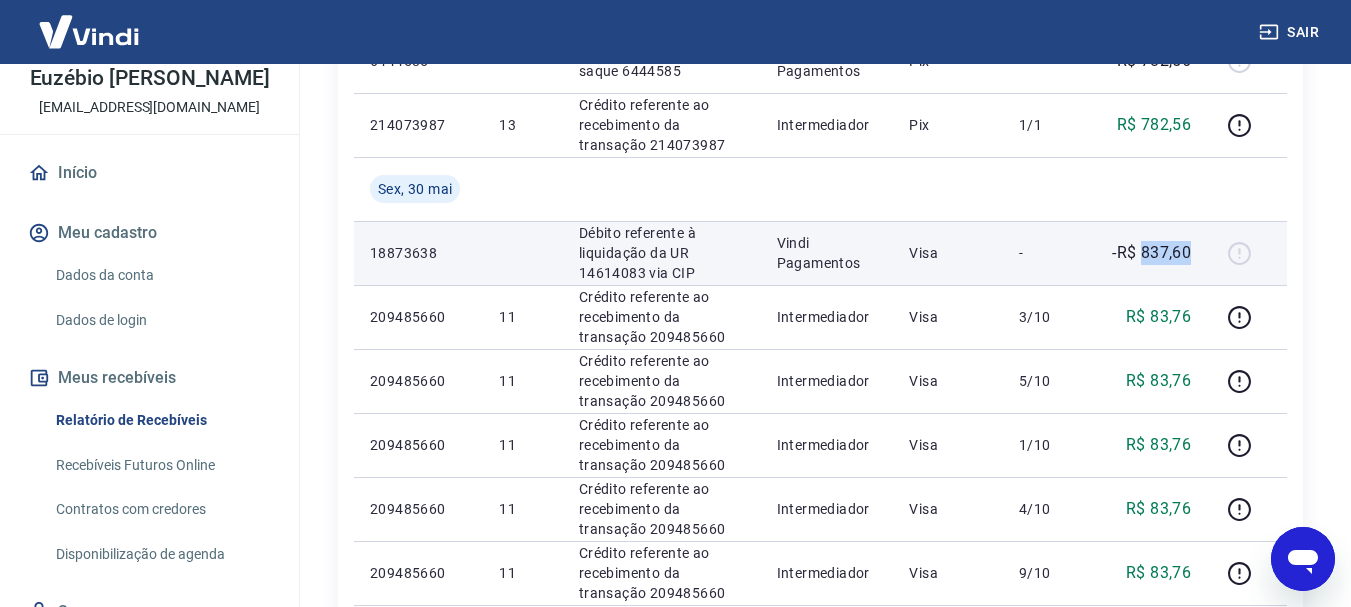 click on "-R$ 837,60" at bounding box center [1151, 253] 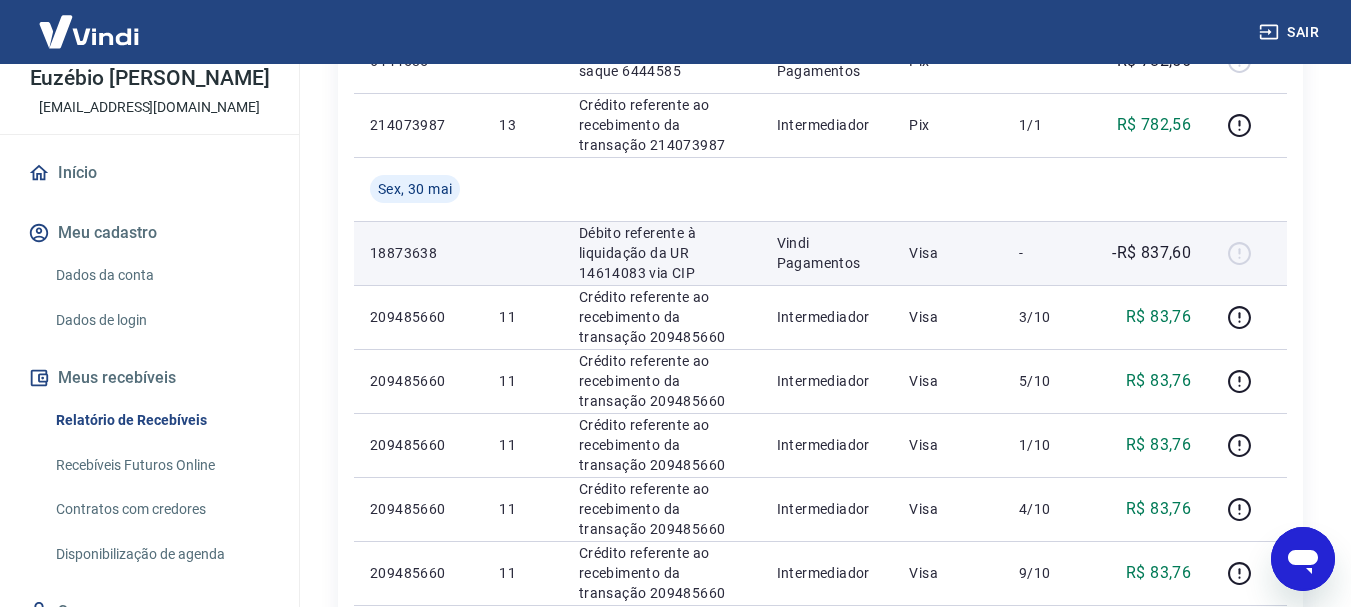 click on "-R$ 837,60" at bounding box center [1151, 253] 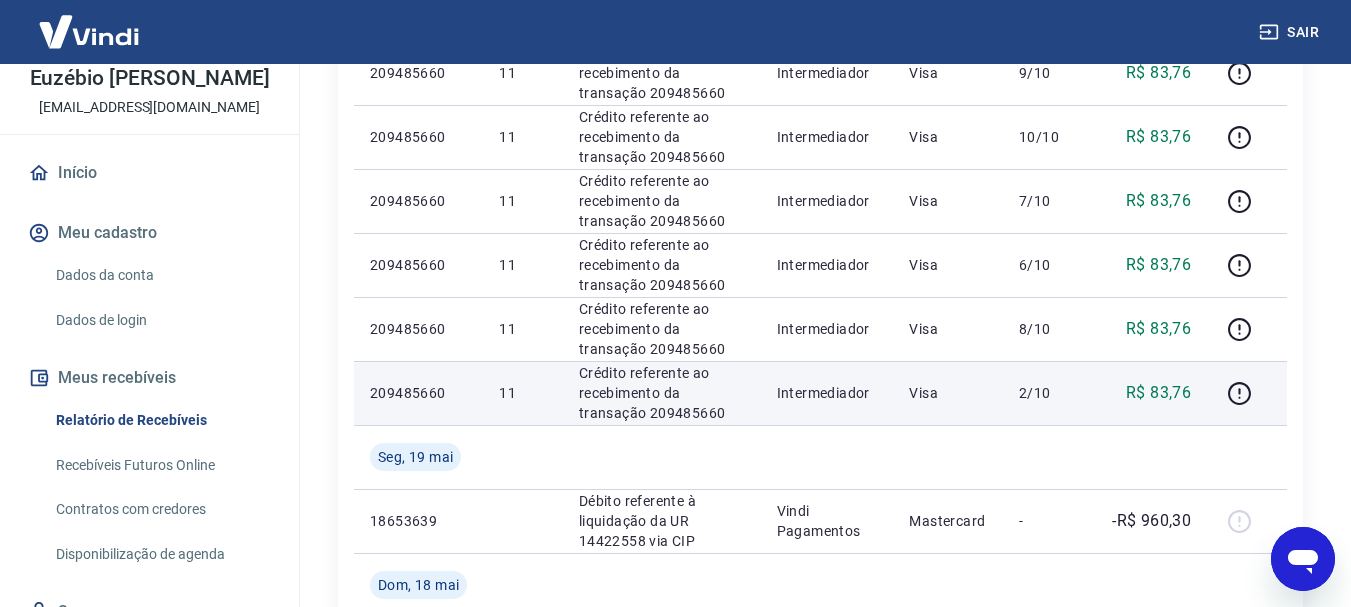 scroll, scrollTop: 1300, scrollLeft: 0, axis: vertical 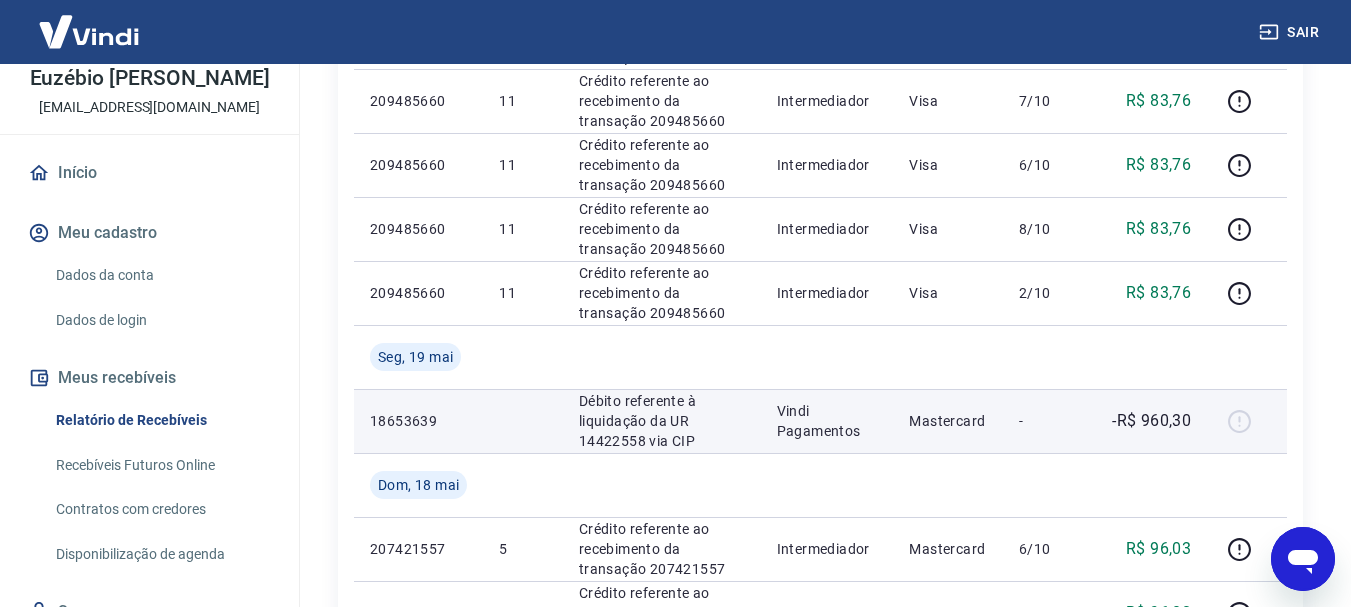 click on "Débito referente à liquidação da UR 14422558 via CIP" at bounding box center [662, 421] 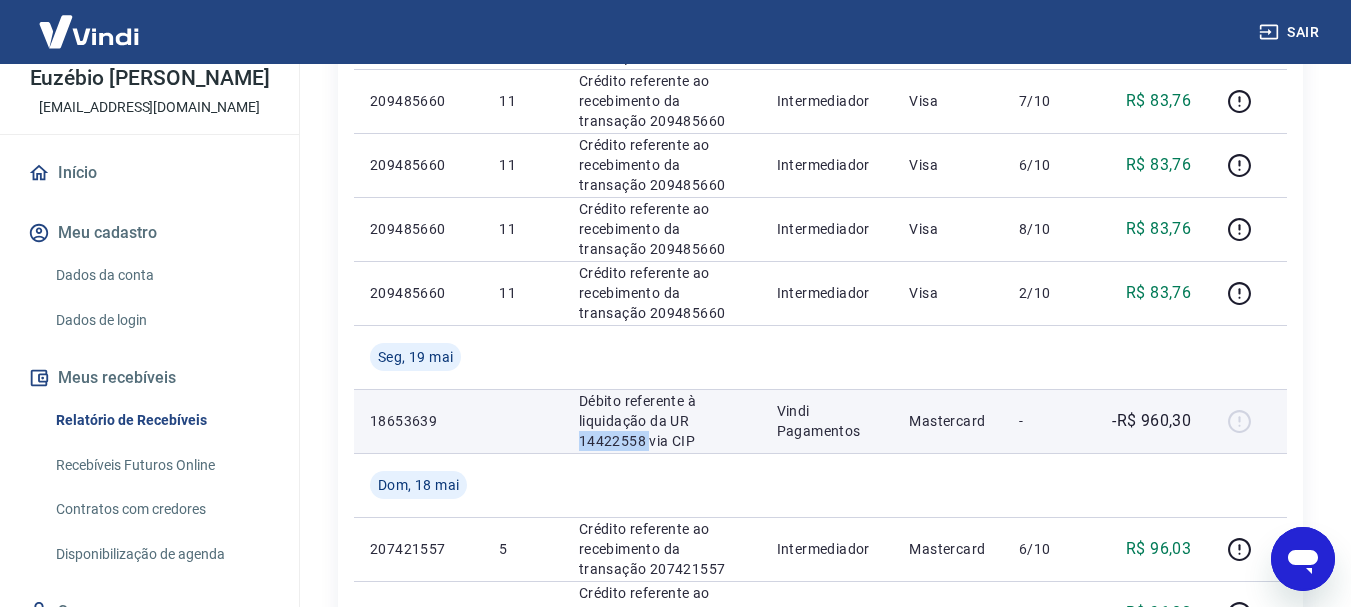 click on "Débito referente à liquidação da UR 14422558 via CIP" at bounding box center [662, 421] 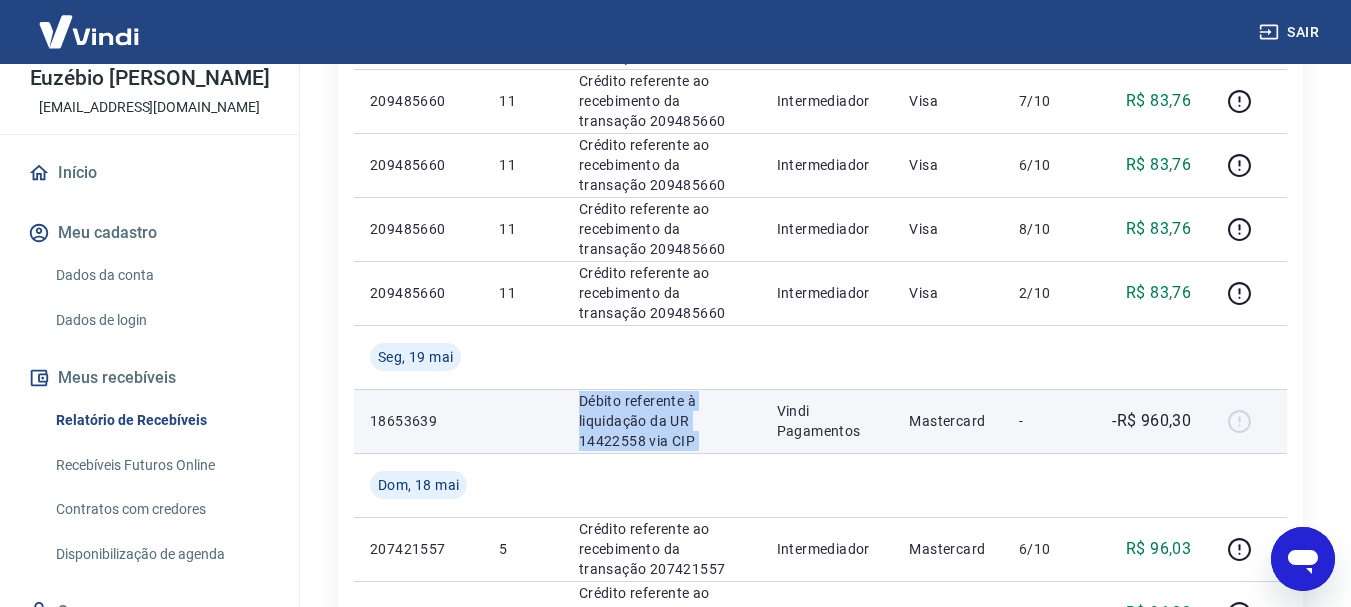click on "Débito referente à liquidação da UR 14422558 via CIP" at bounding box center [662, 421] 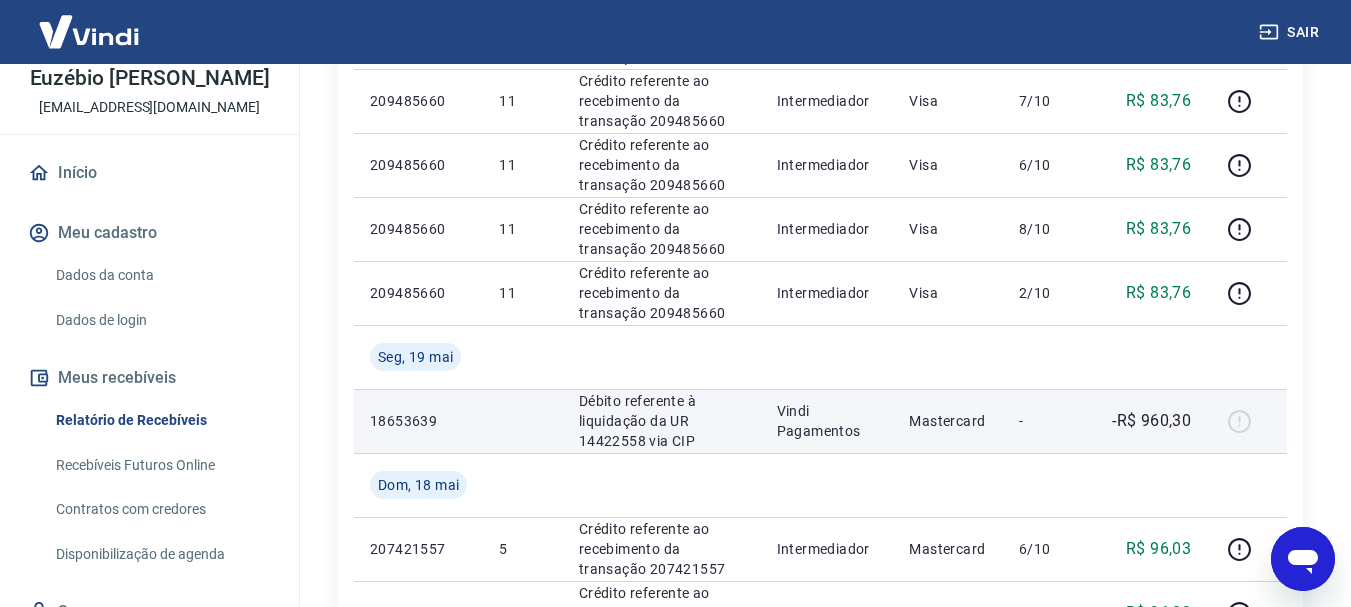 click on "Vindi Pagamentos" at bounding box center (827, 421) 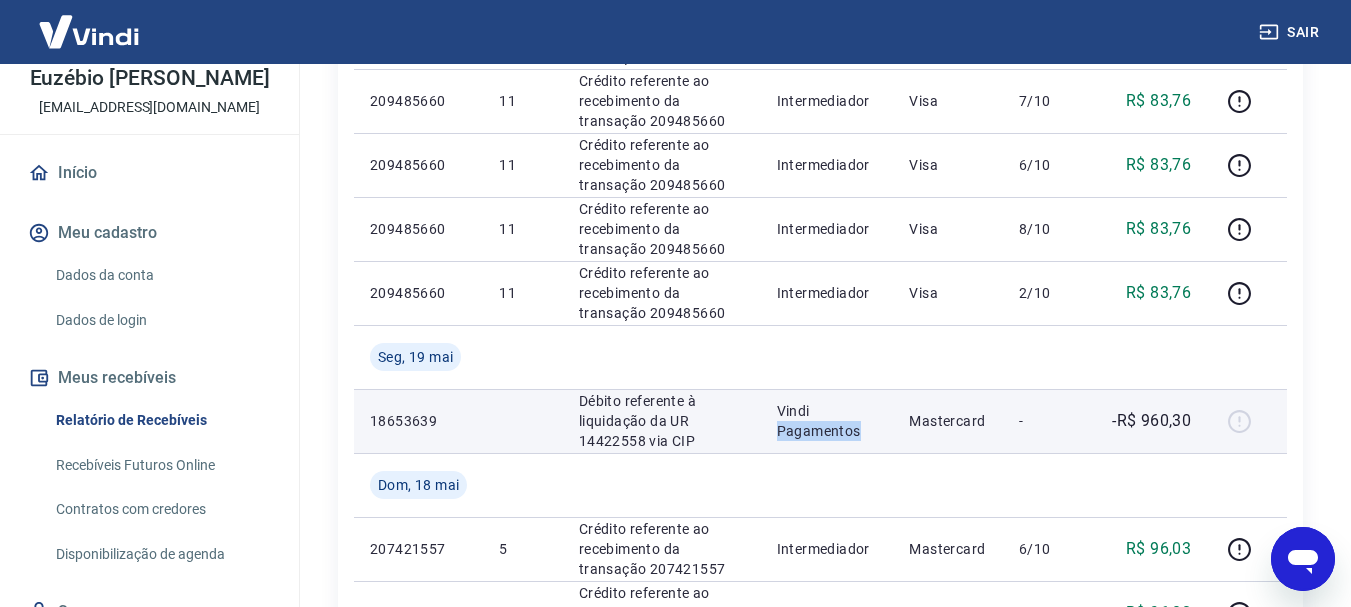 click on "Vindi Pagamentos" at bounding box center [827, 421] 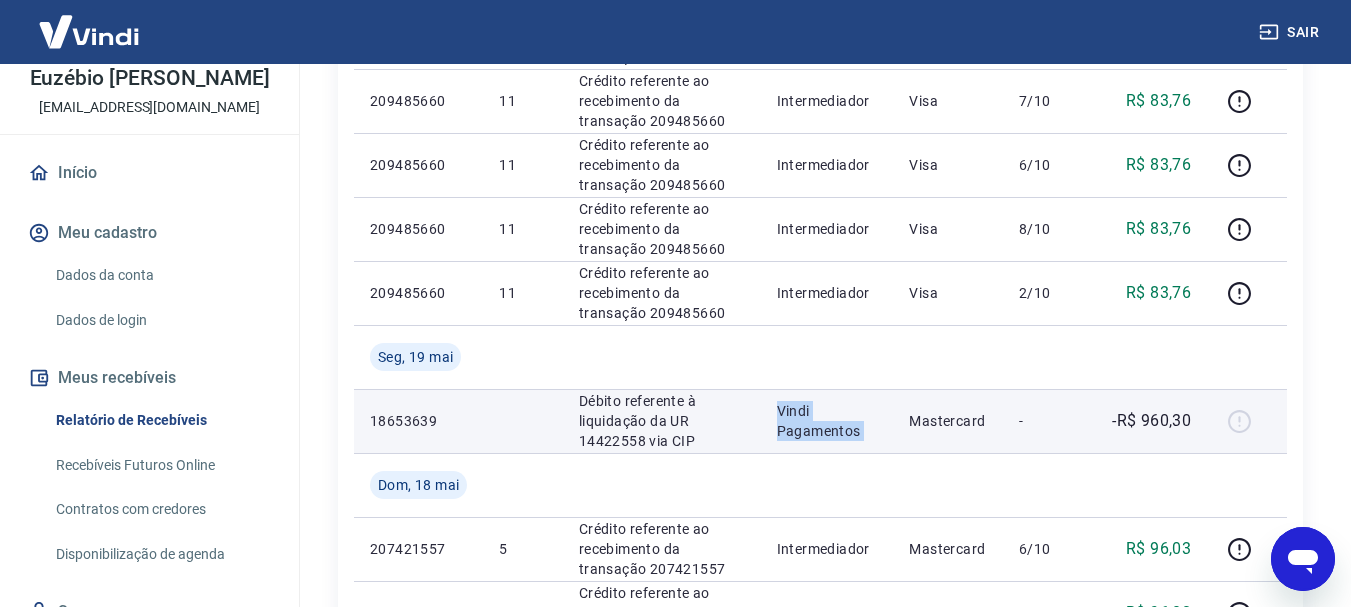 click on "Vindi Pagamentos" at bounding box center (827, 421) 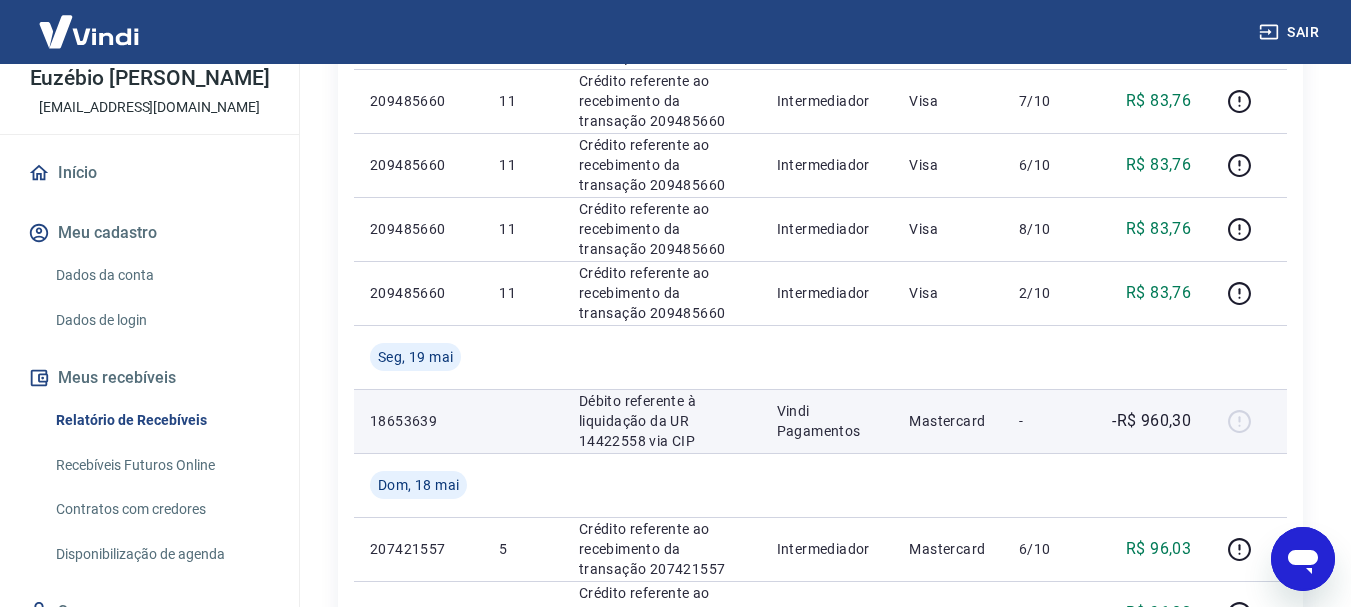 click on "Mastercard" at bounding box center (948, 421) 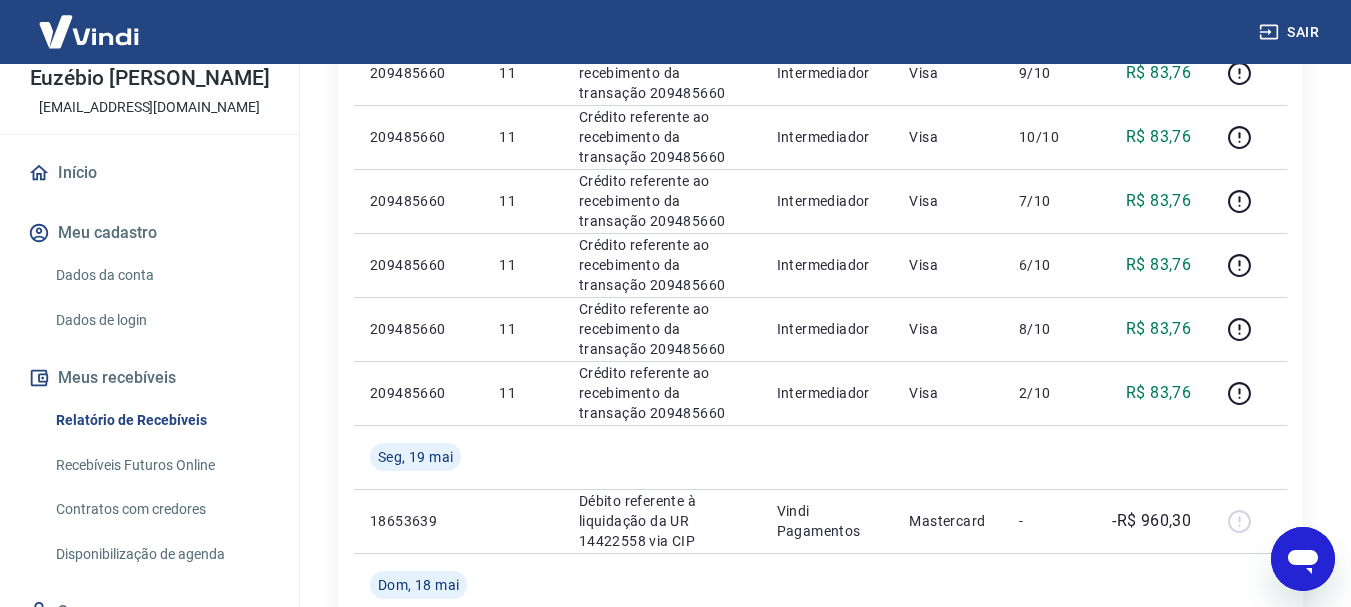 scroll, scrollTop: 800, scrollLeft: 0, axis: vertical 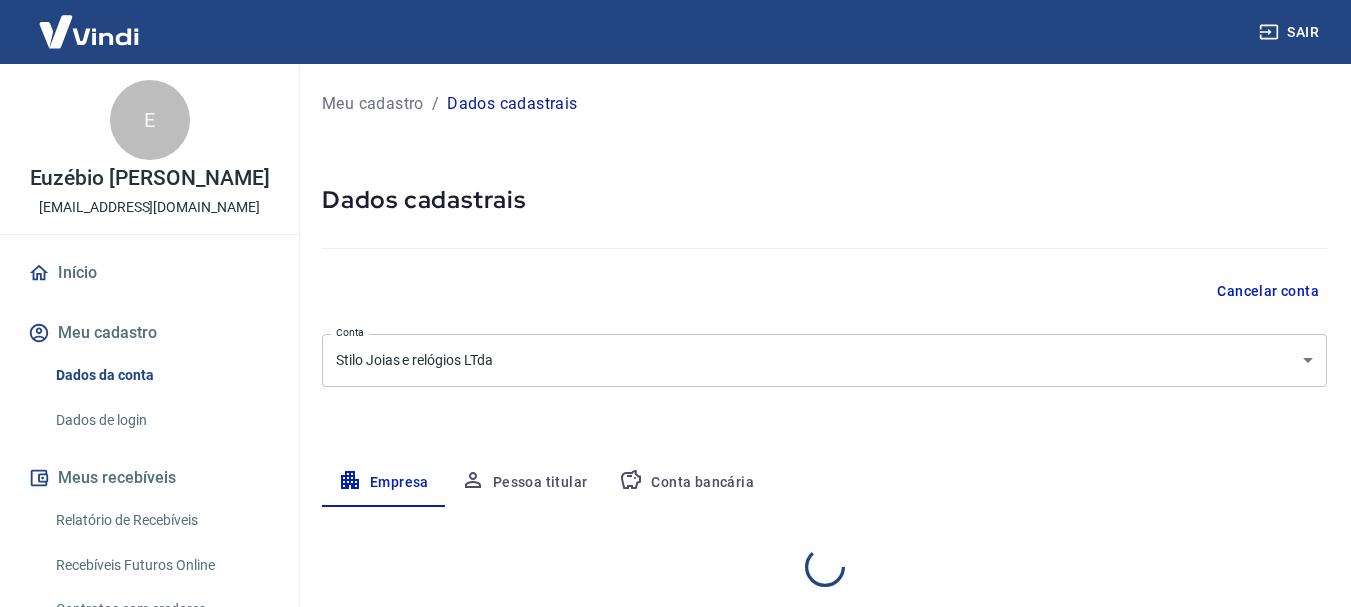 select on "SP" 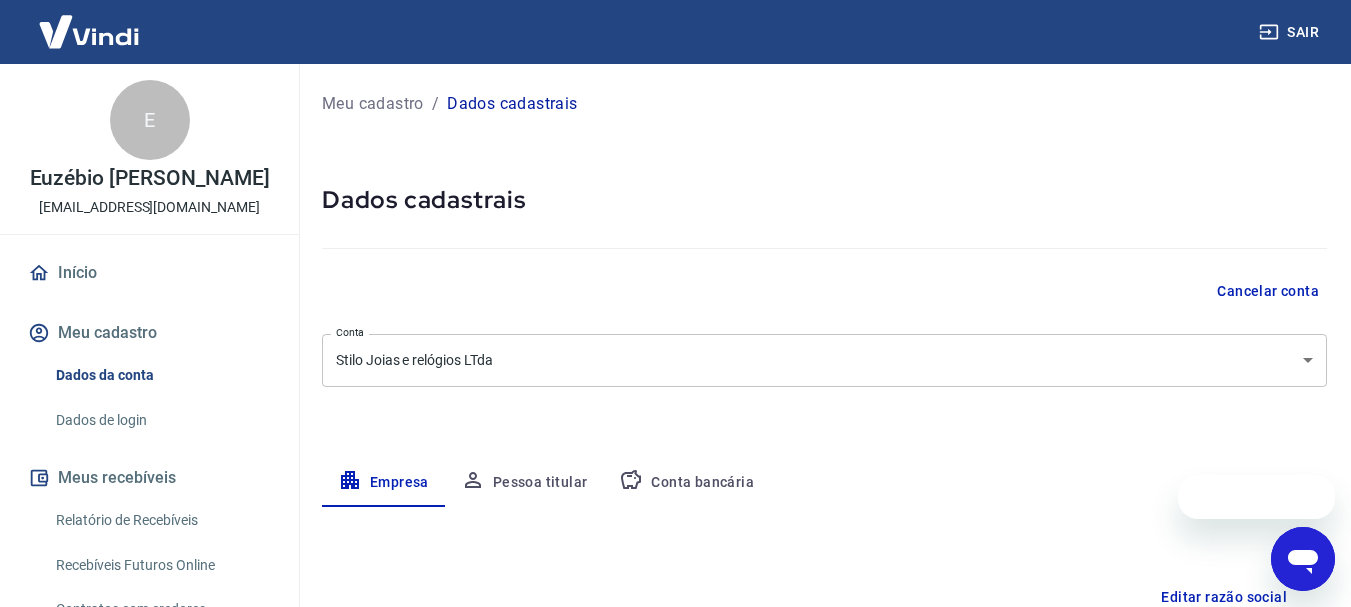 scroll, scrollTop: 0, scrollLeft: 0, axis: both 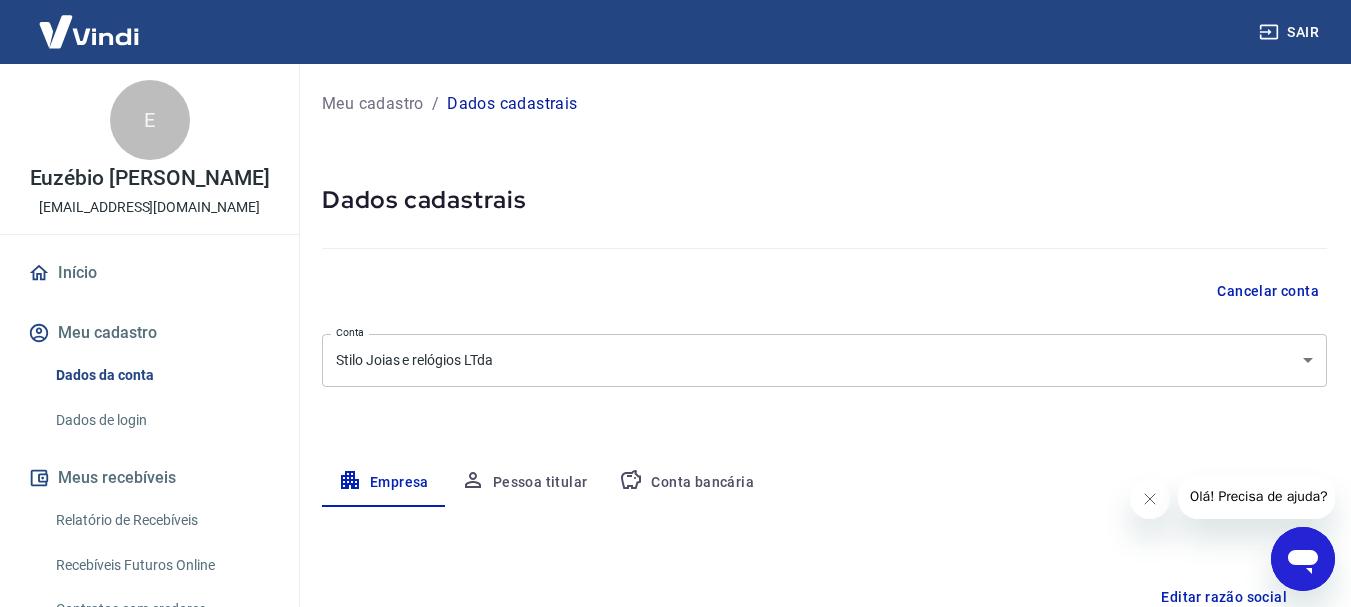 click on "Conta bancária" at bounding box center [686, 483] 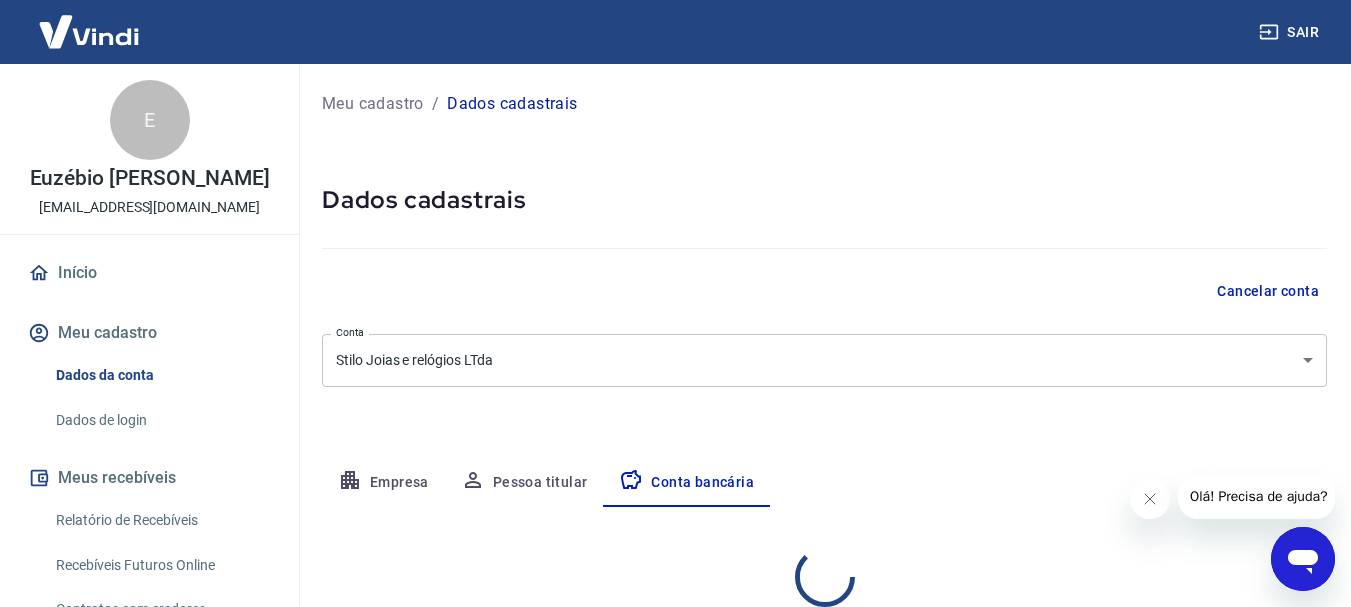 select on "1" 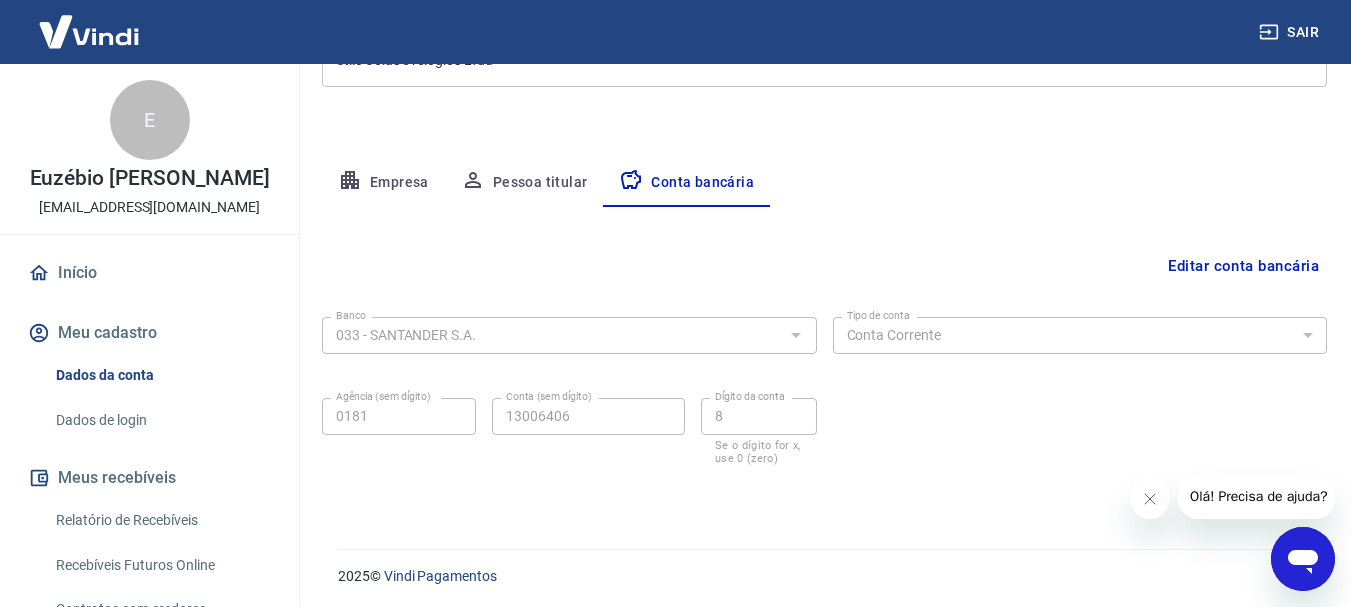 scroll, scrollTop: 0, scrollLeft: 0, axis: both 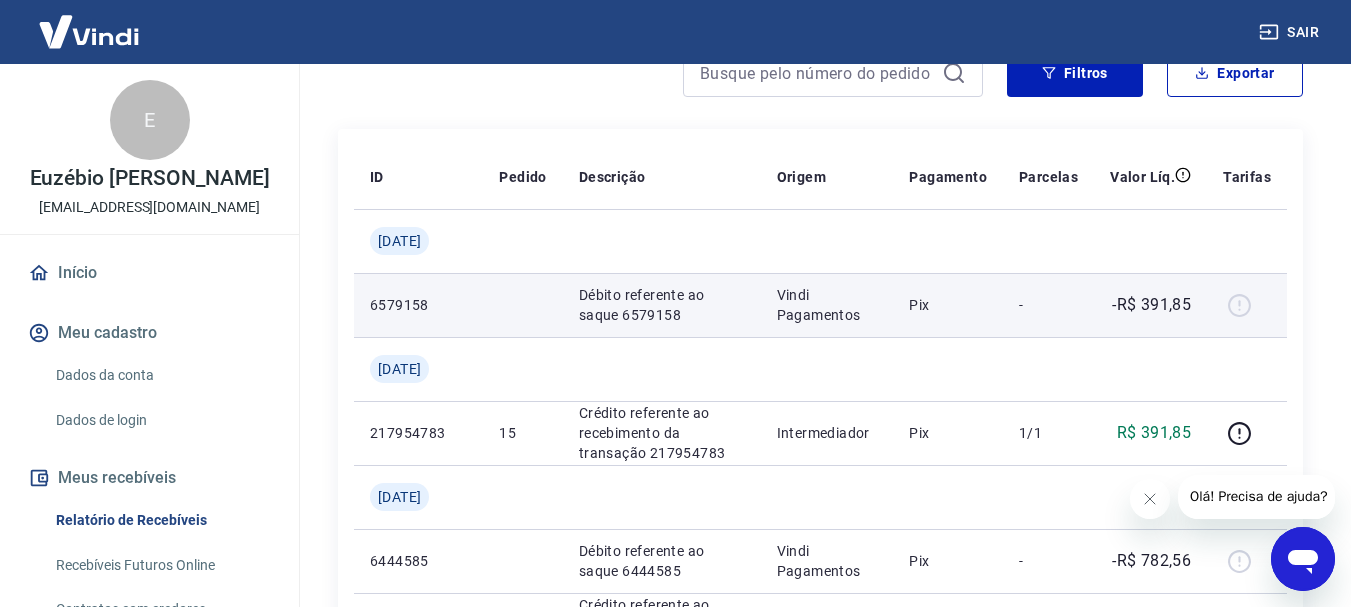 click on "-R$ 391,85" at bounding box center (1151, 305) 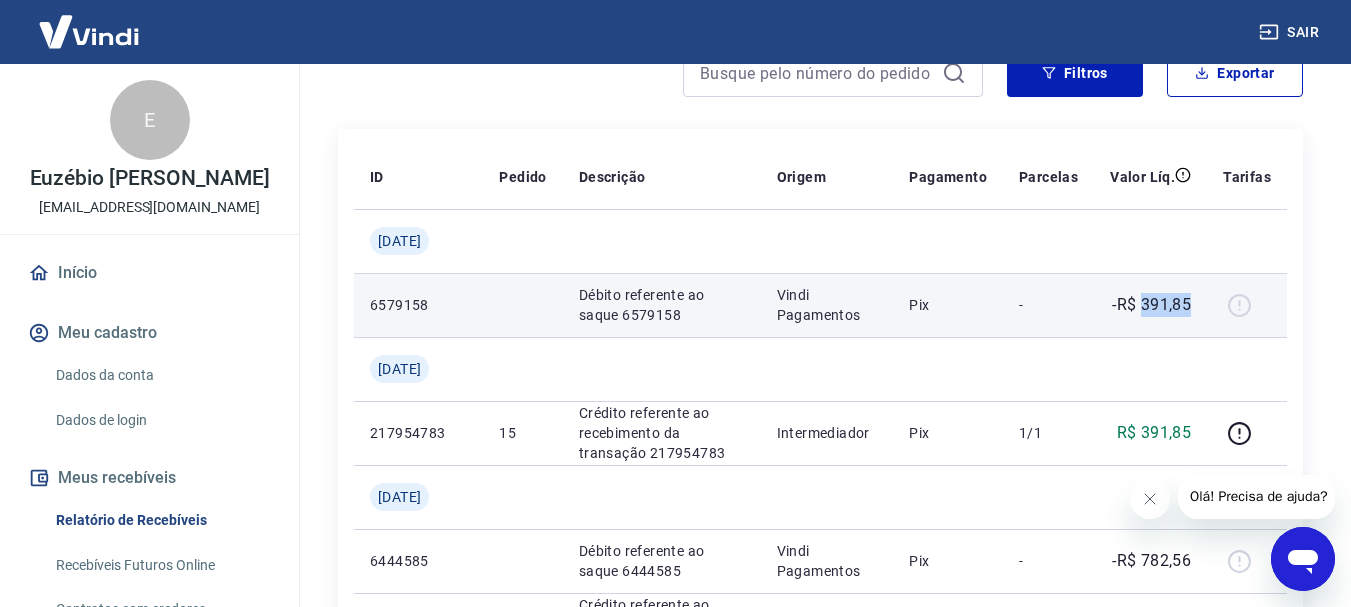 click on "-R$ 391,85" at bounding box center [1151, 305] 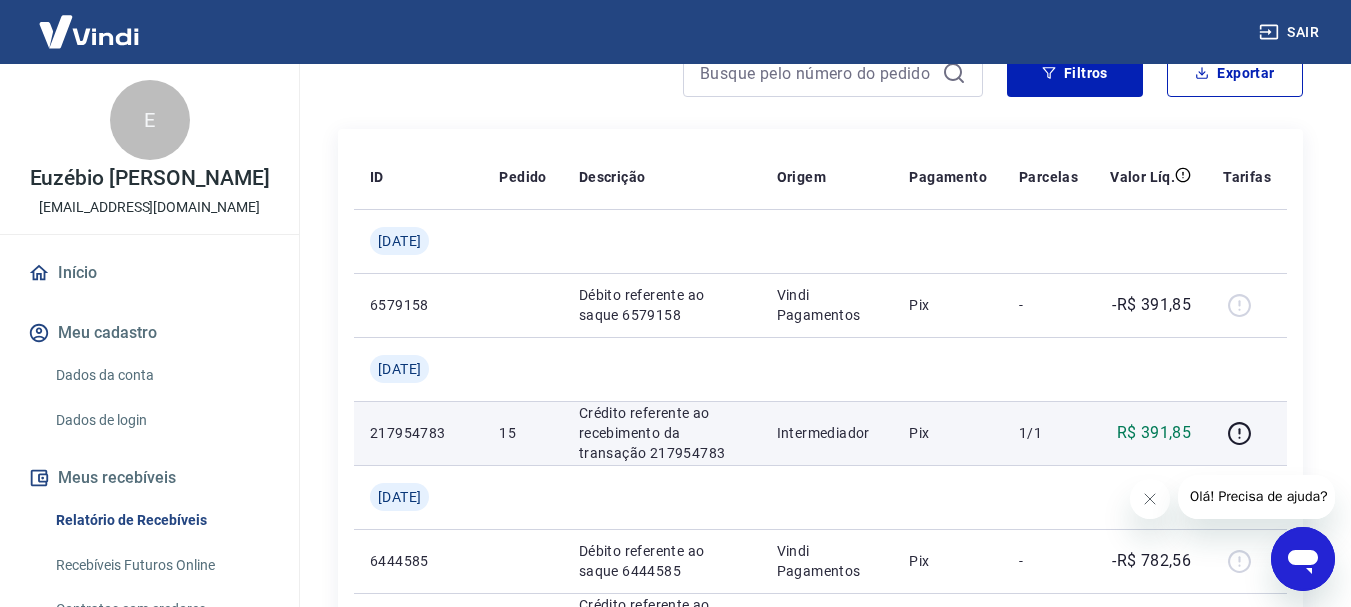 click on "R$ 391,85" at bounding box center (1154, 433) 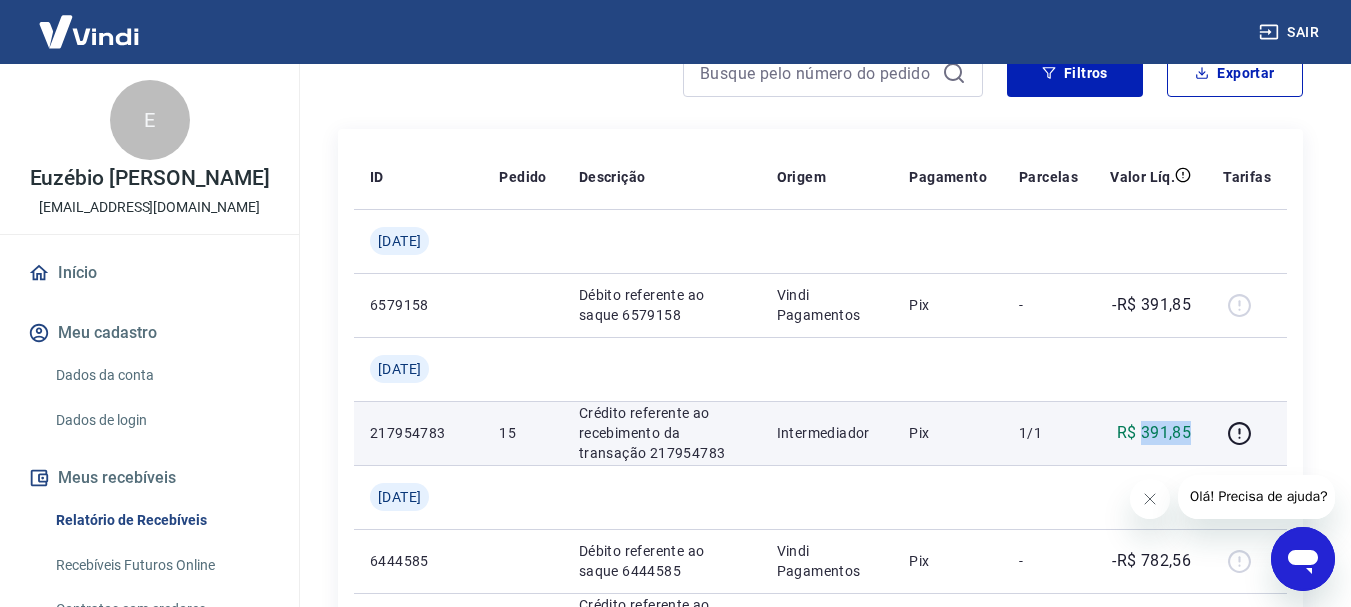 click on "R$ 391,85" at bounding box center (1154, 433) 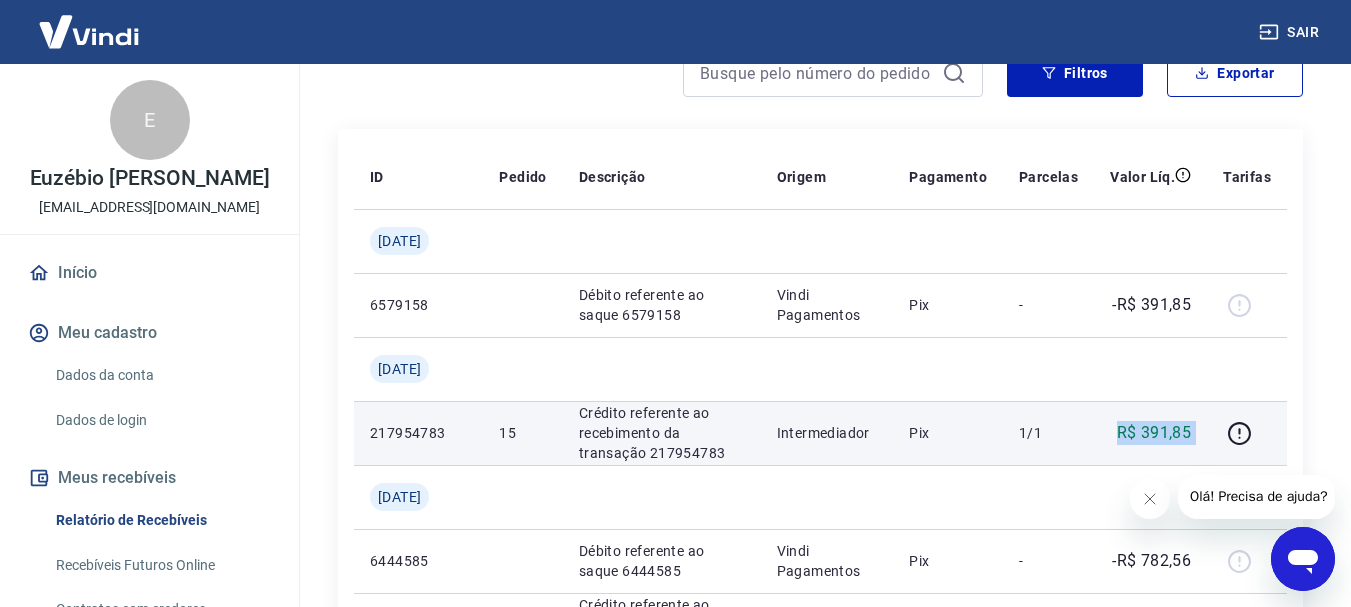 click on "R$ 391,85" at bounding box center (1154, 433) 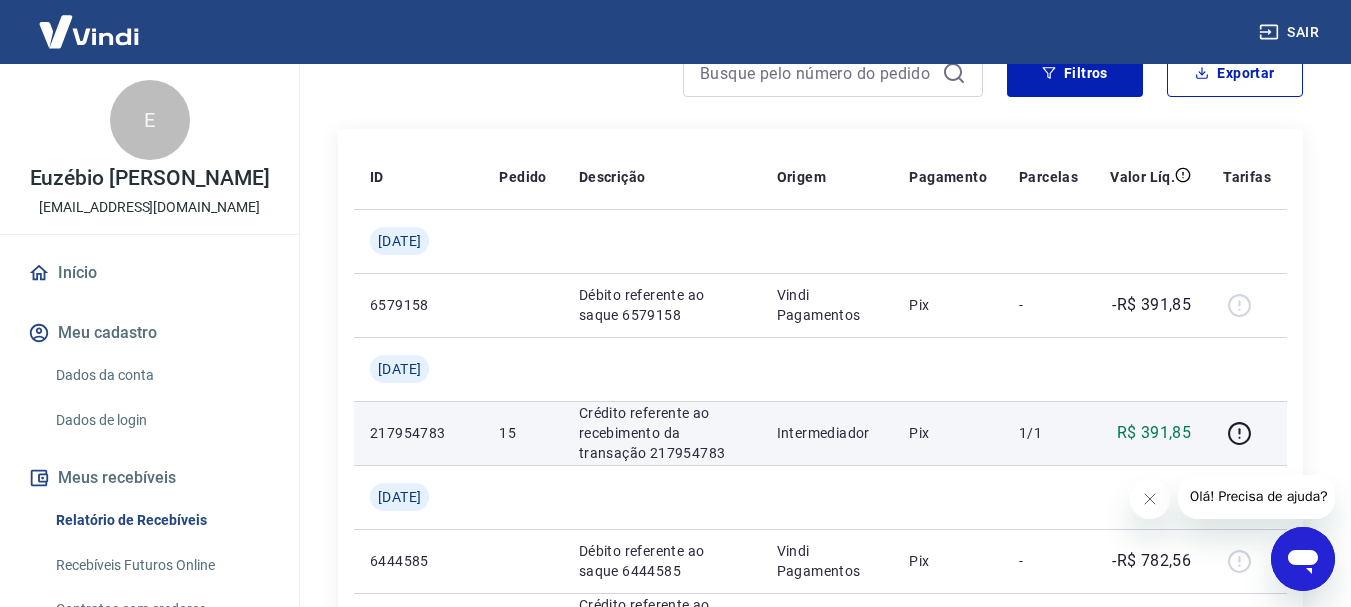 click on "1/1" at bounding box center (1048, 433) 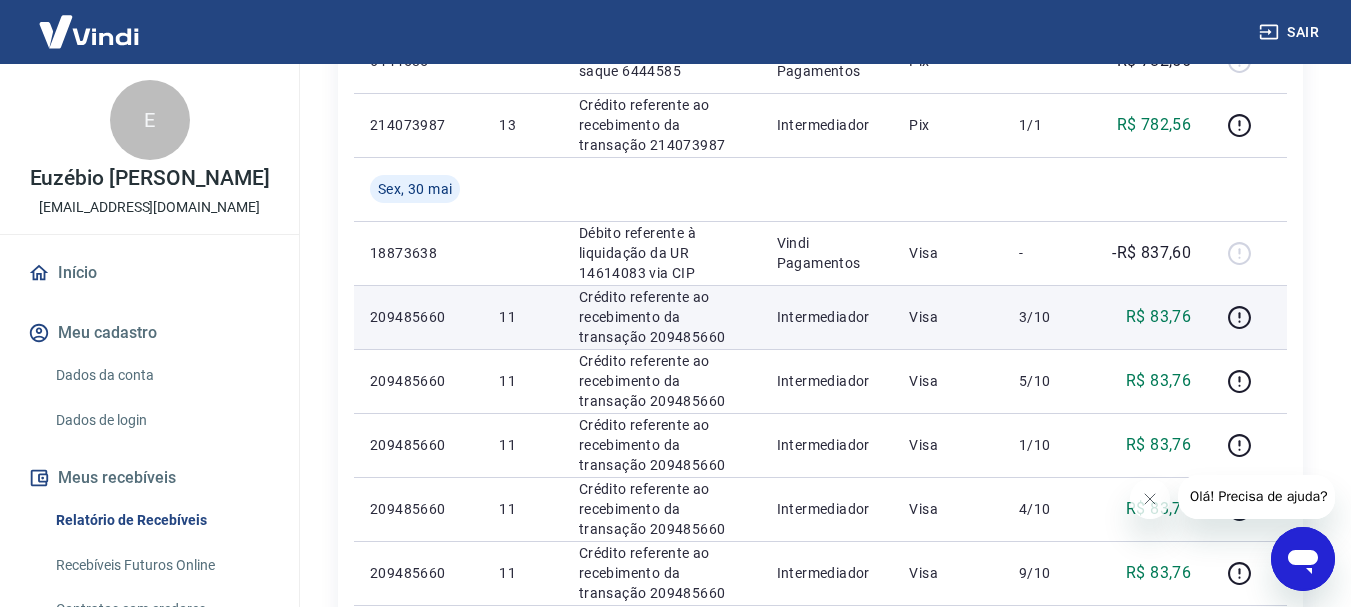 scroll, scrollTop: 600, scrollLeft: 0, axis: vertical 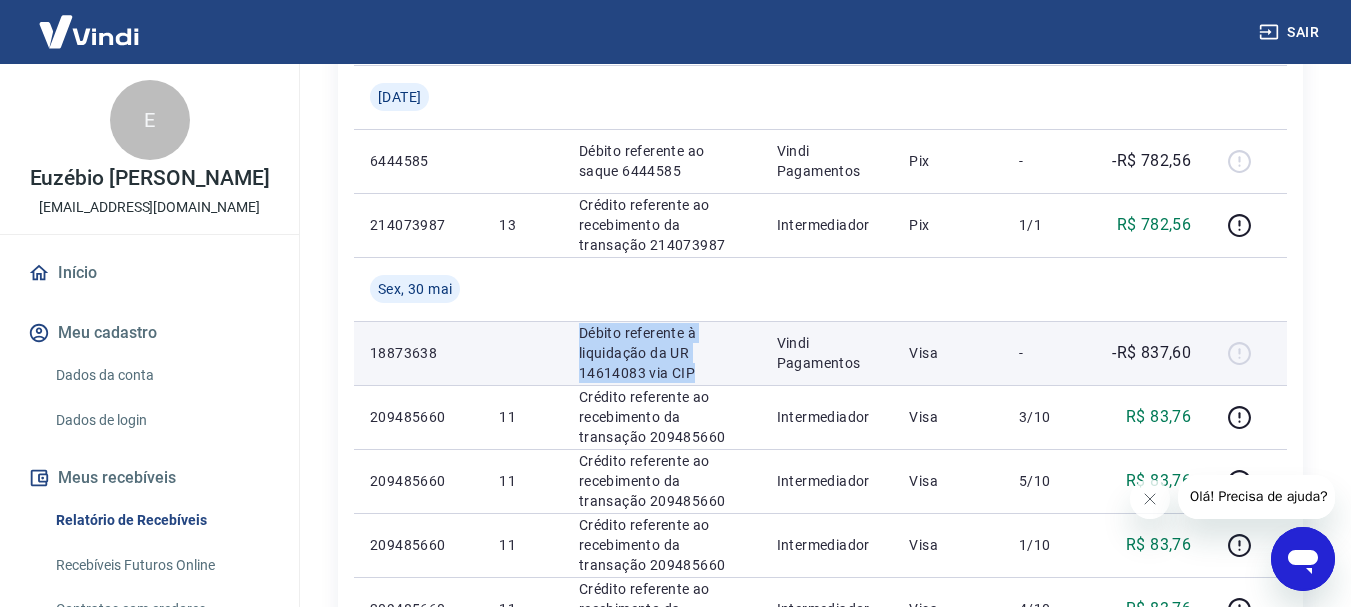 drag, startPoint x: 698, startPoint y: 374, endPoint x: 567, endPoint y: 322, distance: 140.94325 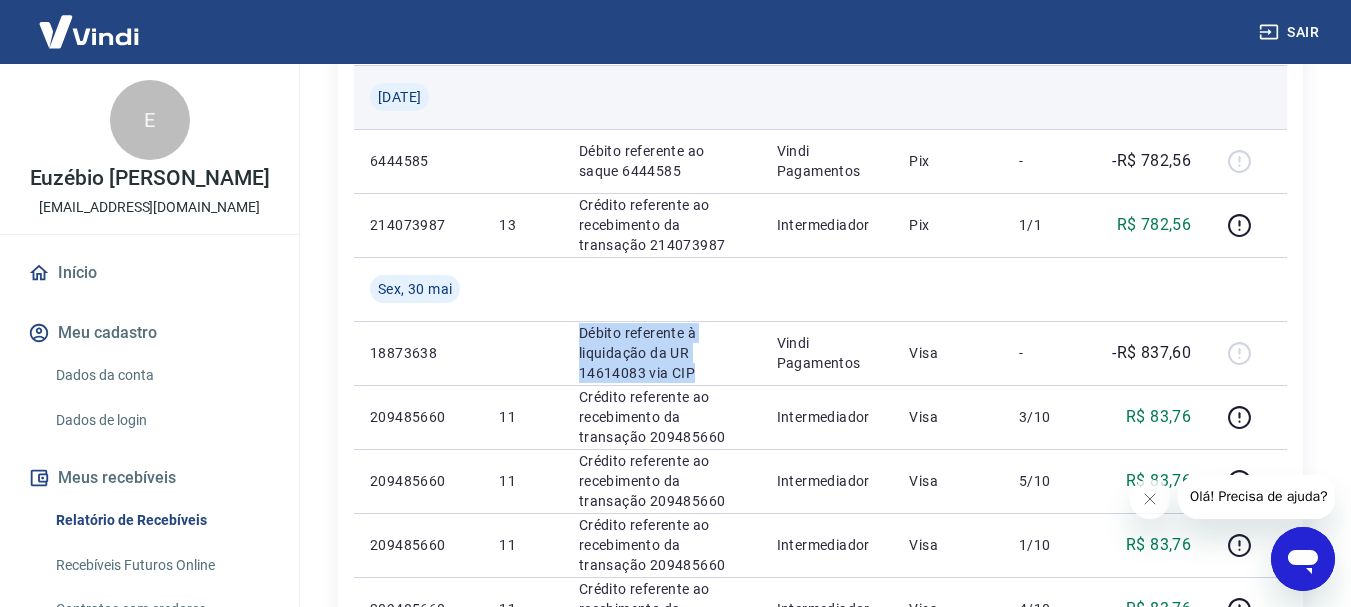 scroll, scrollTop: 500, scrollLeft: 0, axis: vertical 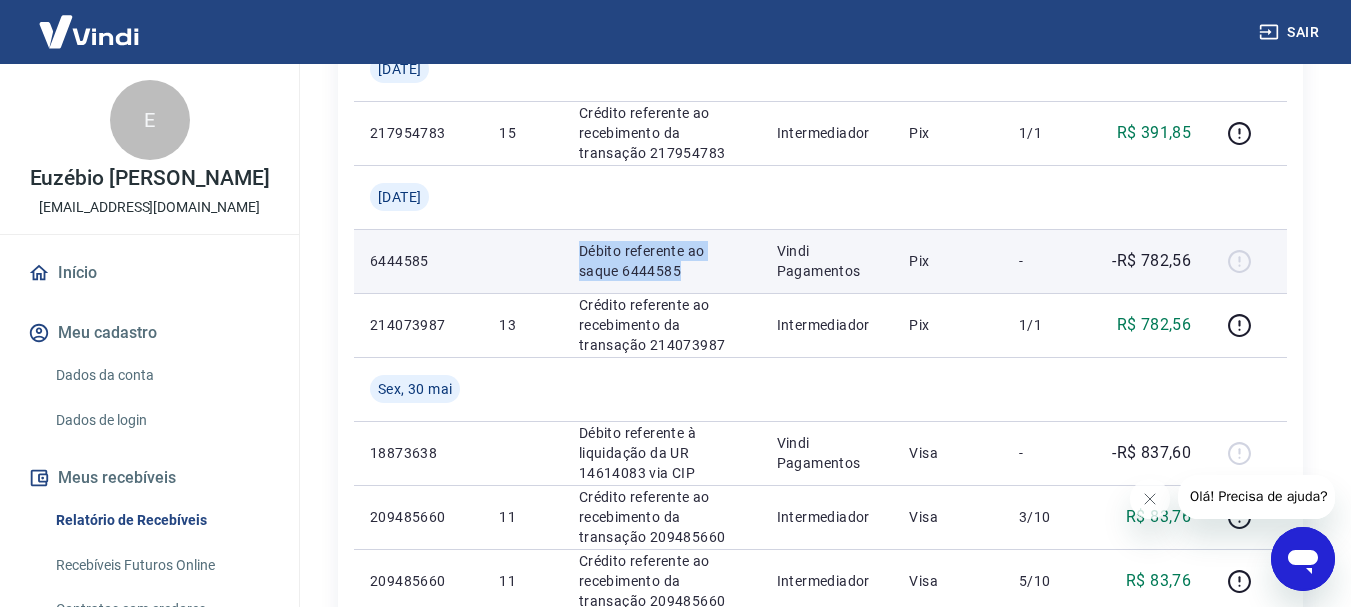 drag, startPoint x: 691, startPoint y: 270, endPoint x: 572, endPoint y: 253, distance: 120.20815 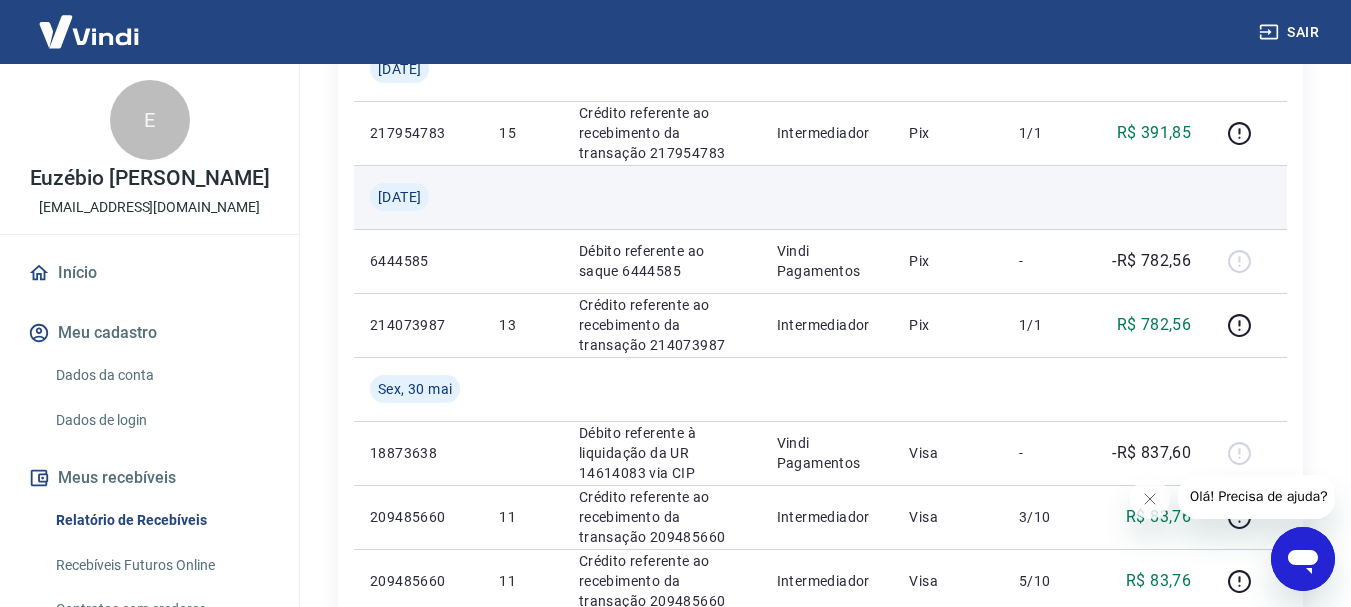 click on "[DATE]" at bounding box center [399, 197] 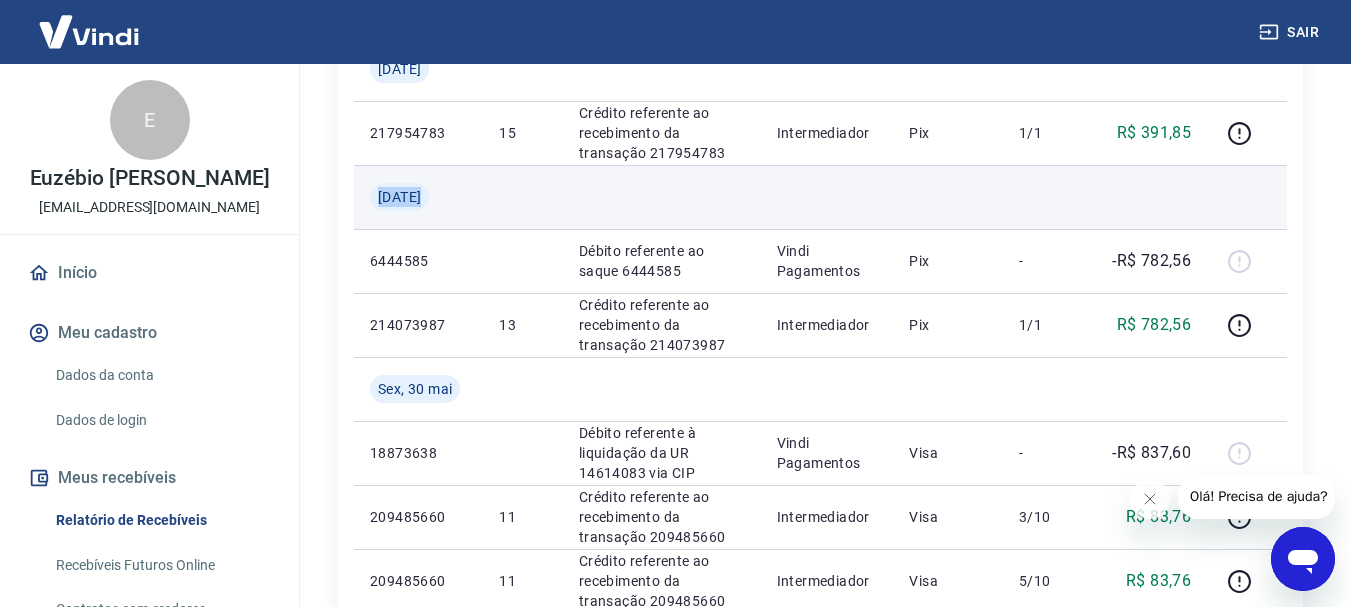 click on "[DATE]" at bounding box center [399, 197] 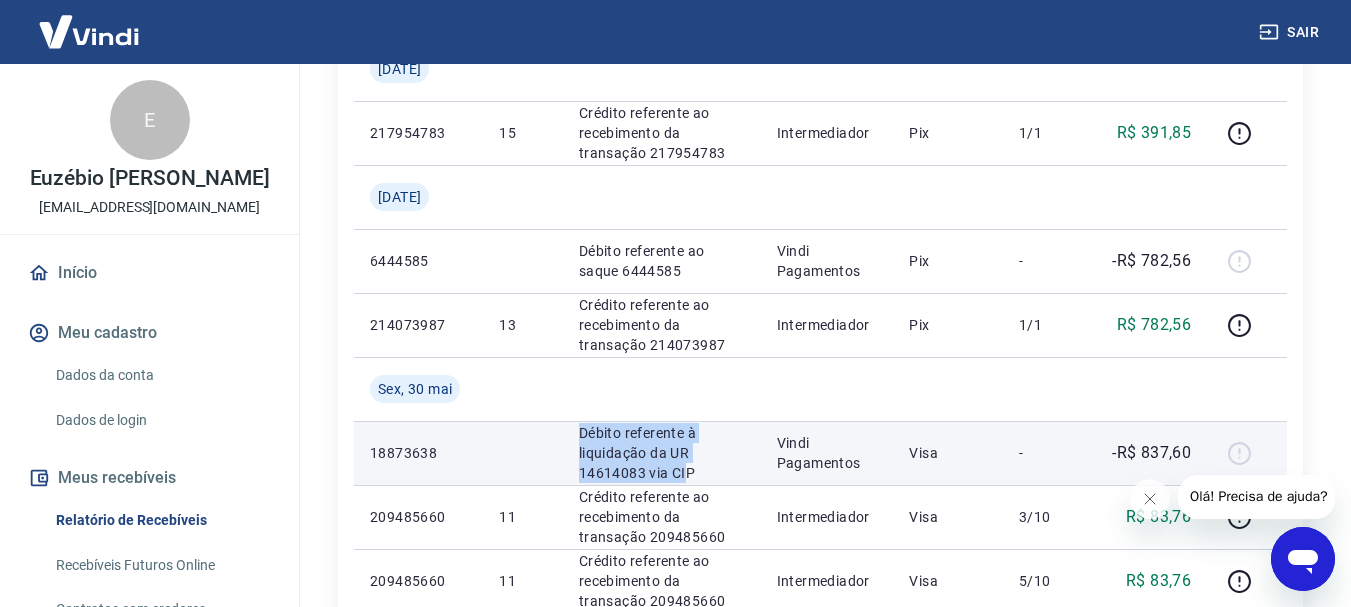 drag, startPoint x: 690, startPoint y: 480, endPoint x: 533, endPoint y: 438, distance: 162.52077 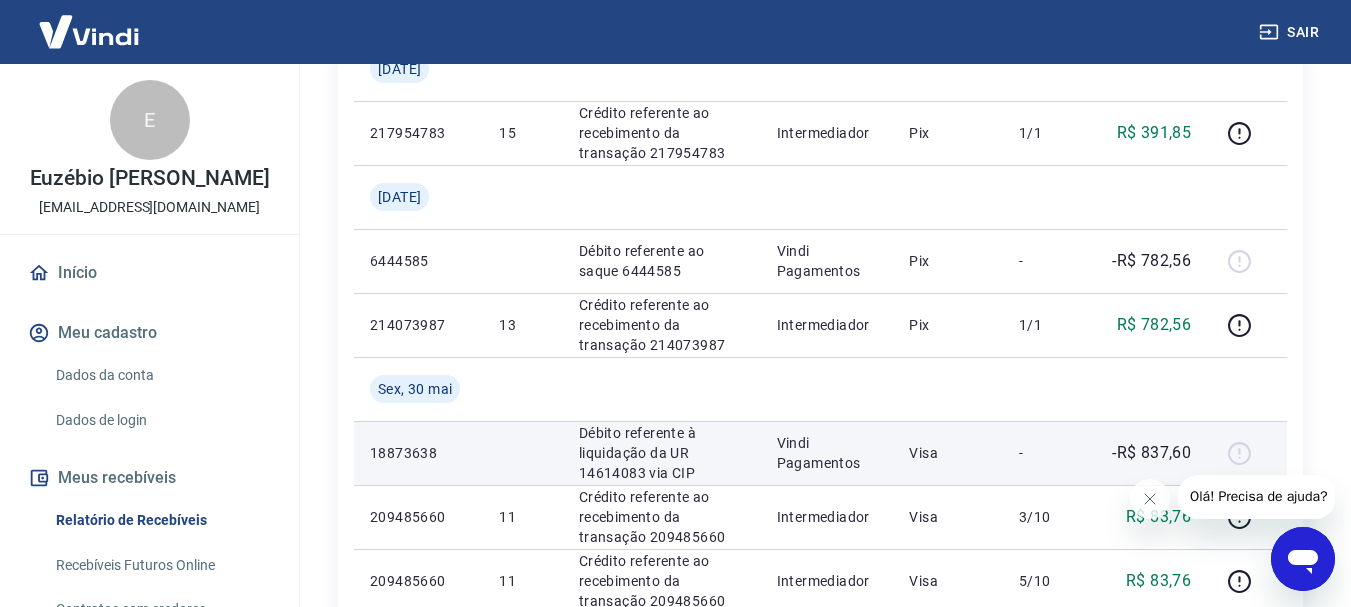 drag, startPoint x: 693, startPoint y: 468, endPoint x: 682, endPoint y: 463, distance: 12.083046 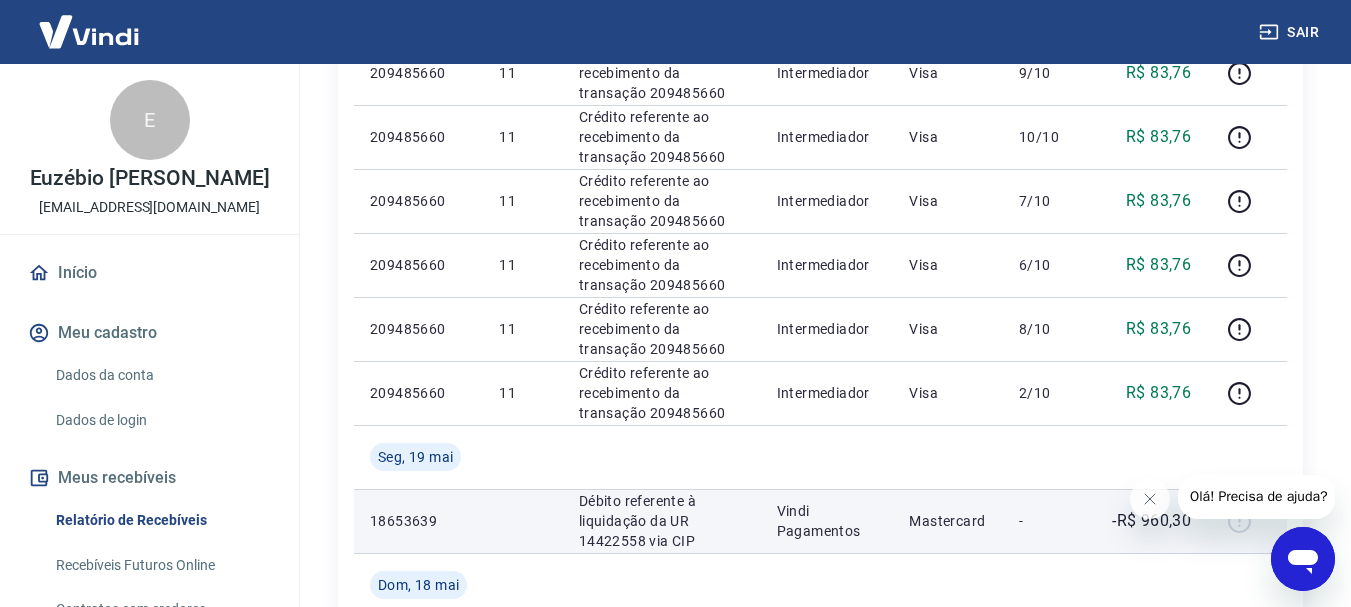 scroll, scrollTop: 1300, scrollLeft: 0, axis: vertical 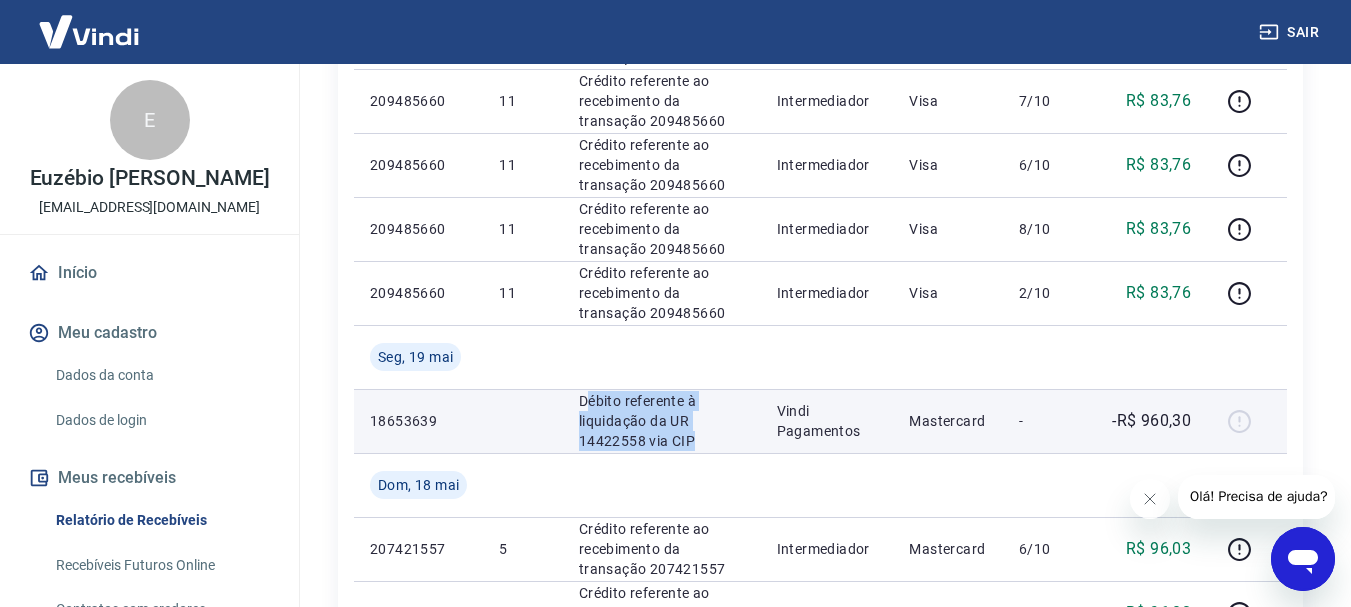drag, startPoint x: 692, startPoint y: 446, endPoint x: 589, endPoint y: 403, distance: 111.61541 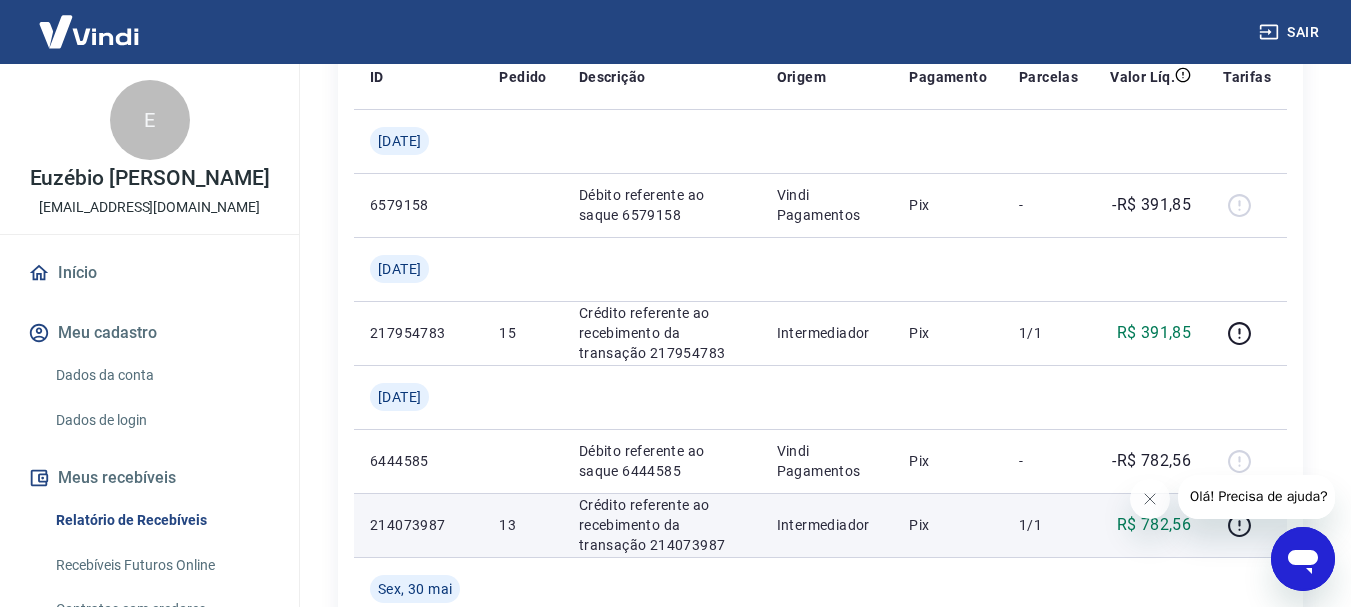 scroll, scrollTop: 500, scrollLeft: 0, axis: vertical 